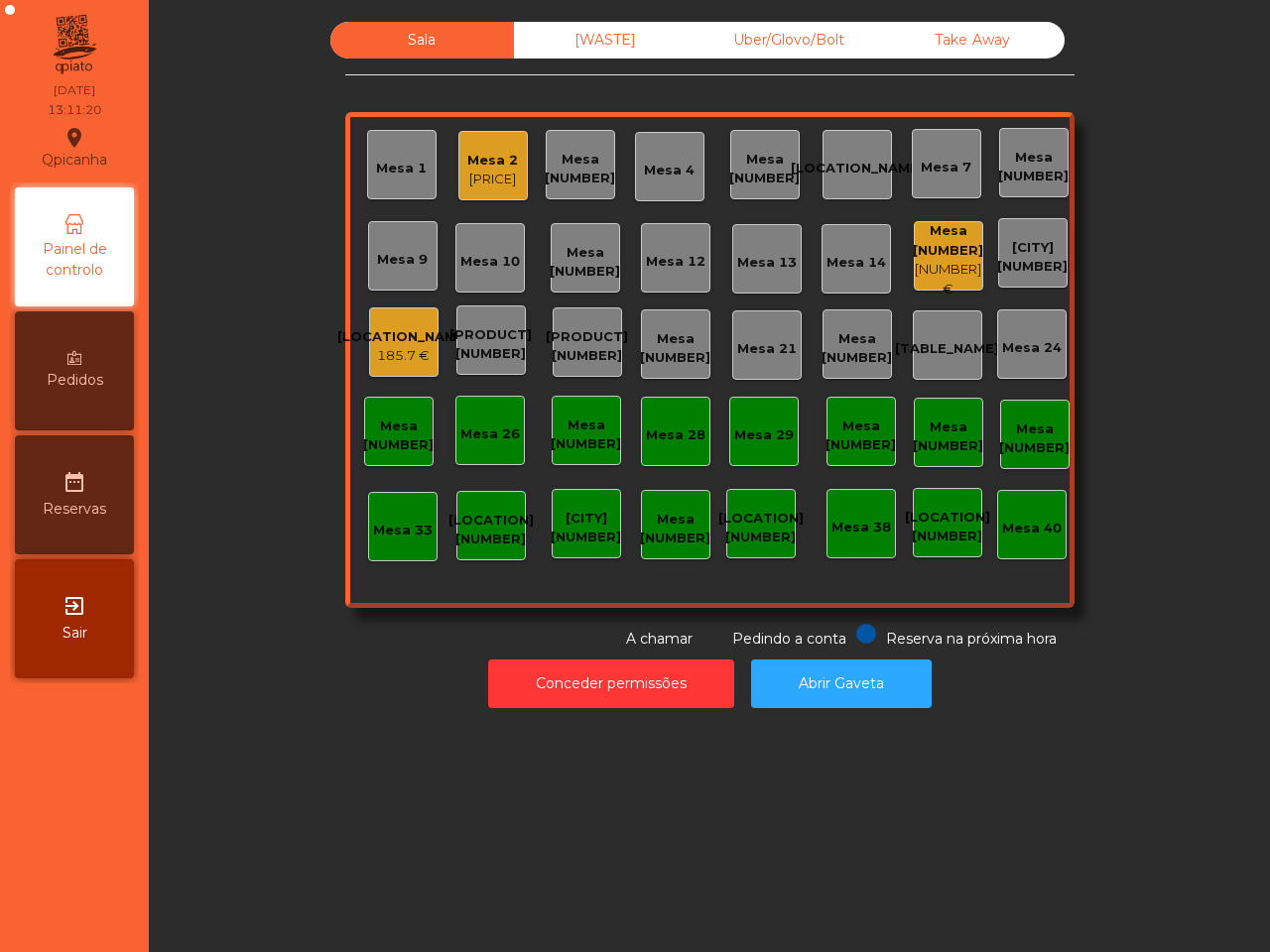scroll, scrollTop: 0, scrollLeft: 0, axis: both 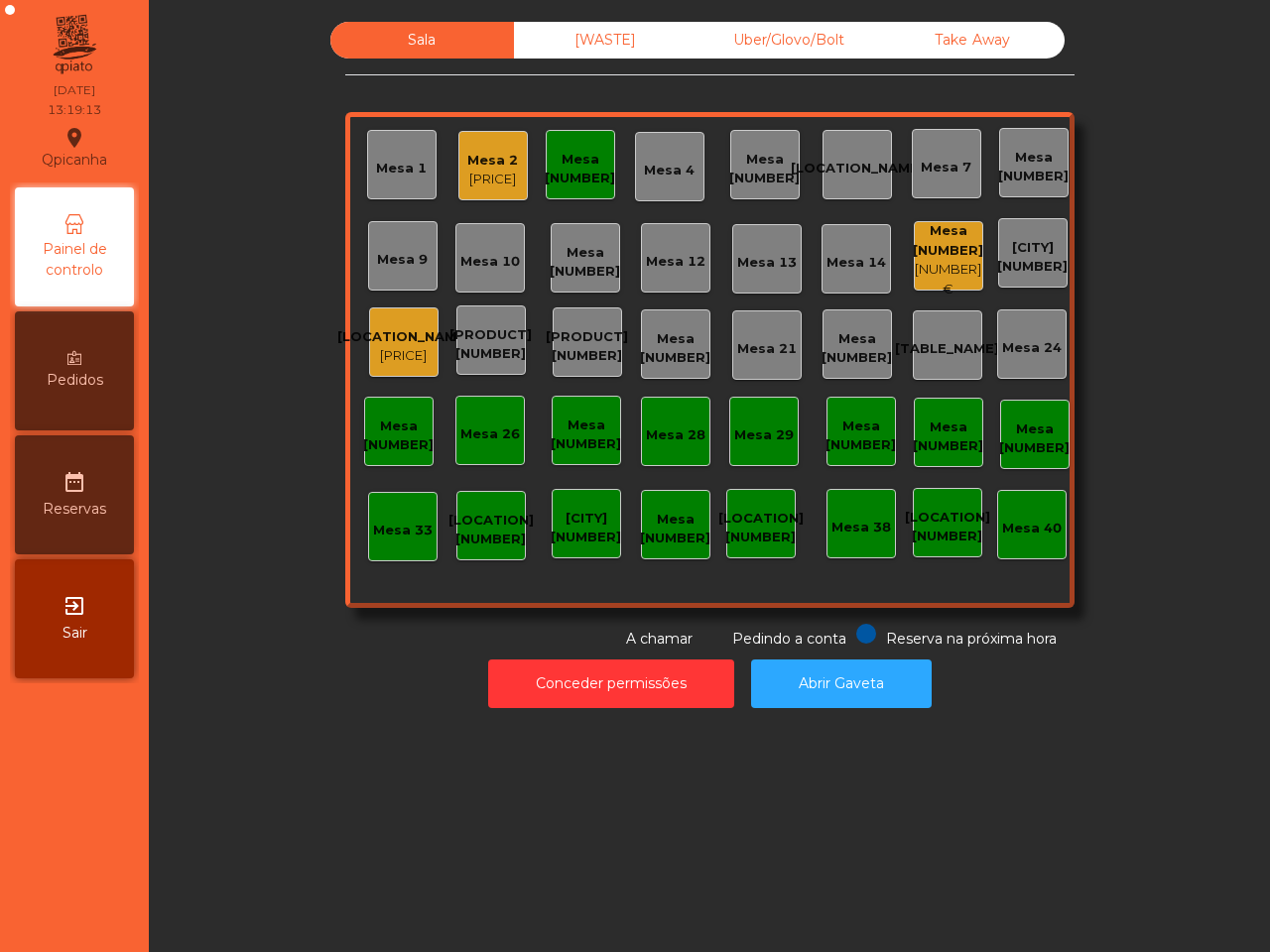 click on "[LOCATION_NAME]" at bounding box center [492, 161] 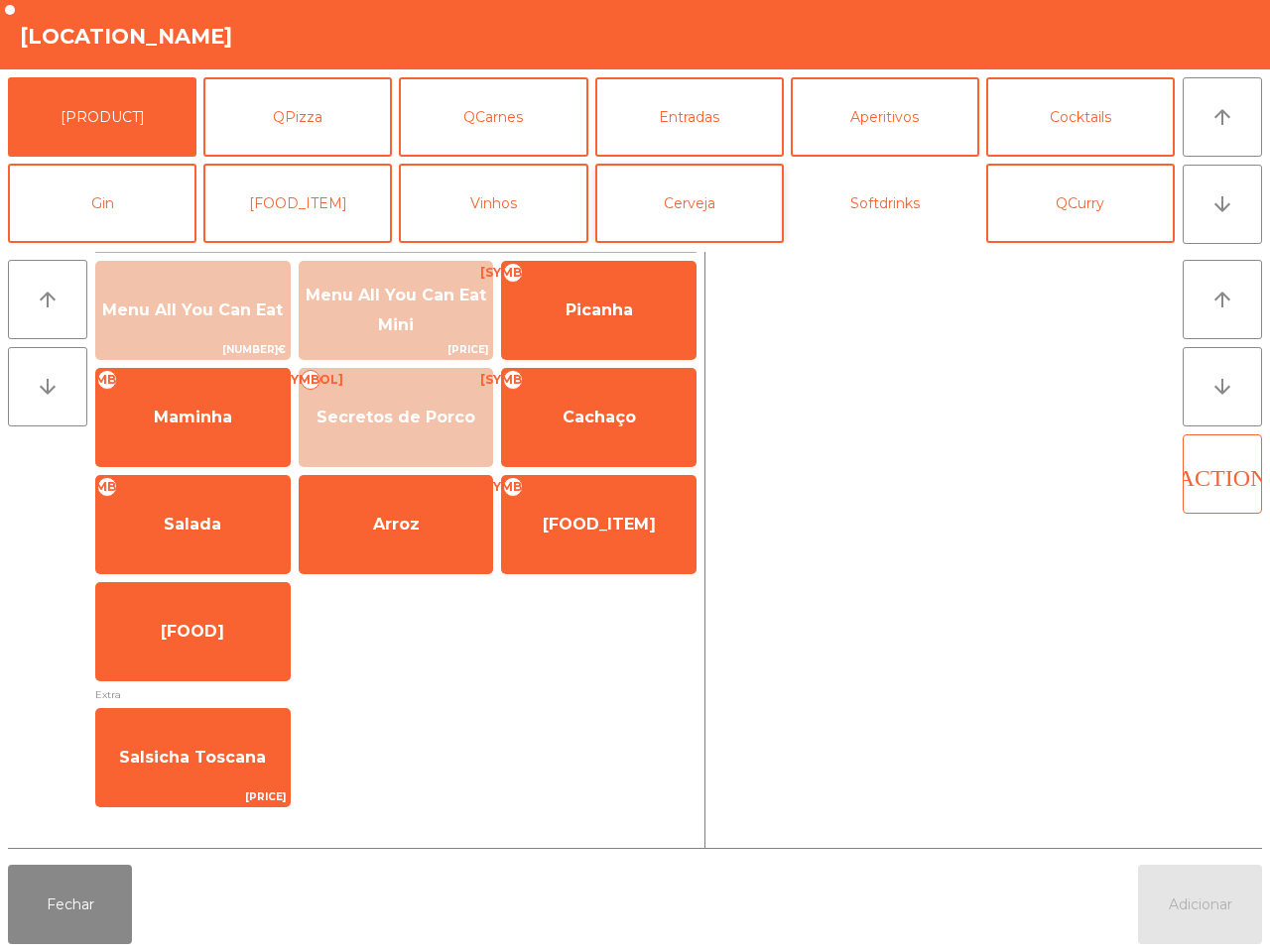 click on "Softdrinks" at bounding box center [885, 203] 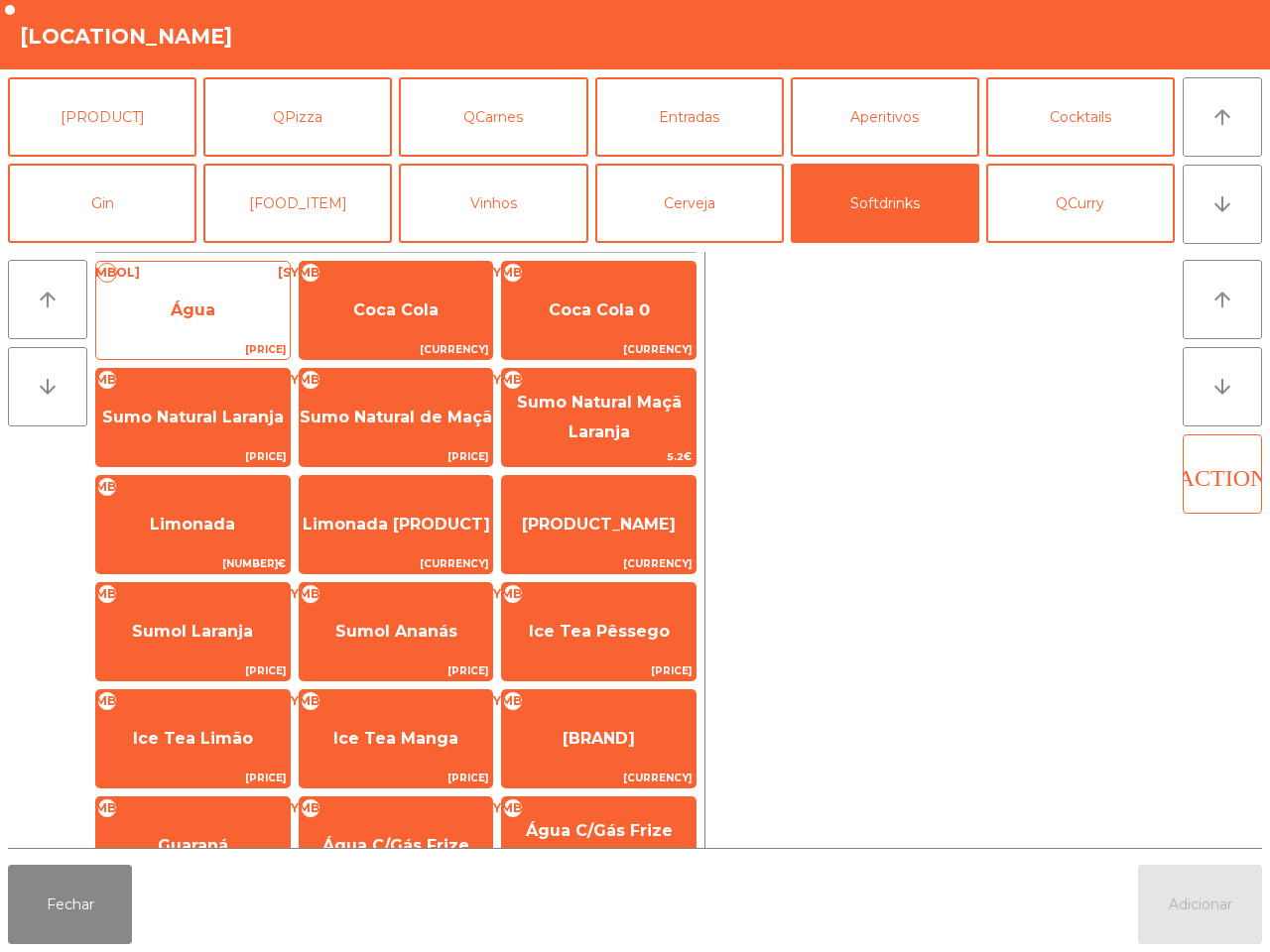 click on "Água" at bounding box center [192, 310] 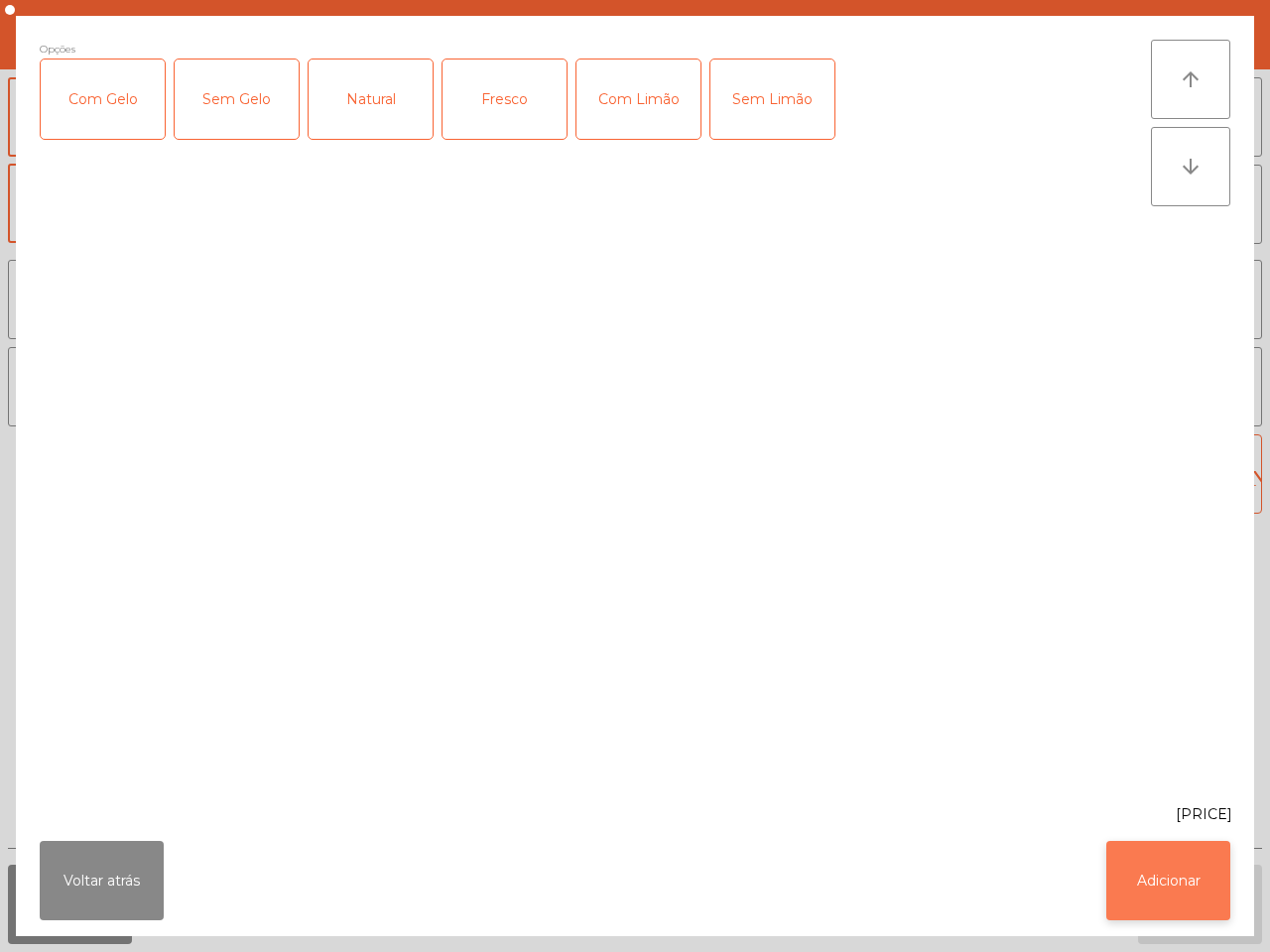click on "Adicionar" at bounding box center (1168, 881) 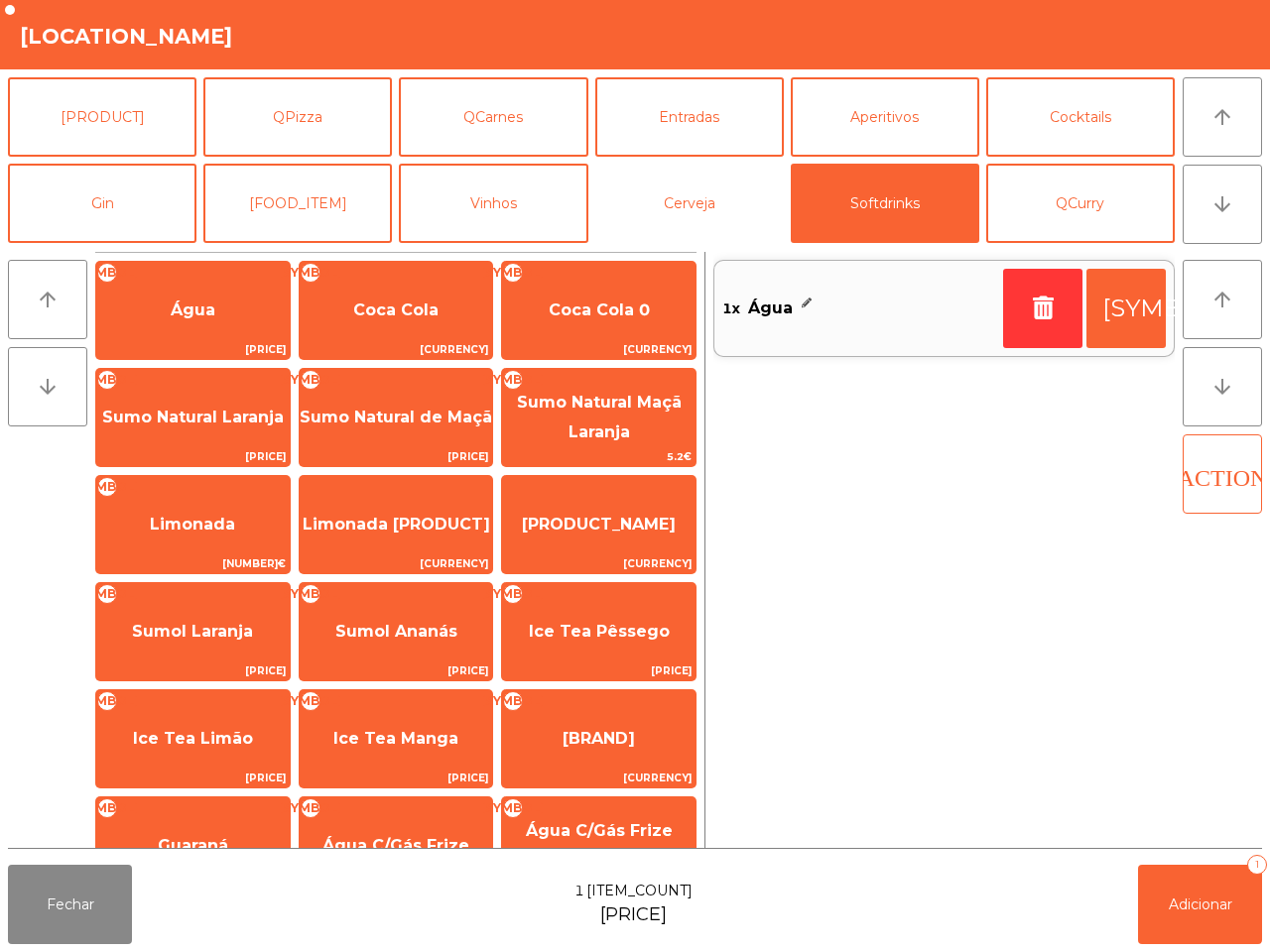 click on "Cerveja" at bounding box center (690, 203) 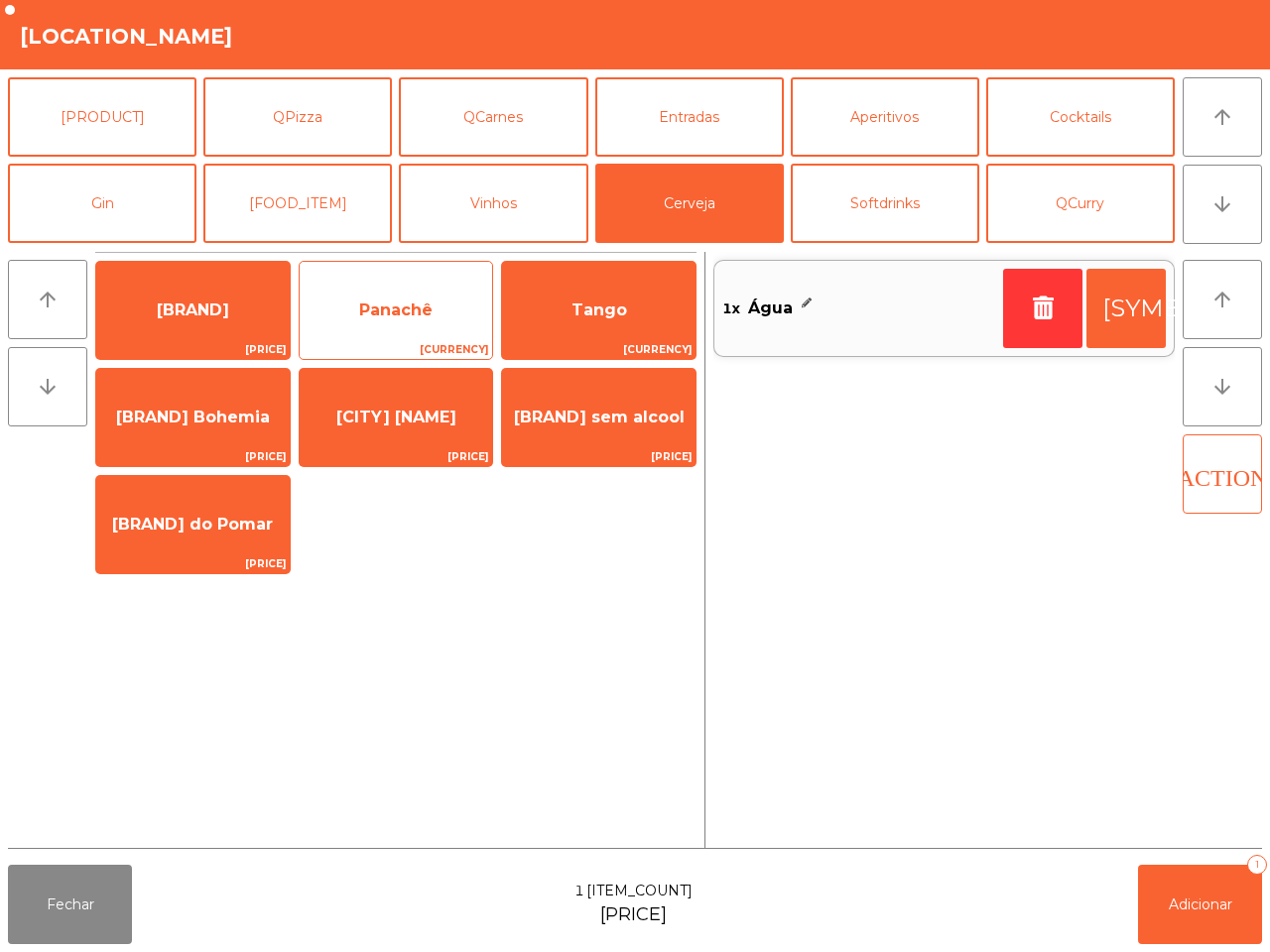 click on "Panachê" at bounding box center (192, 310) 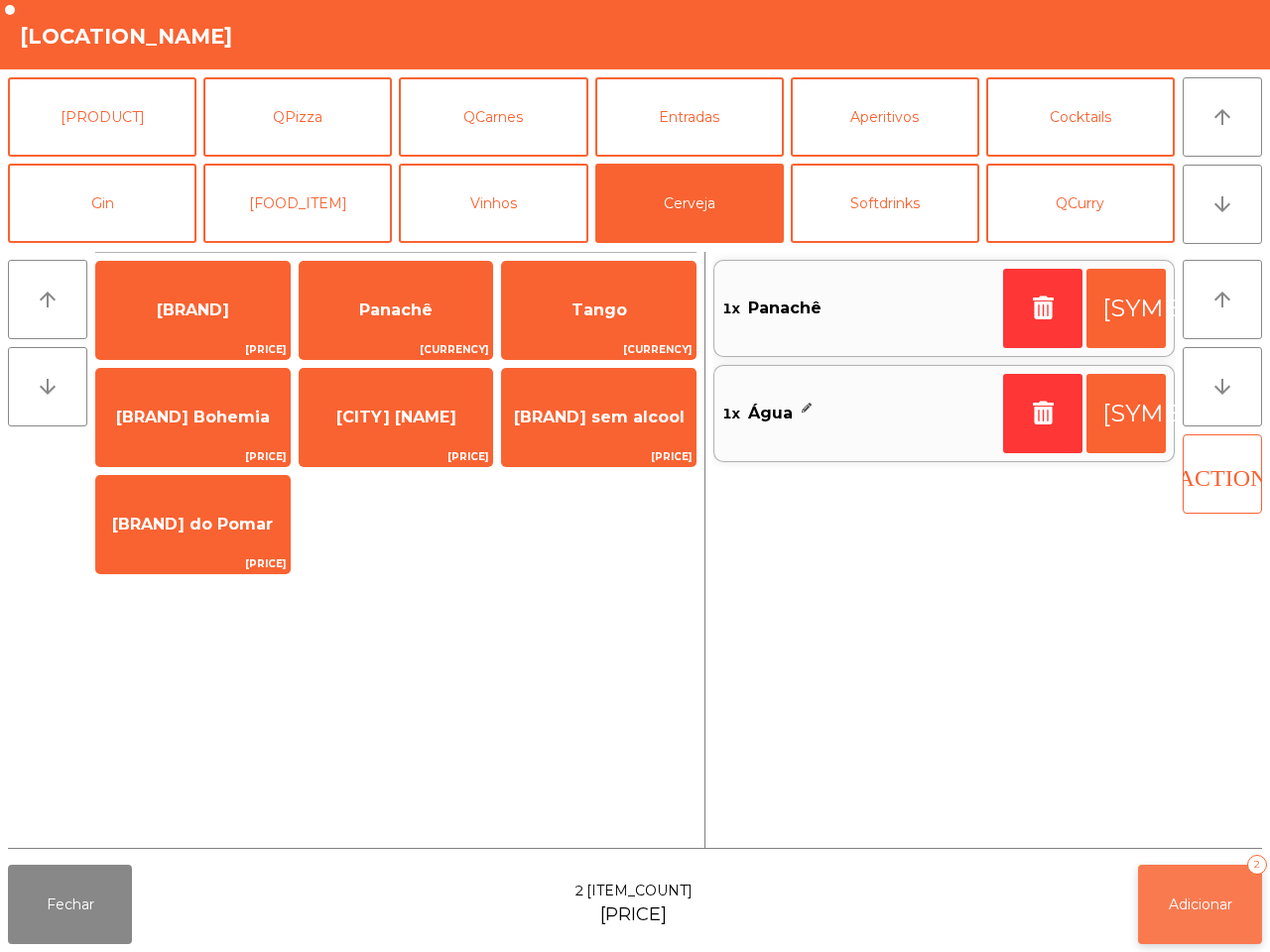 click on "Adicionar" at bounding box center (1201, 904) 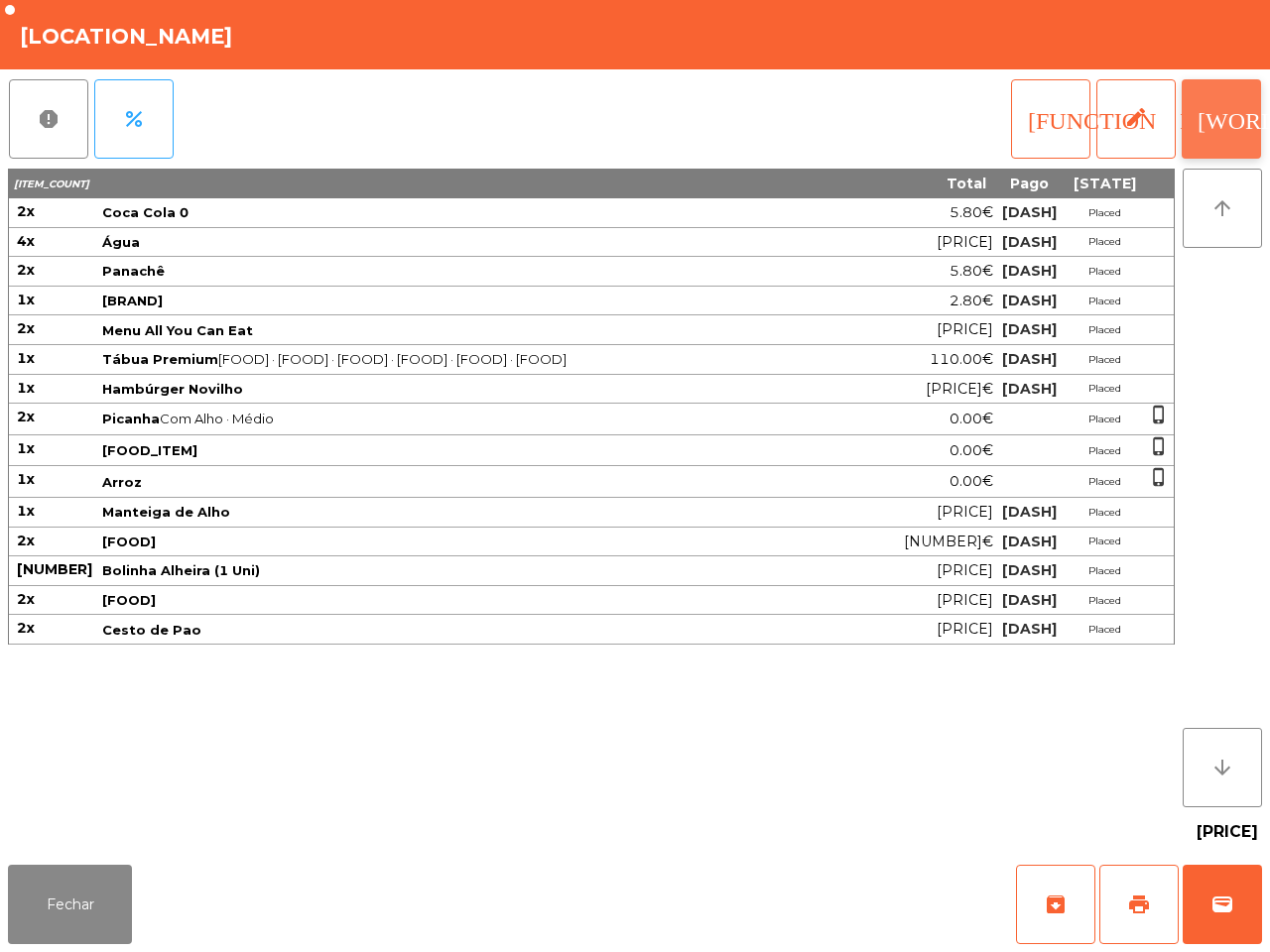 click on "[WORD]" at bounding box center [1241, 117] 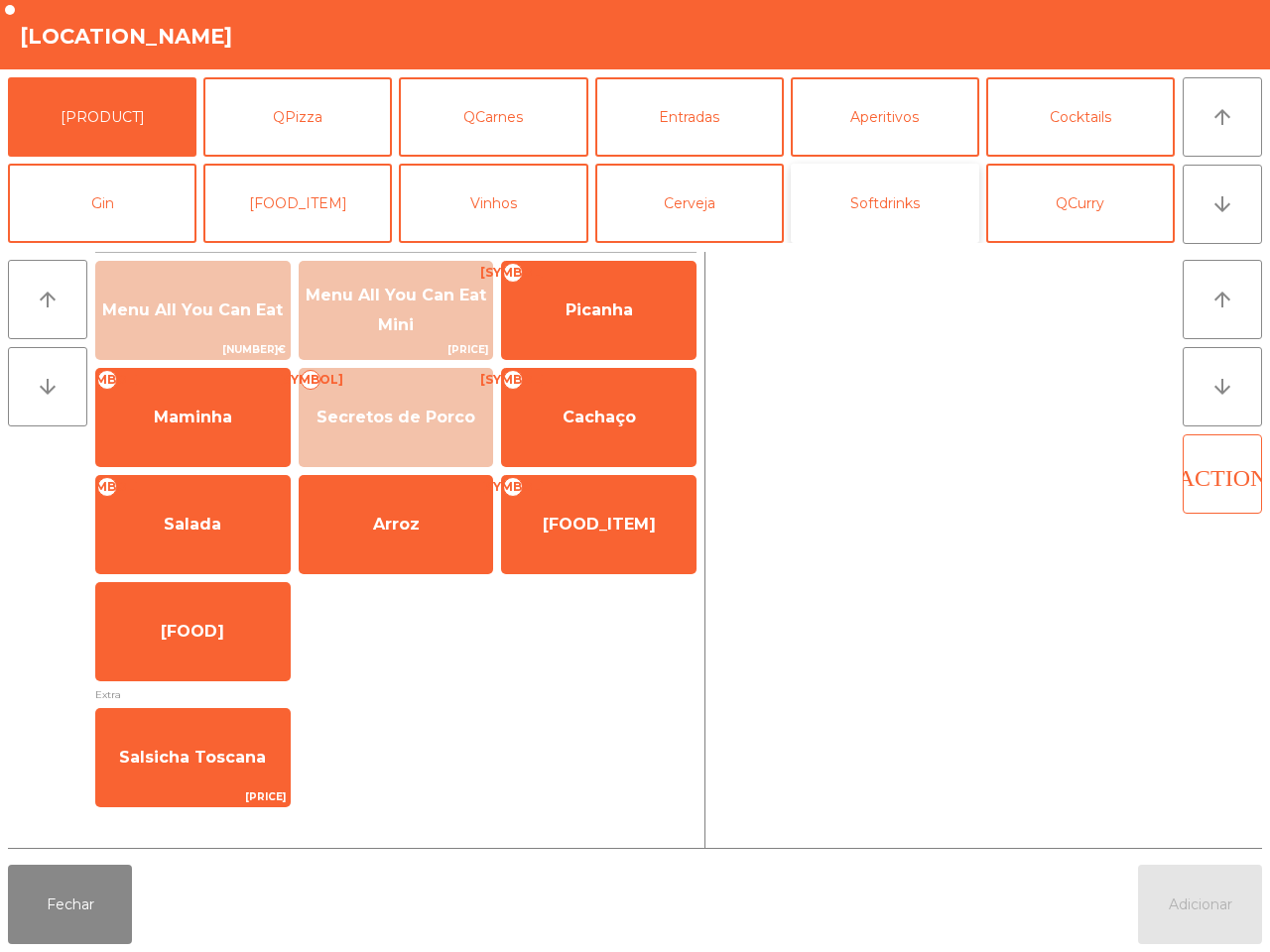 click on "Softdrinks" at bounding box center (885, 203) 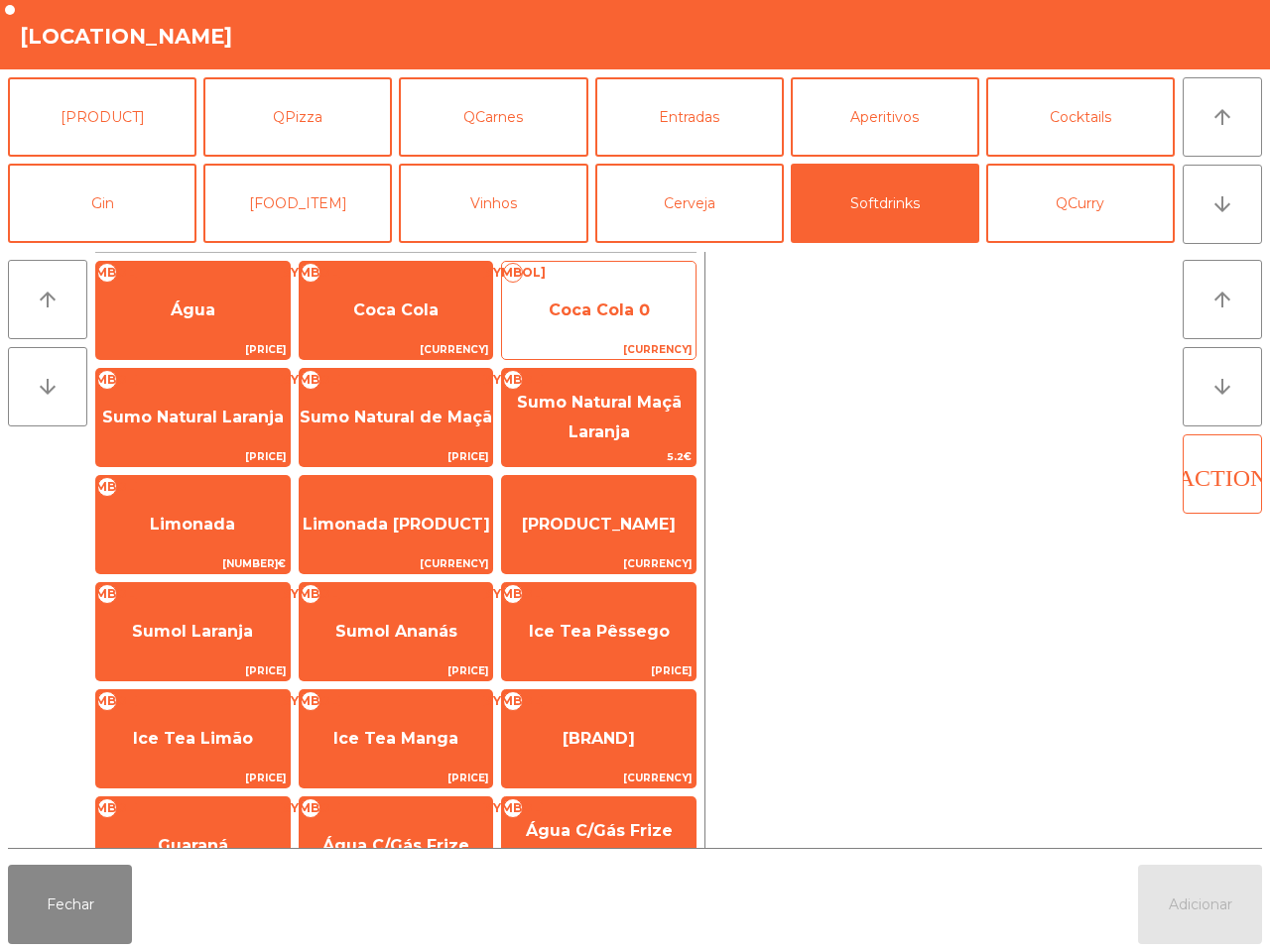 click on "Coca Cola 0" at bounding box center [192, 309] 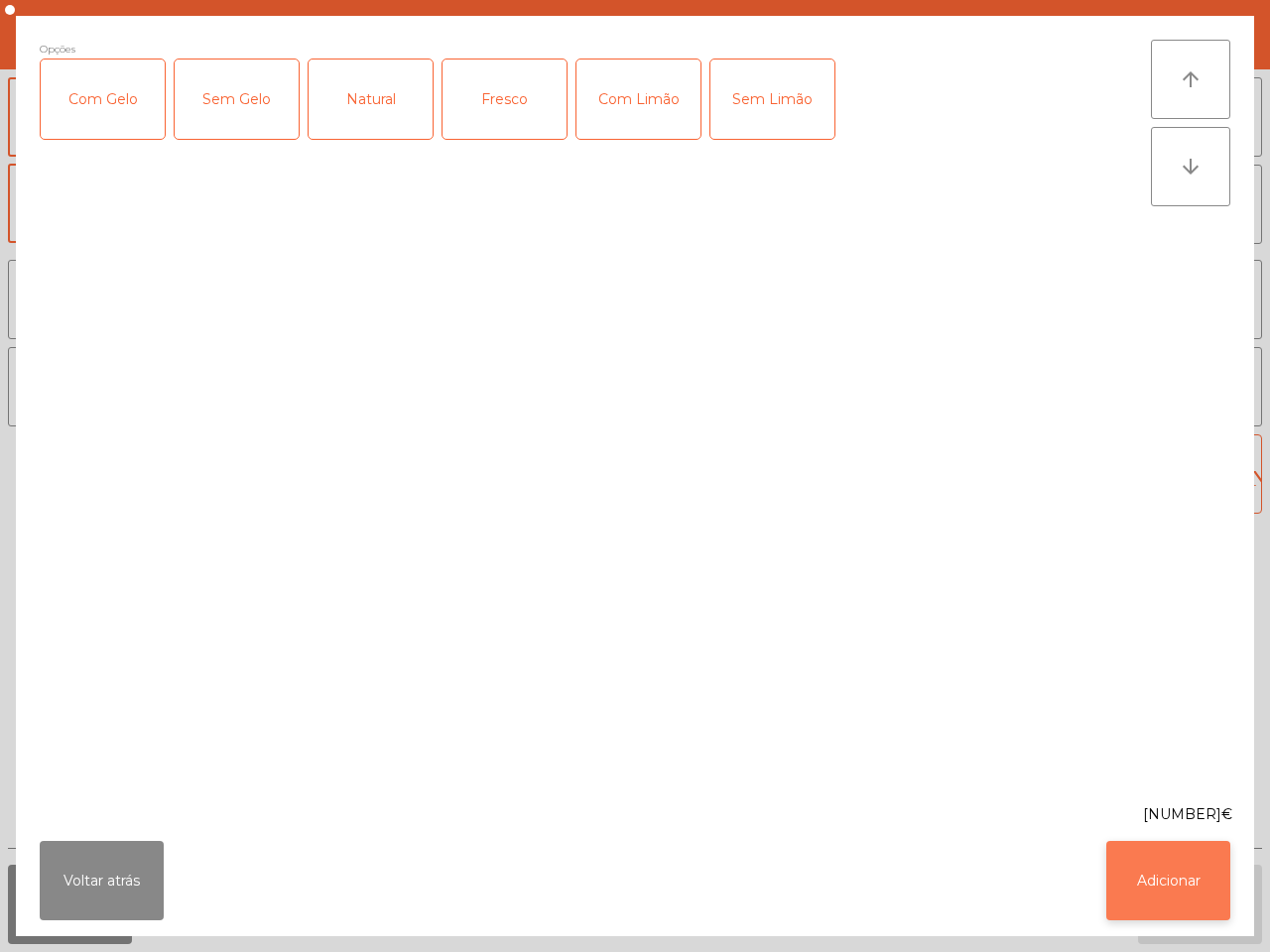 click on "Adicionar" at bounding box center (1168, 881) 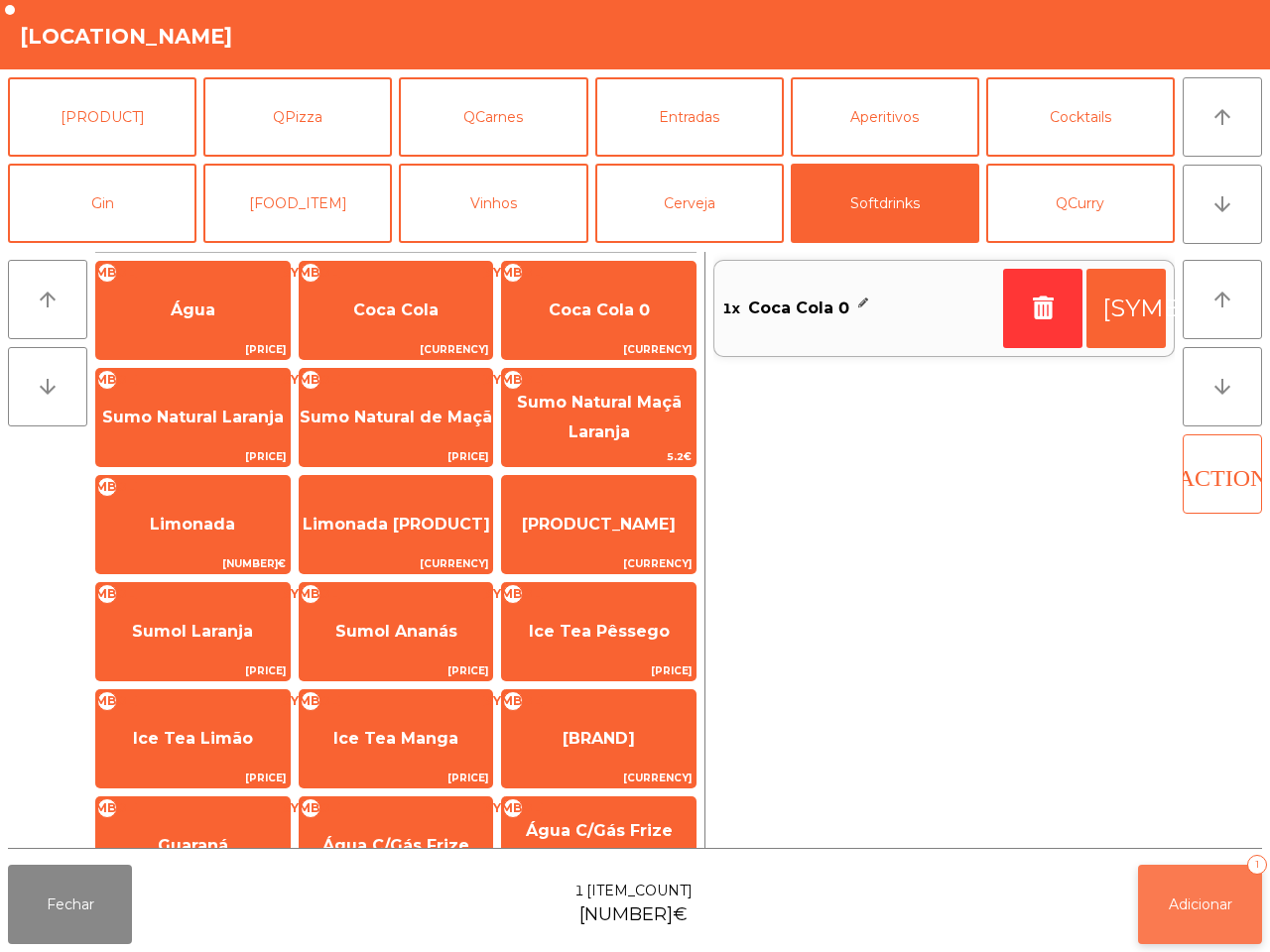 click on "Adicionar" at bounding box center (1201, 904) 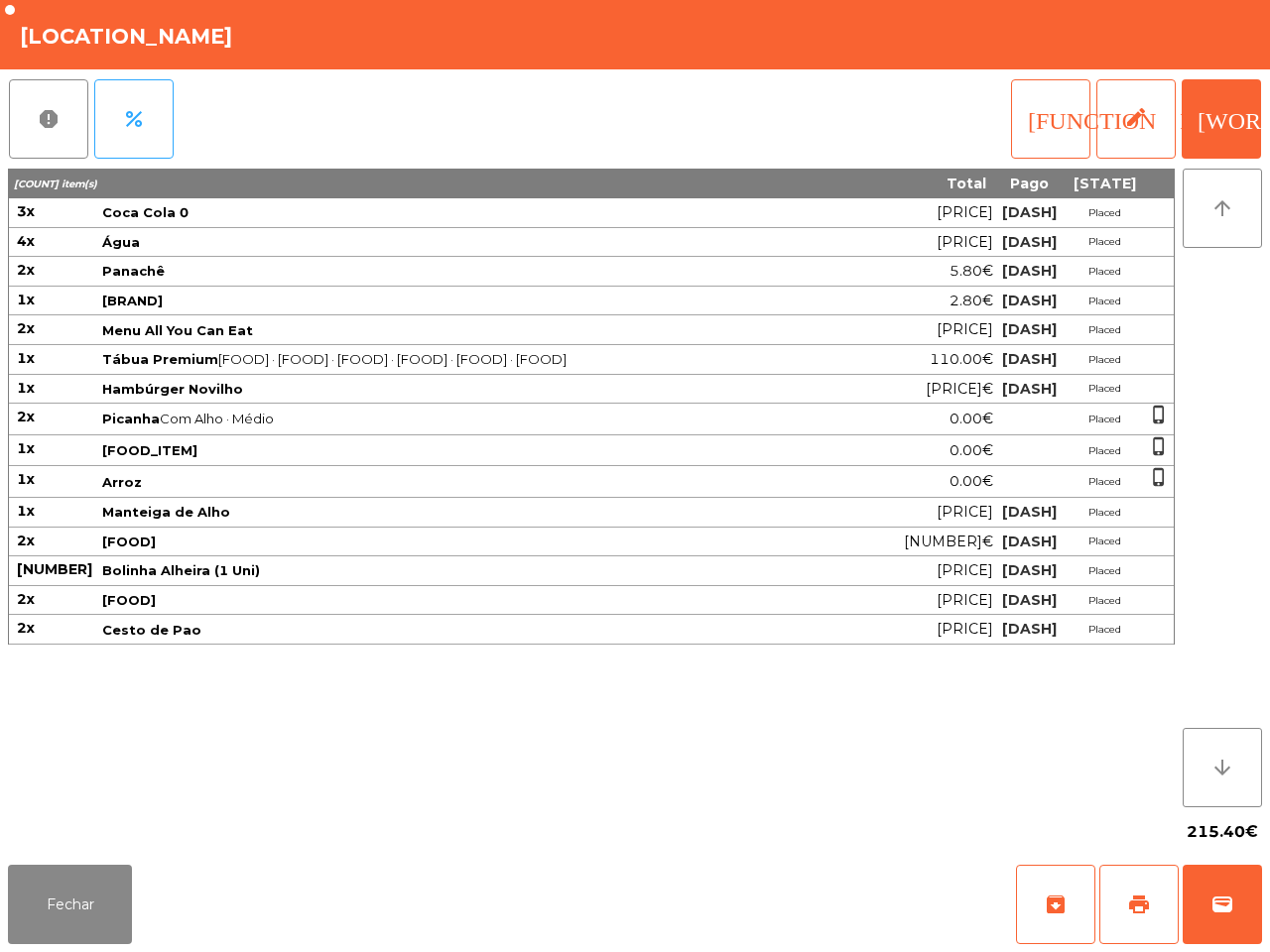 click on "Cesto de Pao" at bounding box center (474, 212) 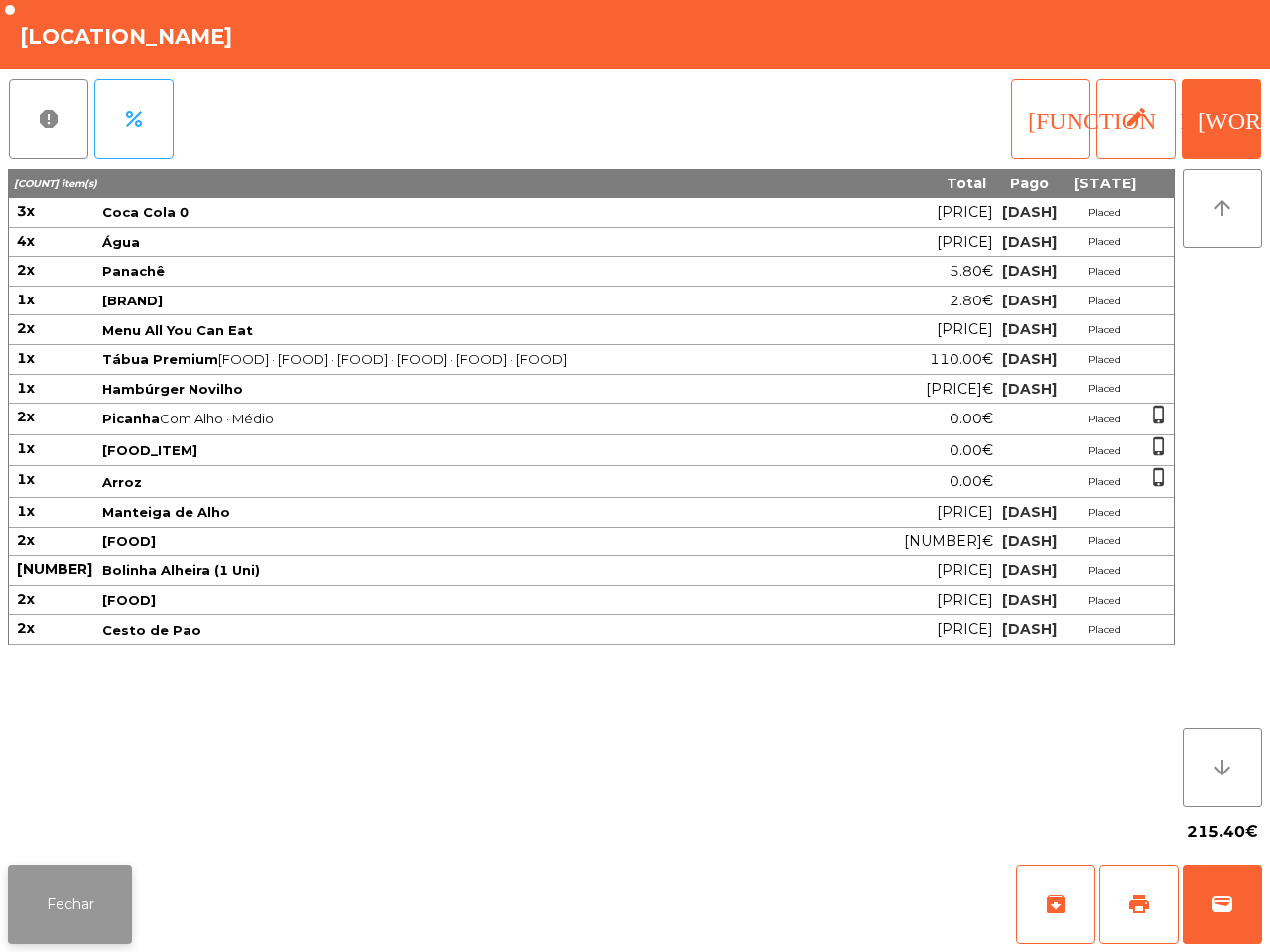 click on "Fechar" at bounding box center [69, 904] 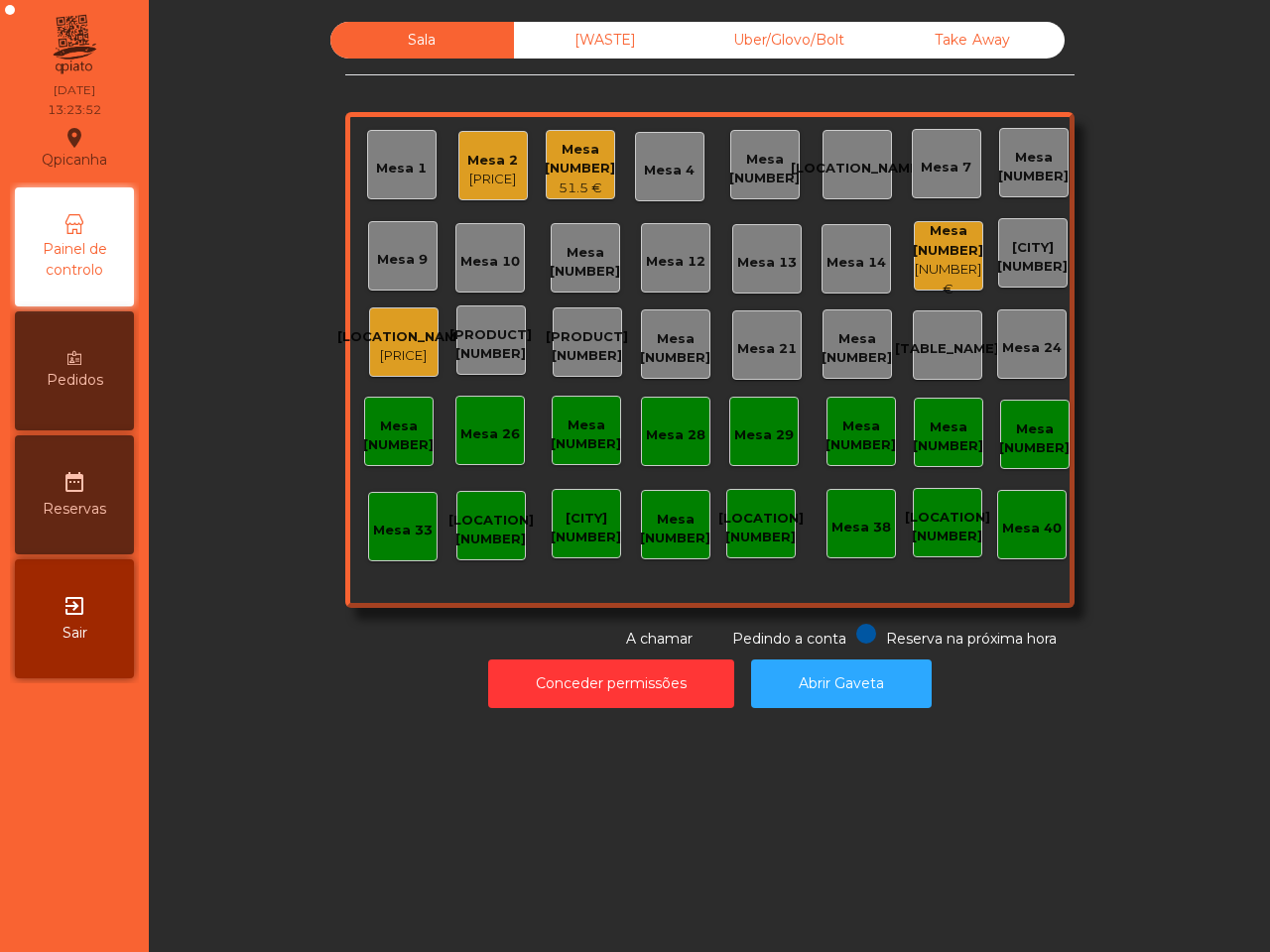 click on "Mesa [NUMBER]" at bounding box center [492, 161] 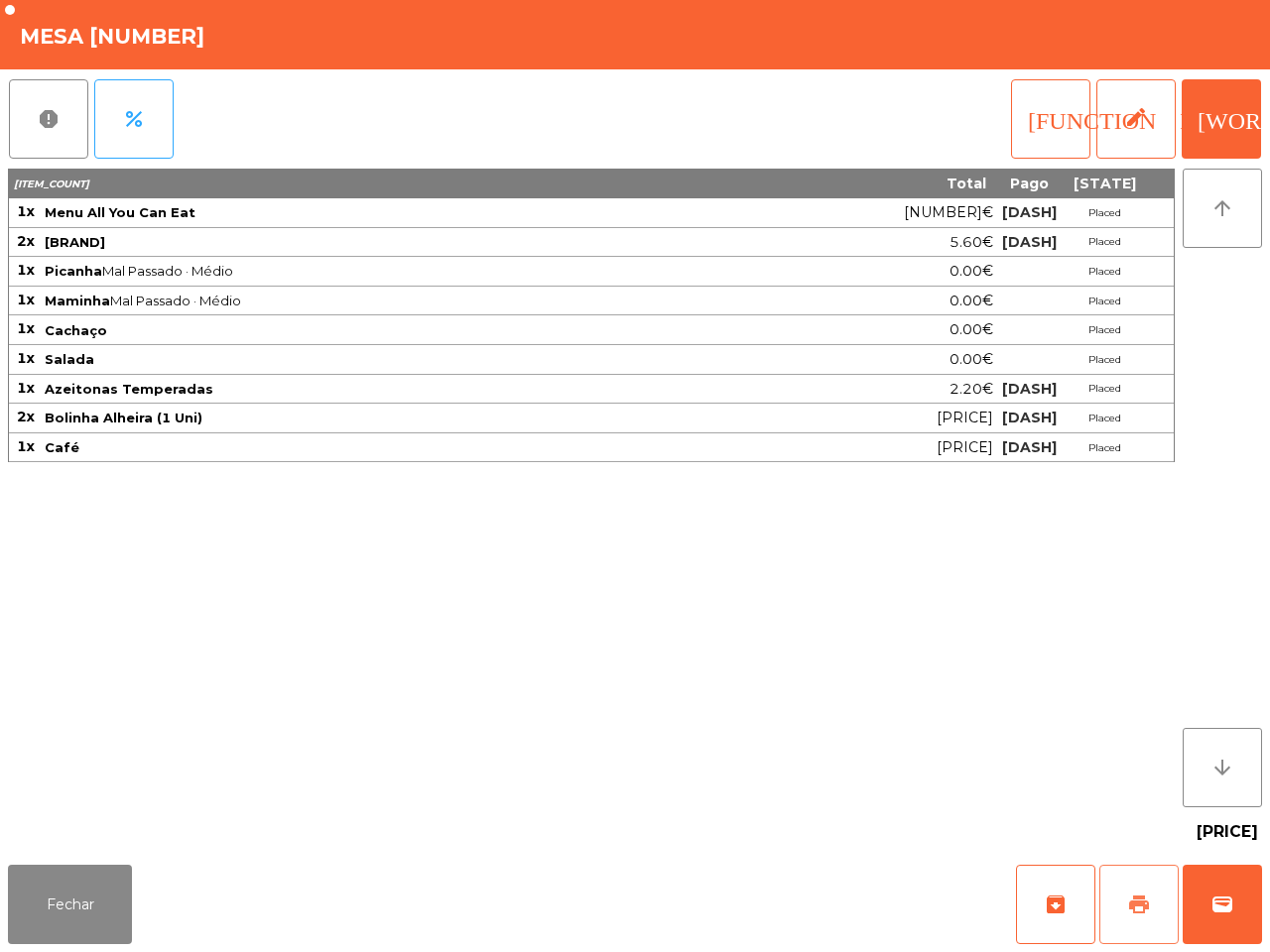 click on "print" at bounding box center [1056, 904] 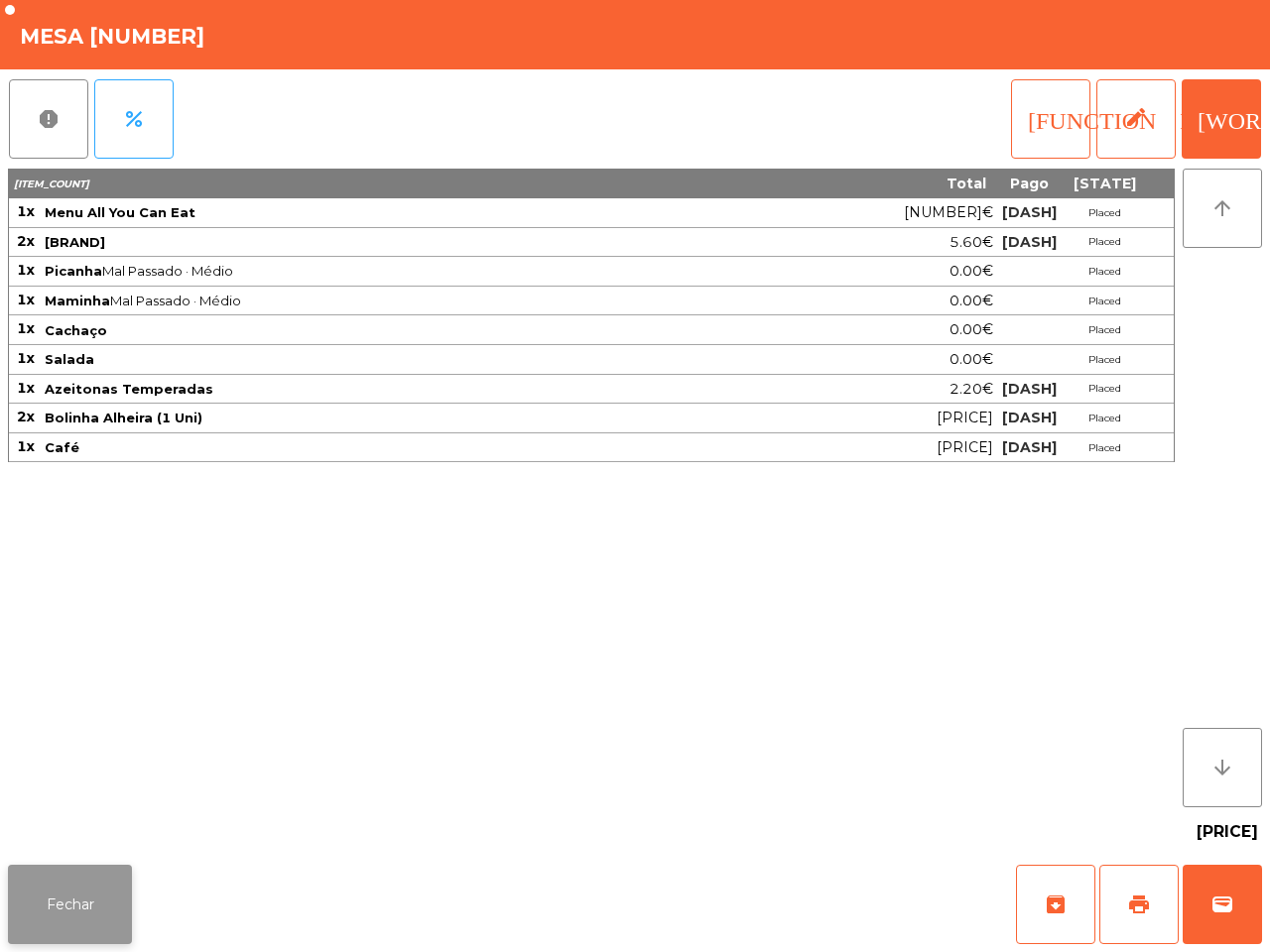 click on "Fechar" at bounding box center [69, 904] 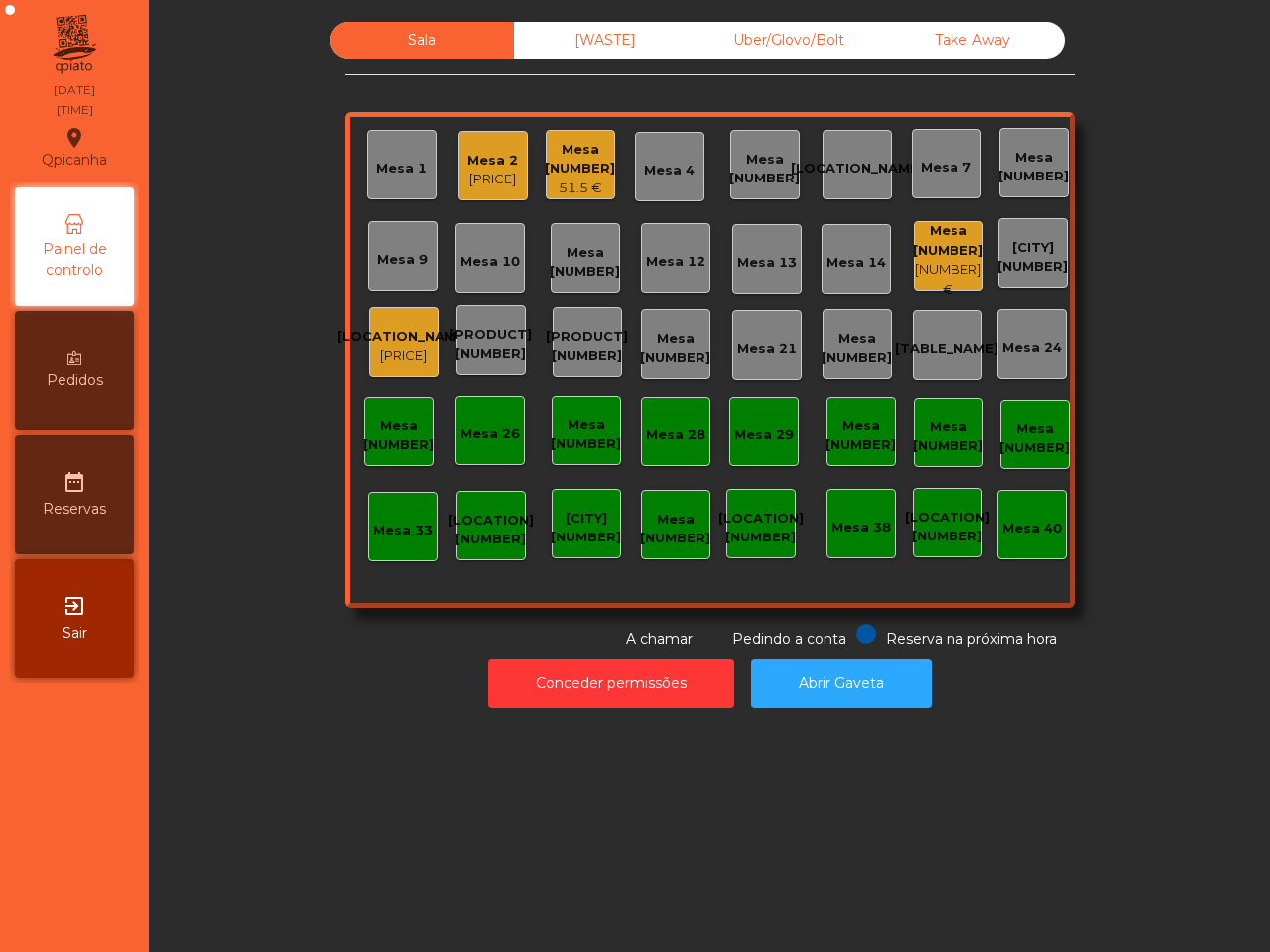 click on "Sala Desperdicio Uber/Glovo/Bolt Take Away Mesa [NUMBER] Mesa [NUMBER] [PRICE] Mesa [NUMBER] [PRICE] Mesa [NUMBER] Mesa [NUMBER] Mesa [NUMBER] Mesa [NUMBER] Mesa [NUMBER] Mesa [NUMBER] Mesa [NUMBER] Mesa [NUMBER] Mesa [NUMBER] Mesa [NUMBER] Mesa [NUMBER] [PRICE] Mesa [NUMBER] Mesa [NUMBER] [PRICE] Mesa [NUMBER] Mesa [NUMBER] Mesa [NUMBER] Mesa [NUMBER] Mesa [NUMBER] Mesa [NUMBER] Mesa [NUMBER] Mesa [NUMBER] Mesa [NUMBER] Mesa [NUMBER] Mesa [NUMBER] Mesa [NUMBER] Mesa [NUMBER] Mesa [NUMBER] Mesa [NUMBER] Mesa [NUMBER] Mesa [NUMBER] Mesa [NUMBER] Mesa [NUMBER] Mesa [NUMBER] Reserva na próxima hora Pedindo a conta A chamar Conceder permissões Abrir Gaveta" at bounding box center [709, 476] 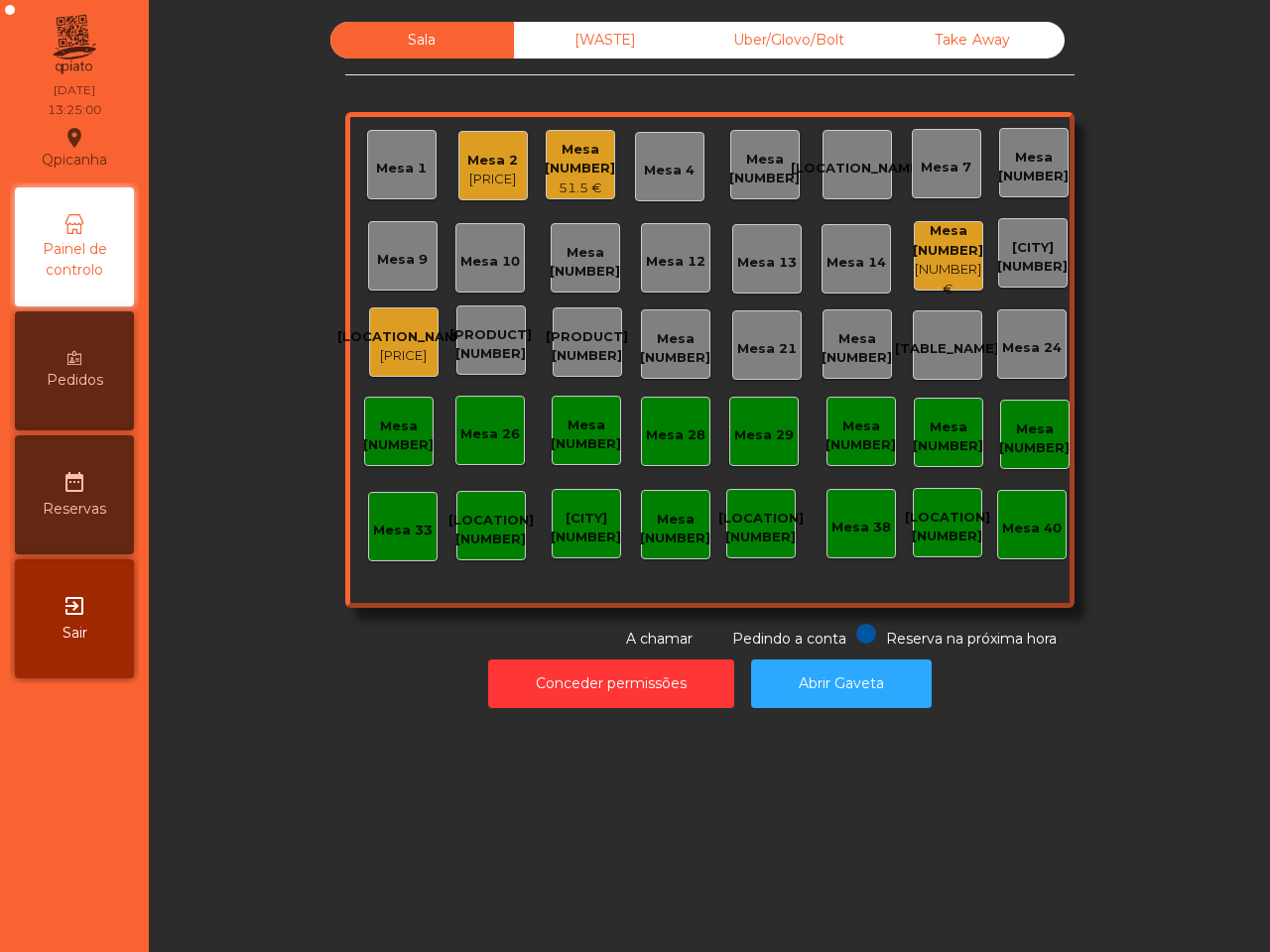 click on "[PRICE]" at bounding box center (492, 179) 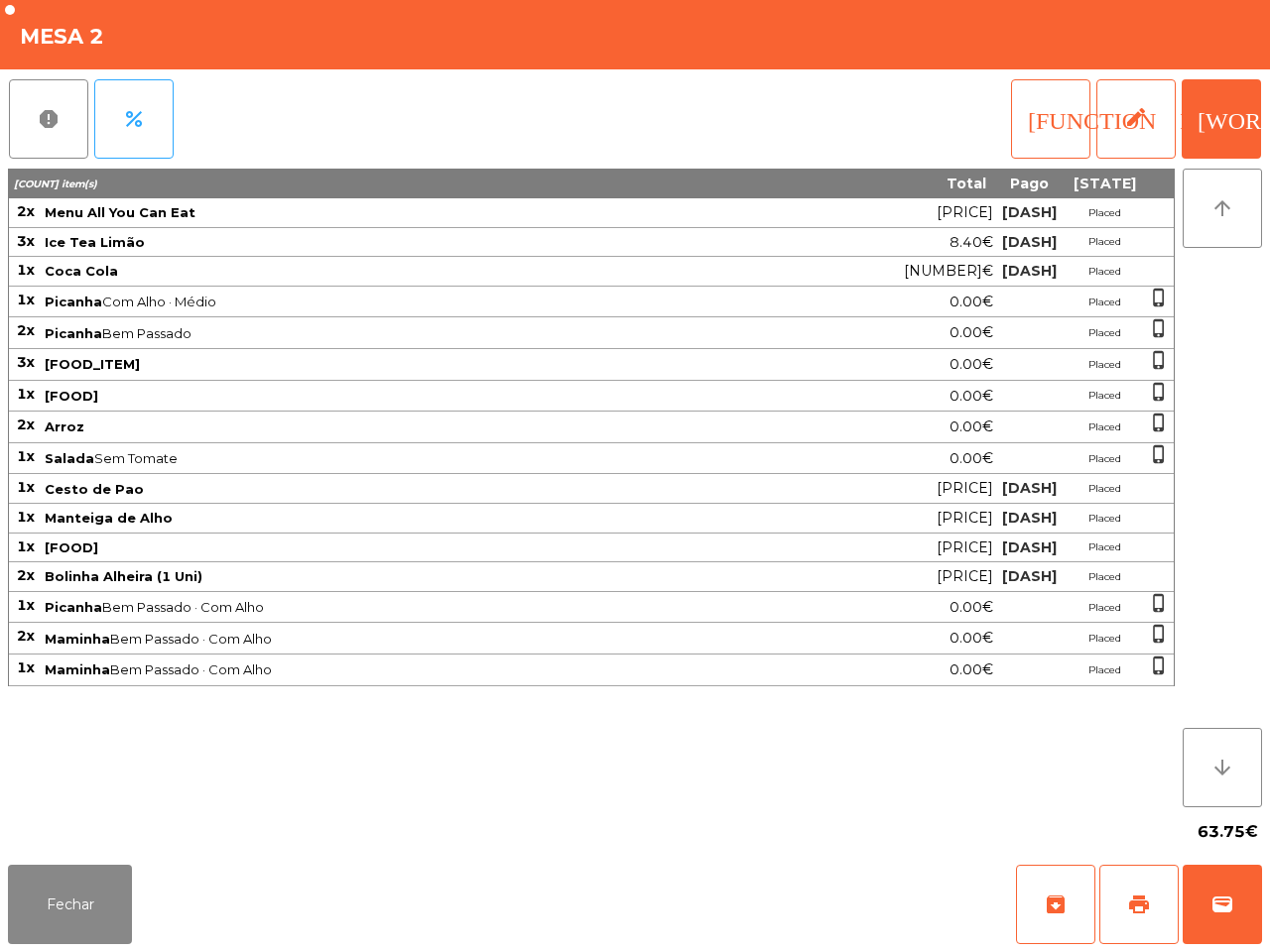 drag, startPoint x: 772, startPoint y: 363, endPoint x: 696, endPoint y: 774, distance: 417.9677 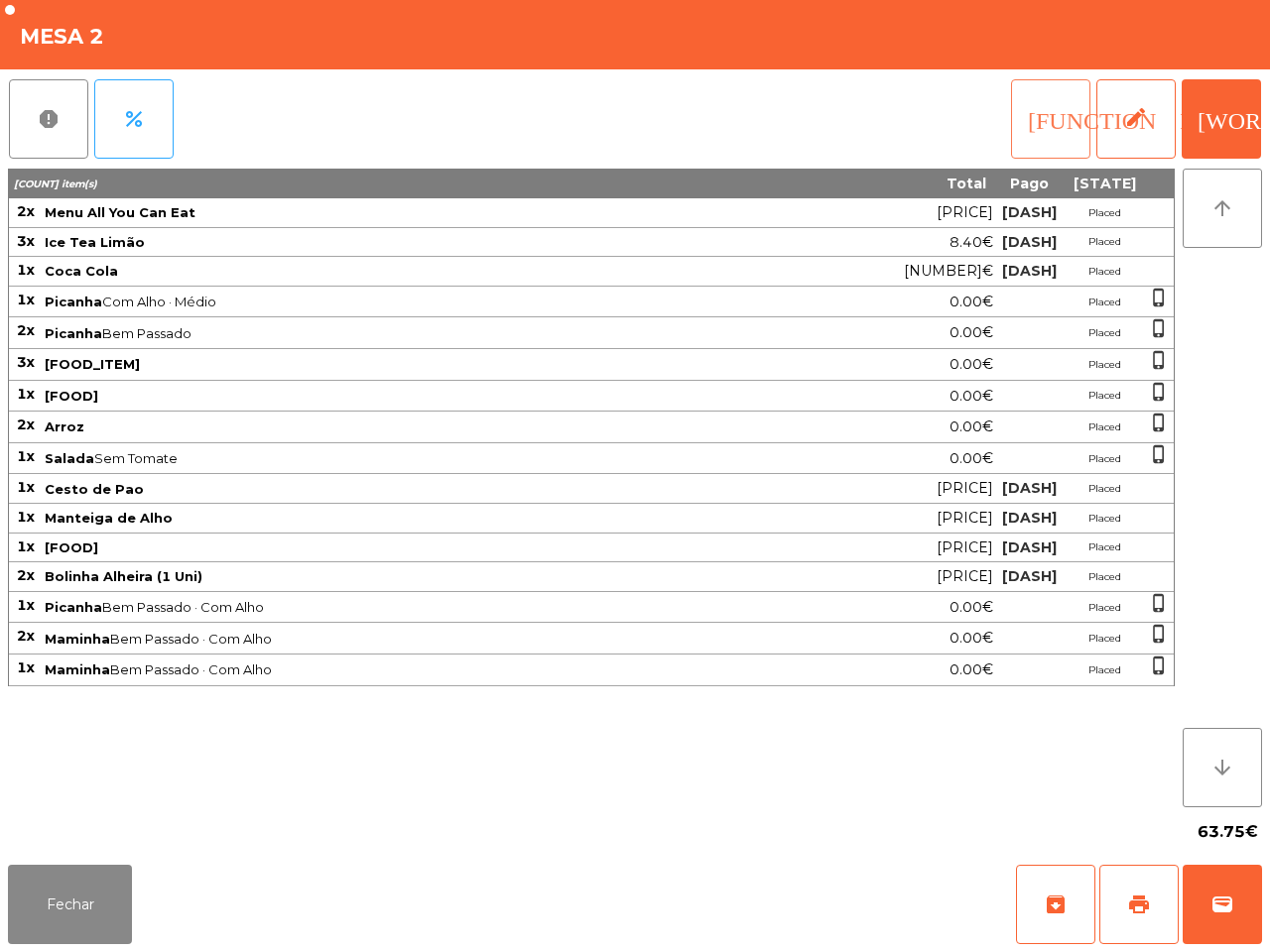 click on "[FUNCTION_NAME]" at bounding box center [1051, 119] 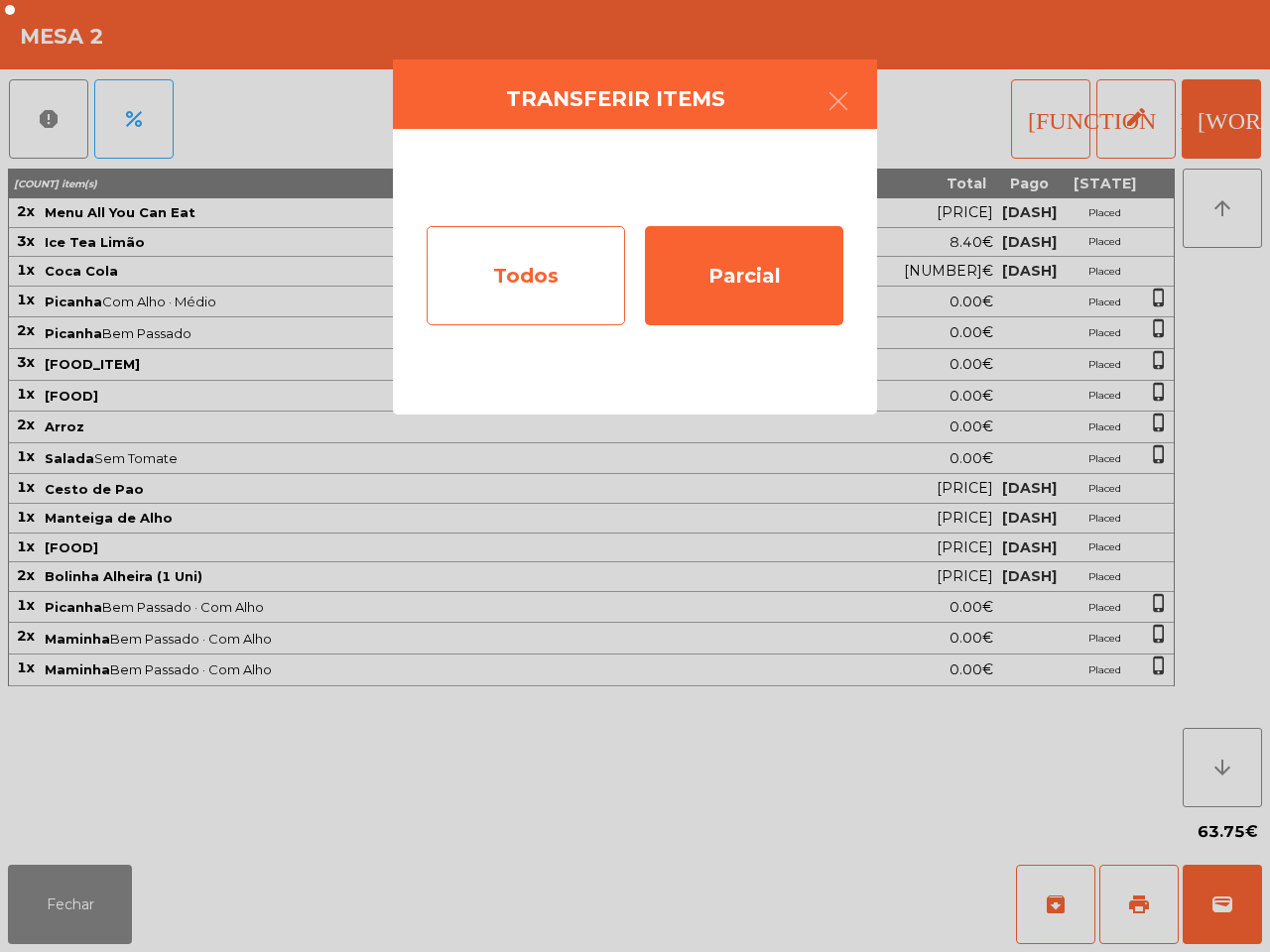 click on "Todos" at bounding box center (526, 276) 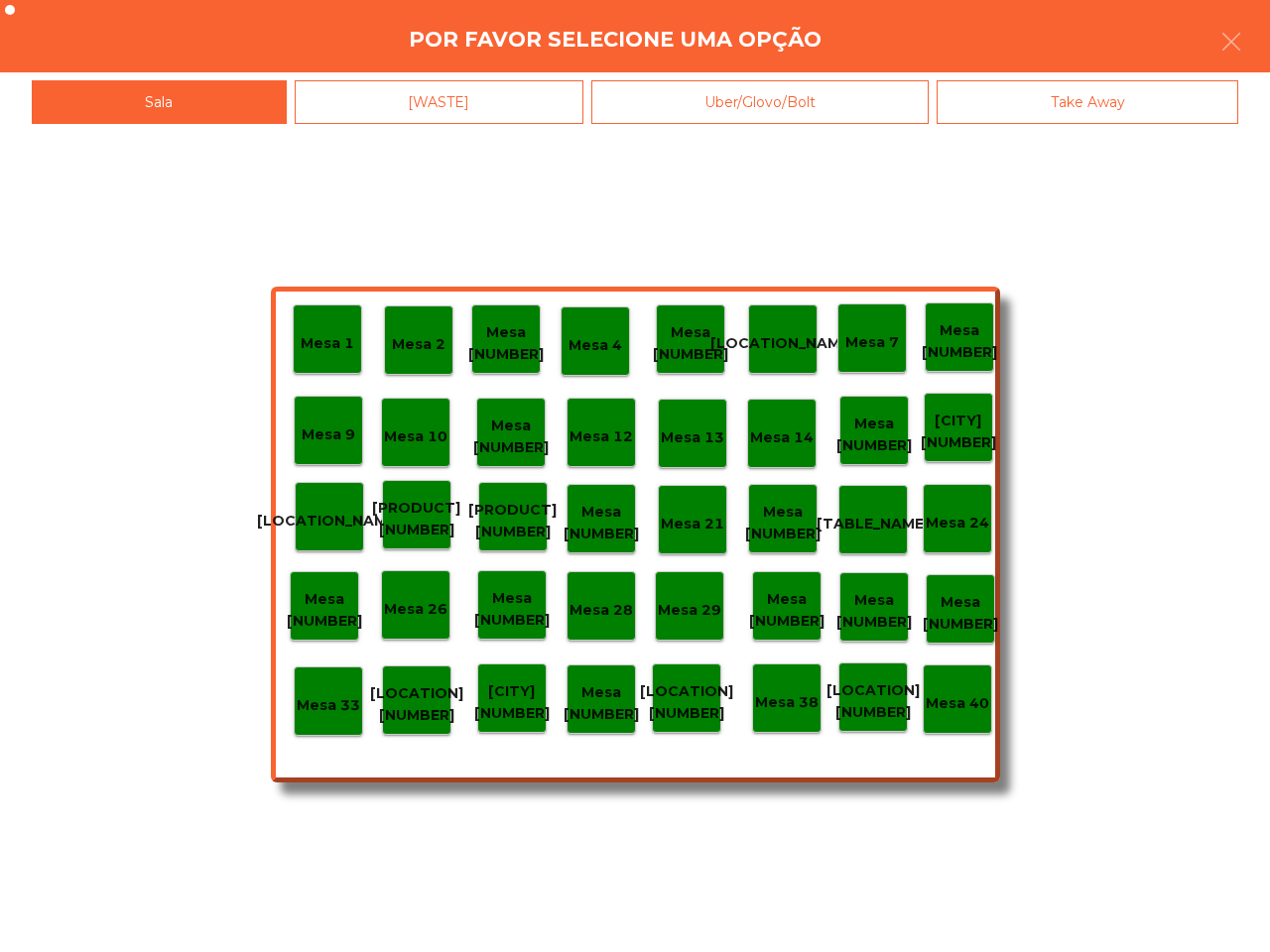 click on "Mesa 40" at bounding box center (327, 343) 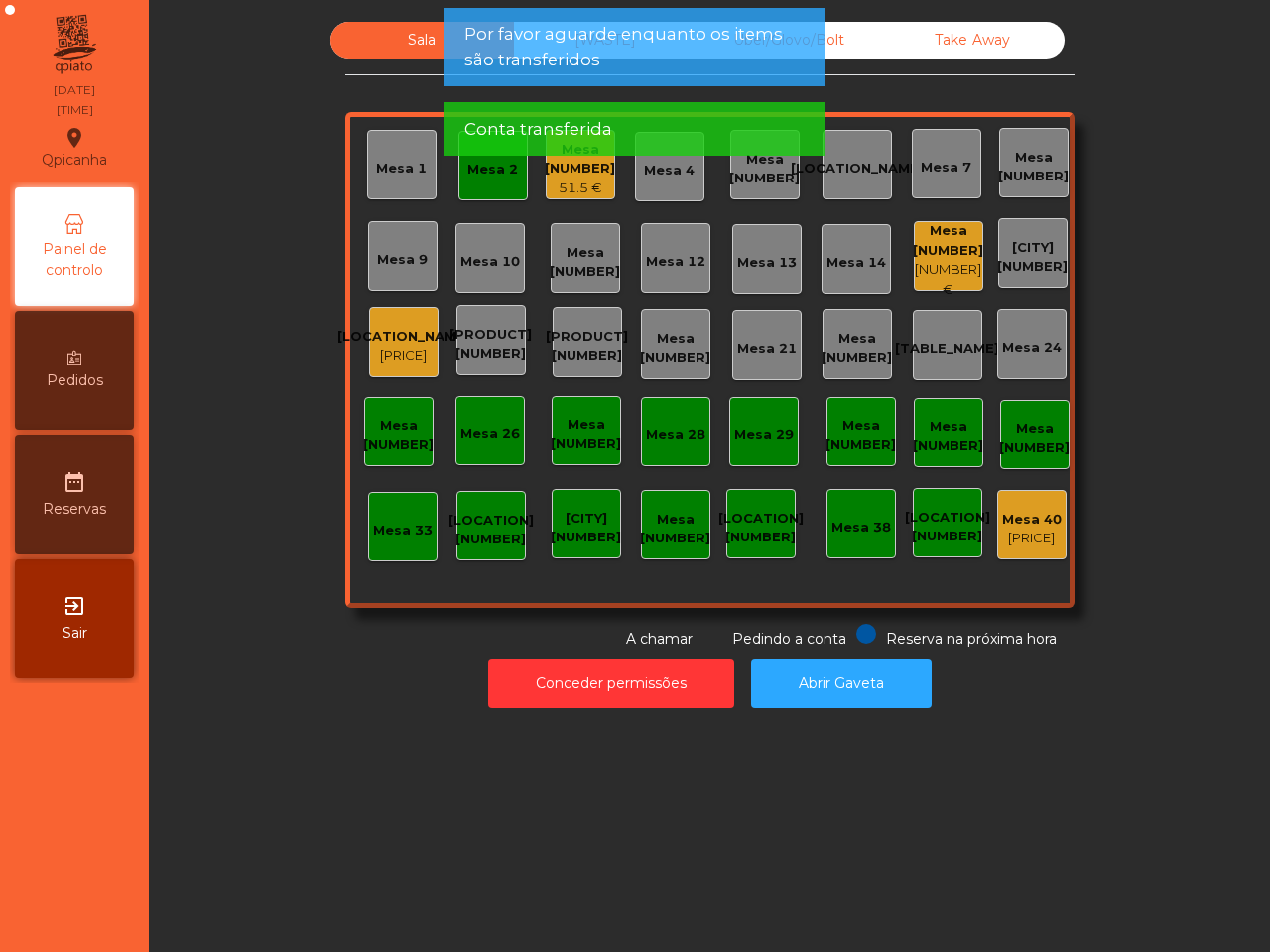 click on "Mesa 2" at bounding box center [493, 166] 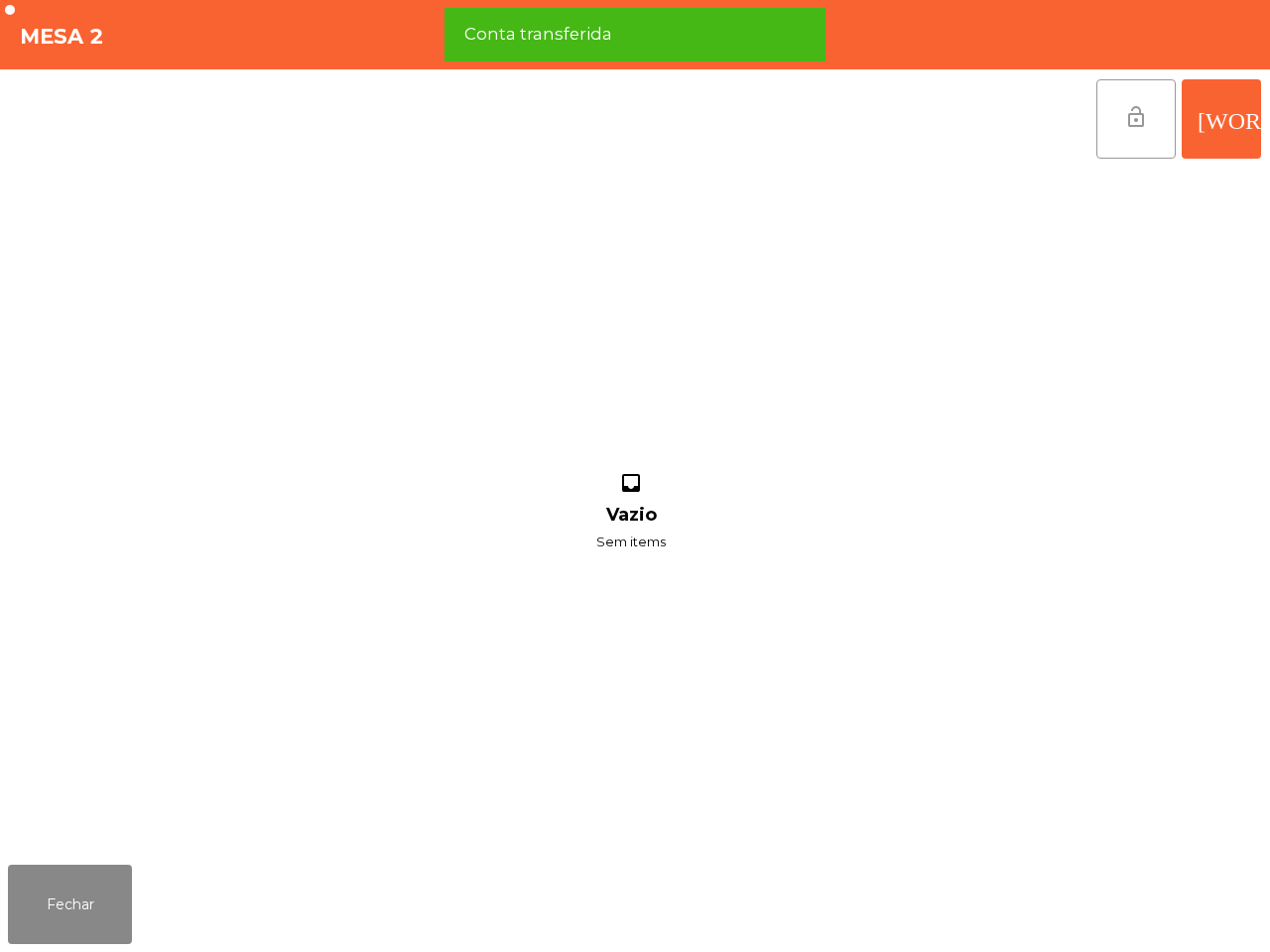 click on "lock_open" at bounding box center (1136, 117) 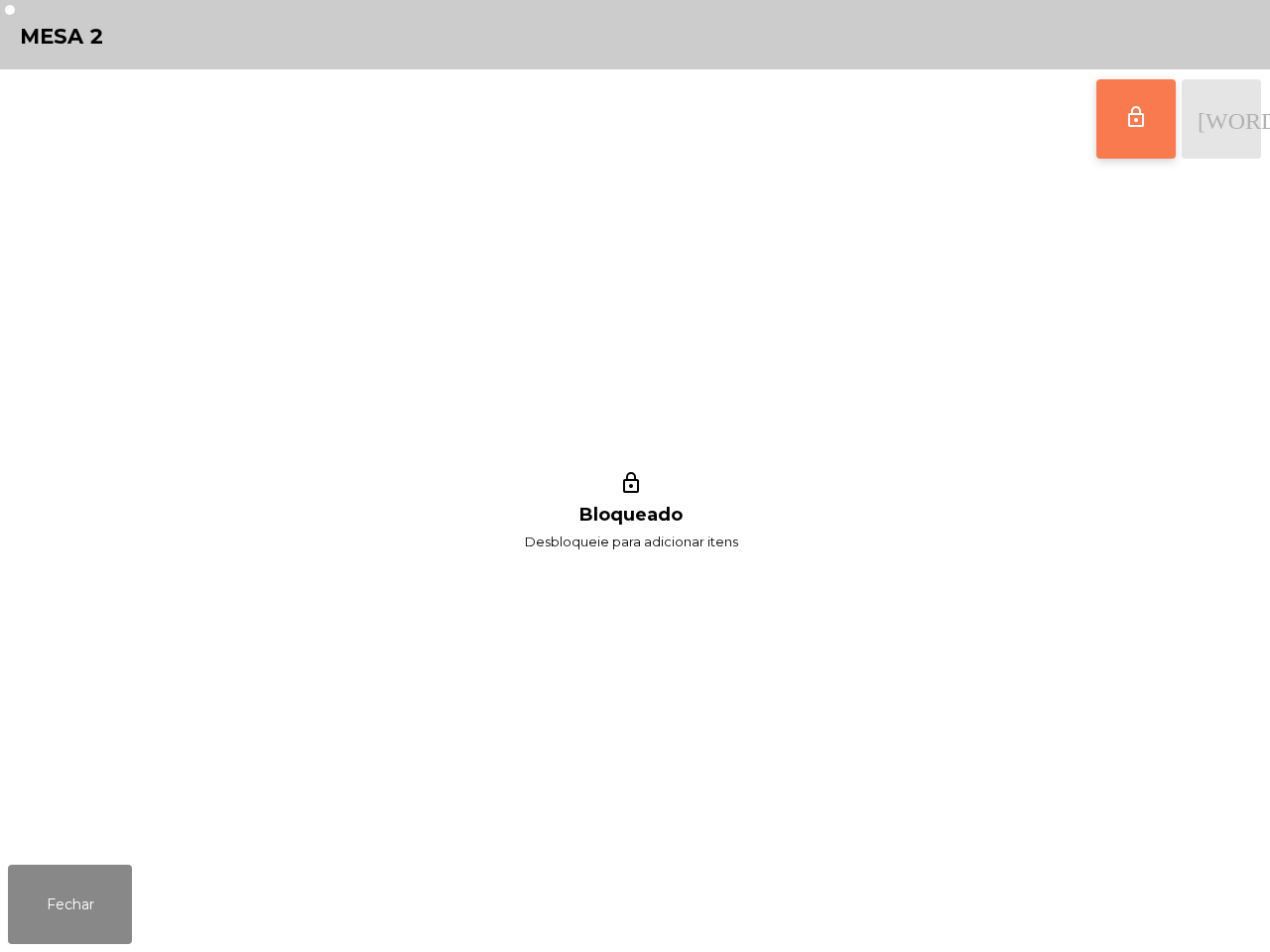 drag, startPoint x: 866, startPoint y: 451, endPoint x: 869, endPoint y: 438, distance: 13.341664 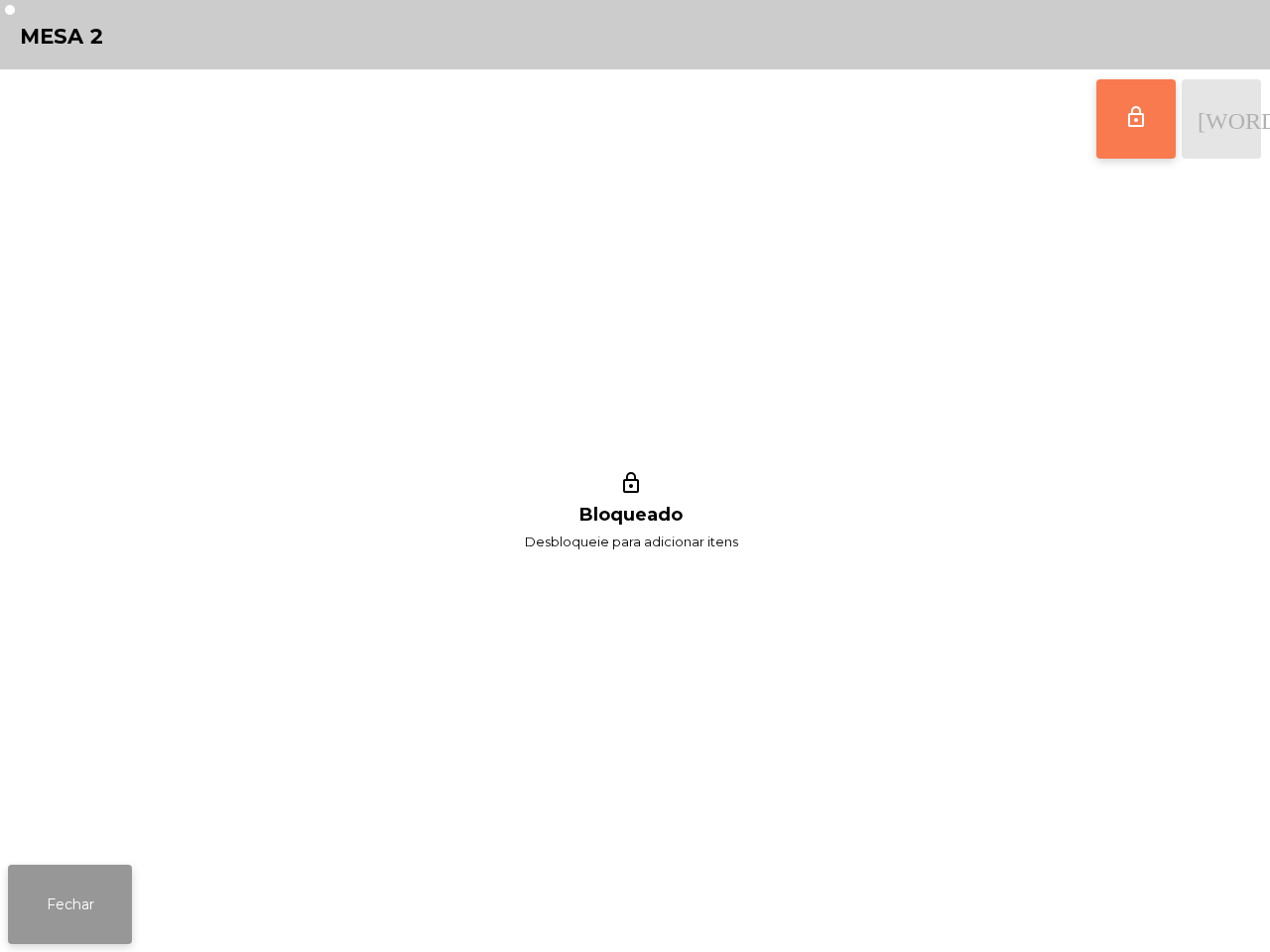 click on "Fechar" at bounding box center [69, 904] 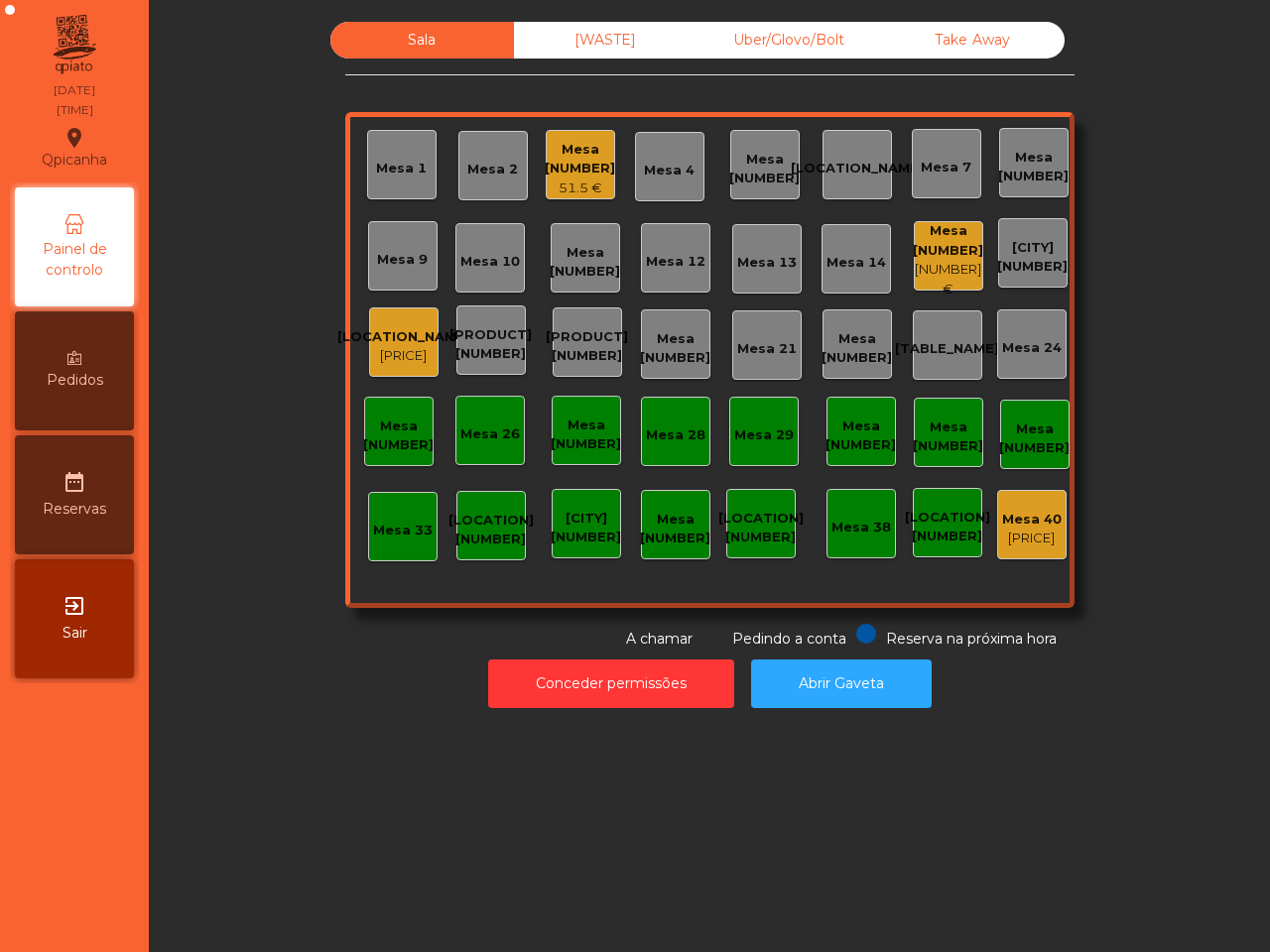 click on "Mesa 3   [PRICE] €" at bounding box center [579, 169] 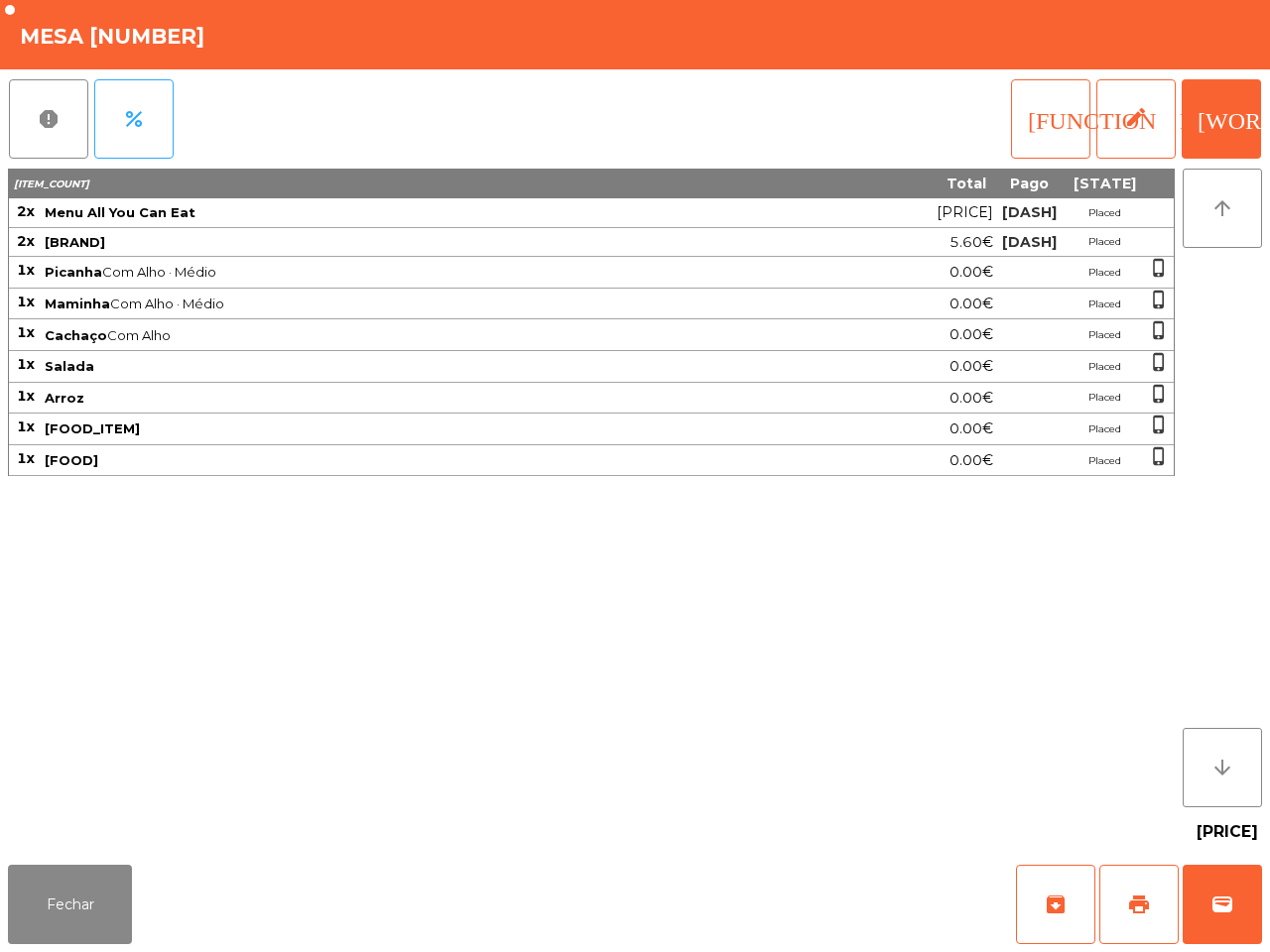 drag, startPoint x: 463, startPoint y: 426, endPoint x: 334, endPoint y: 547, distance: 176.86718 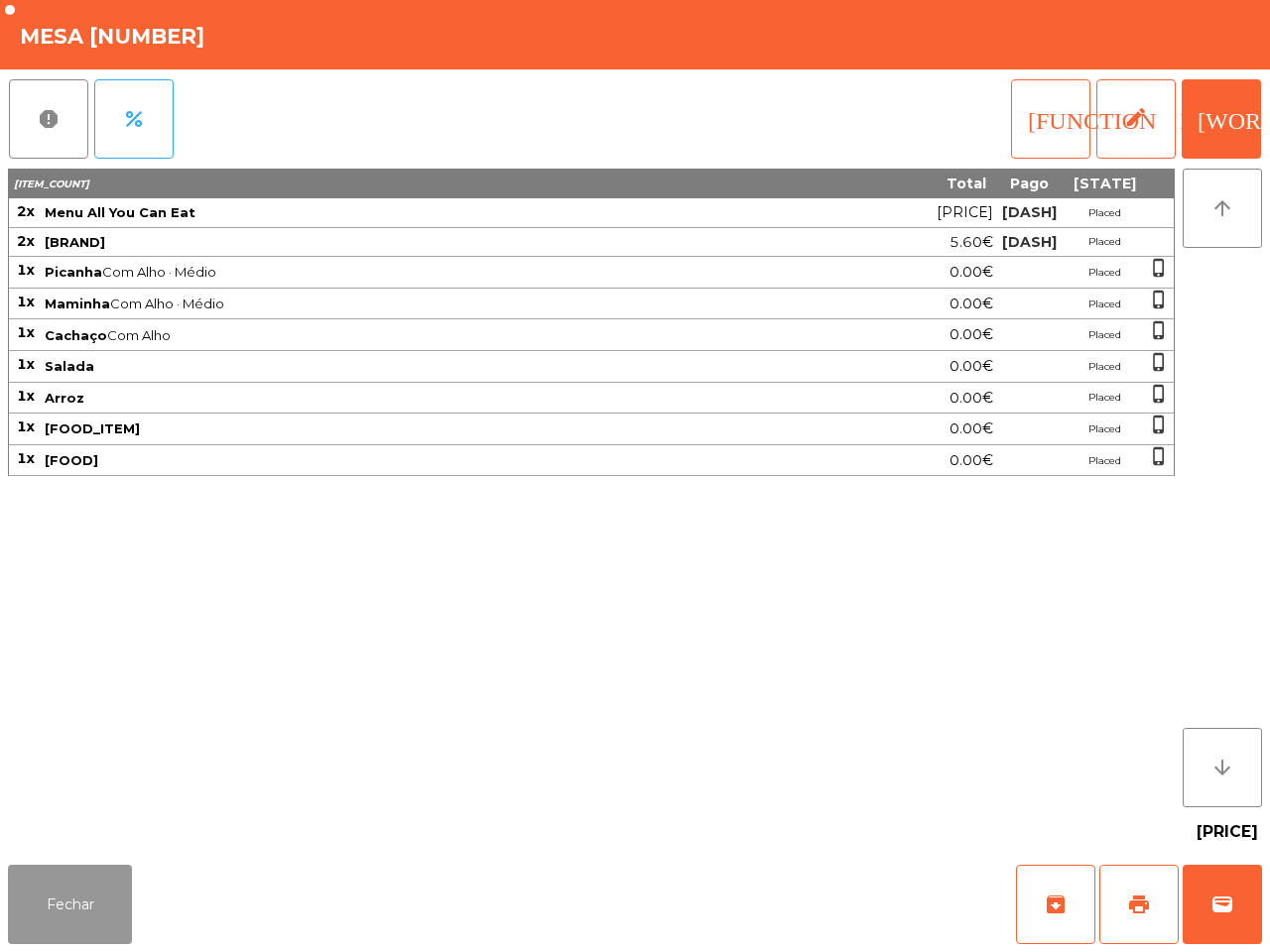 click on "Fechar" at bounding box center [69, 904] 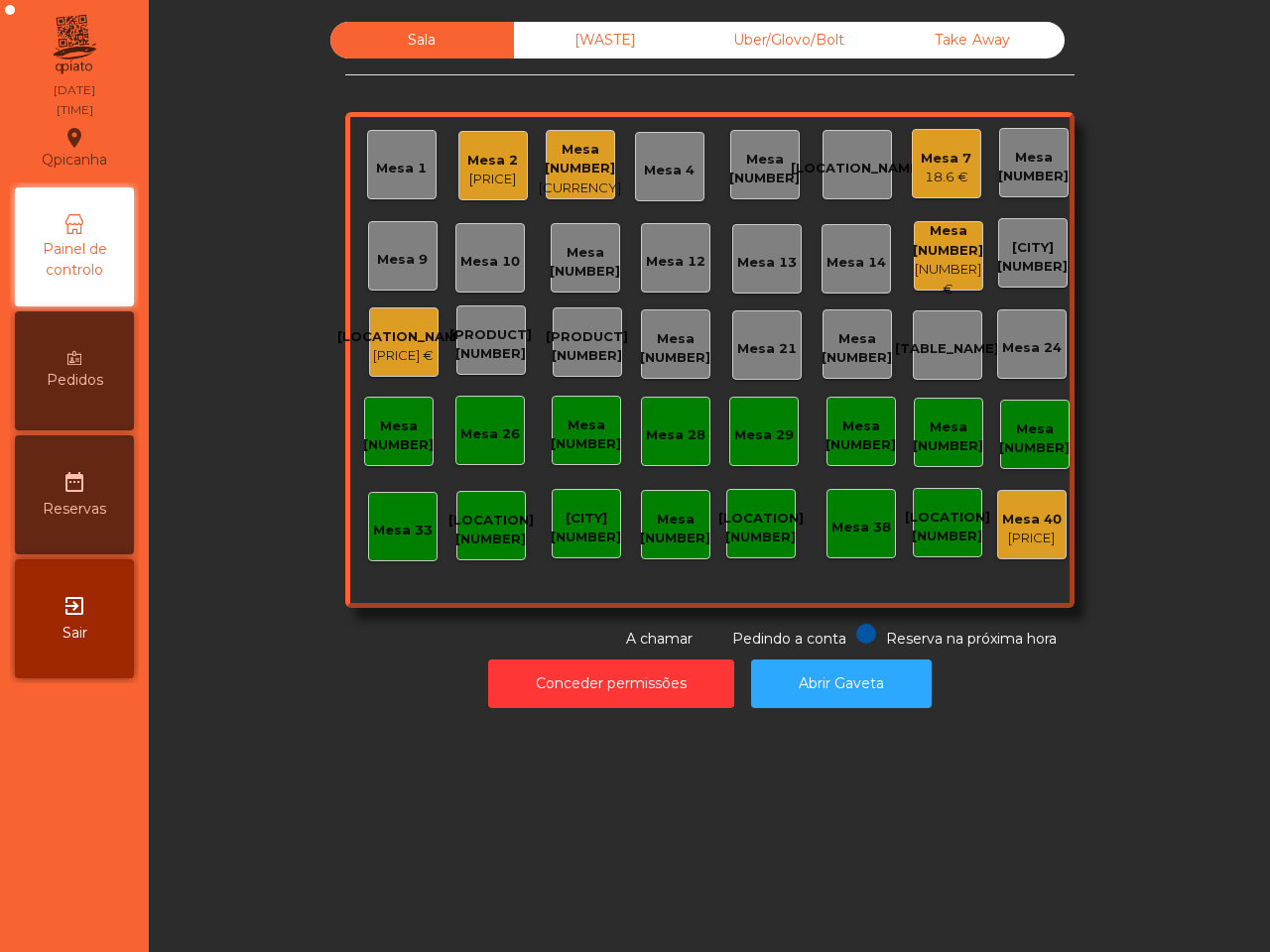 click on "18.6 €" at bounding box center [492, 179] 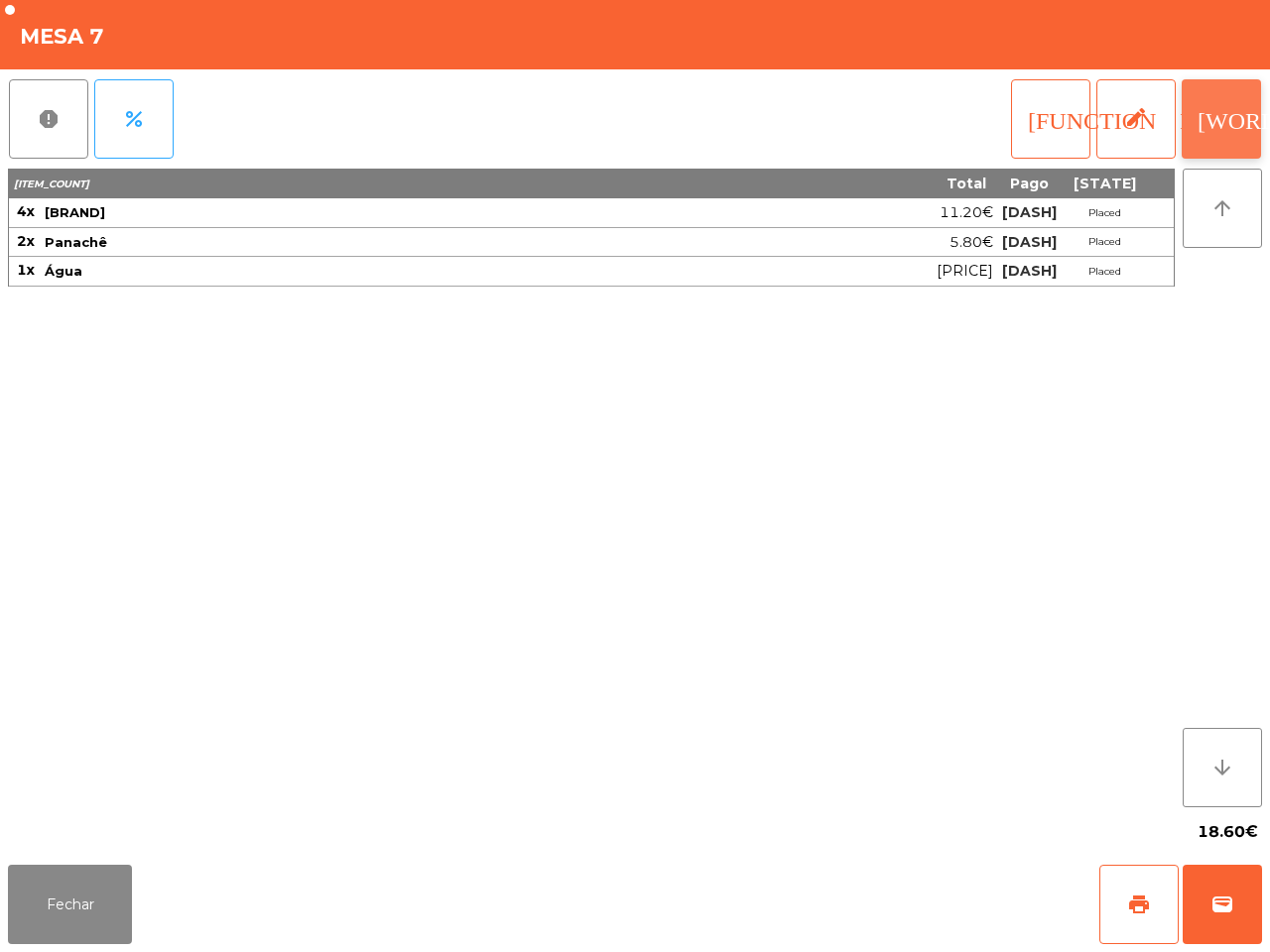 click on "[WORD]" at bounding box center (1221, 119) 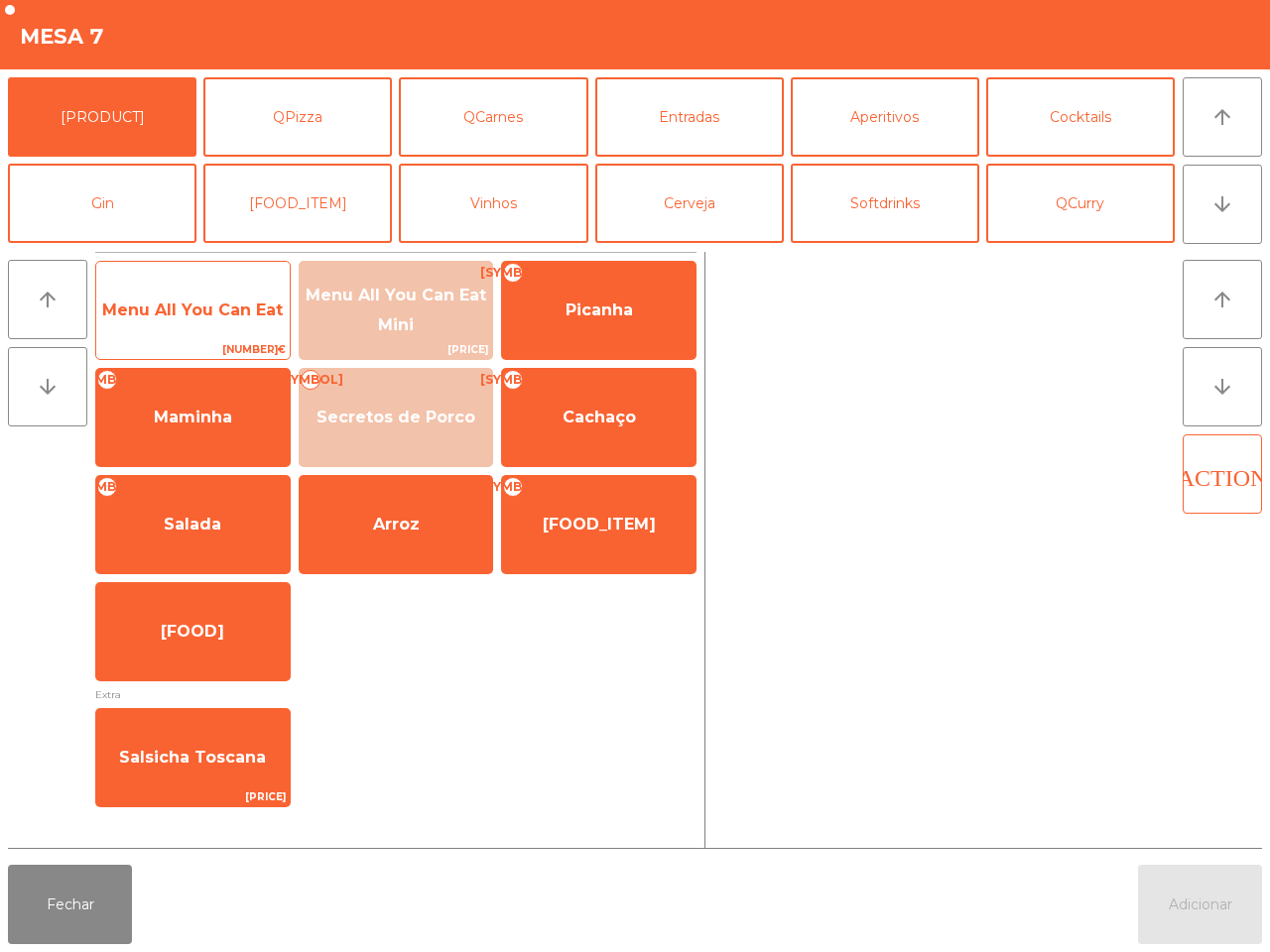 click on "Menu All You Can Eat" at bounding box center (192, 310) 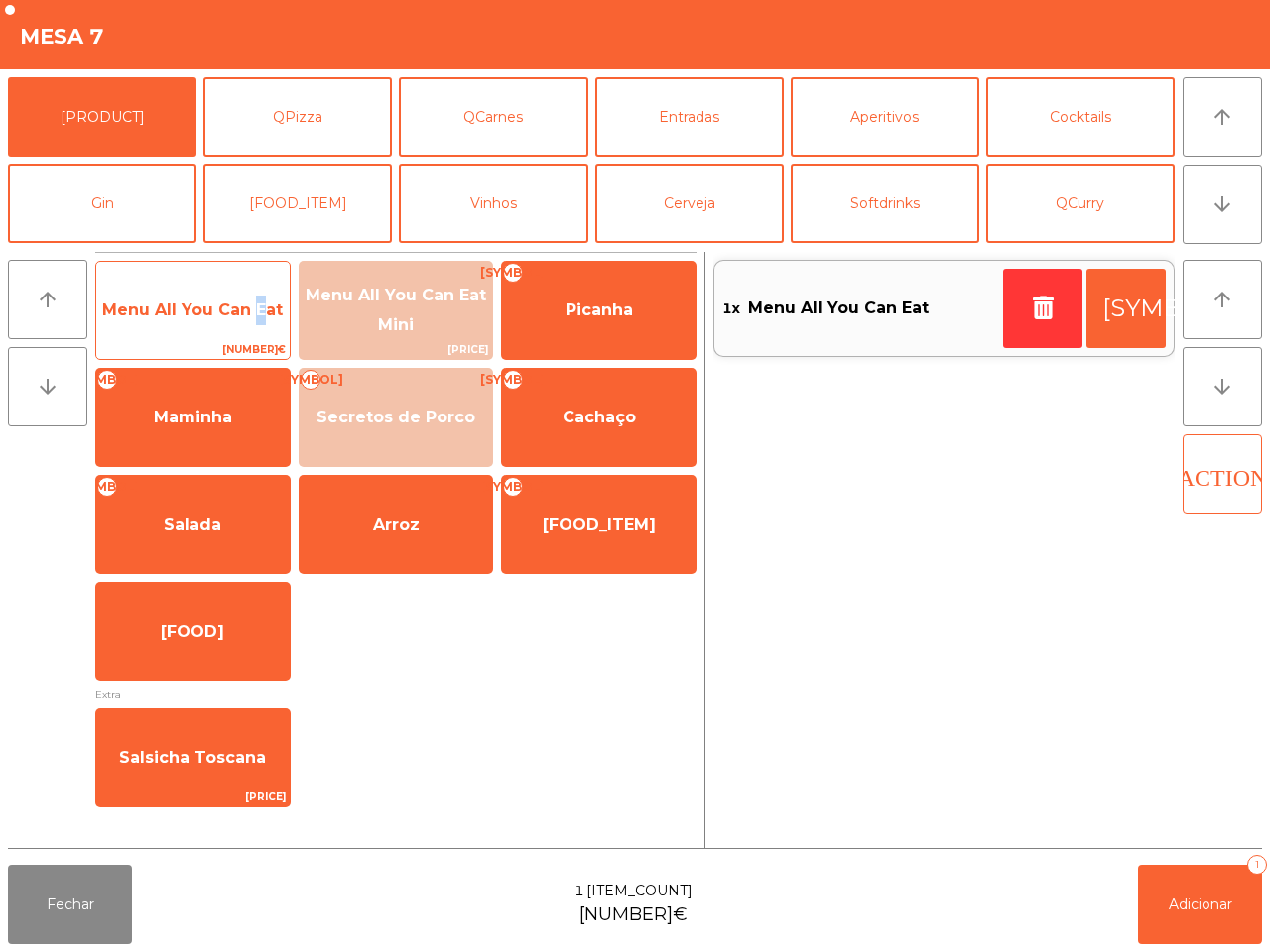 click on "Menu All You Can Eat" at bounding box center (192, 310) 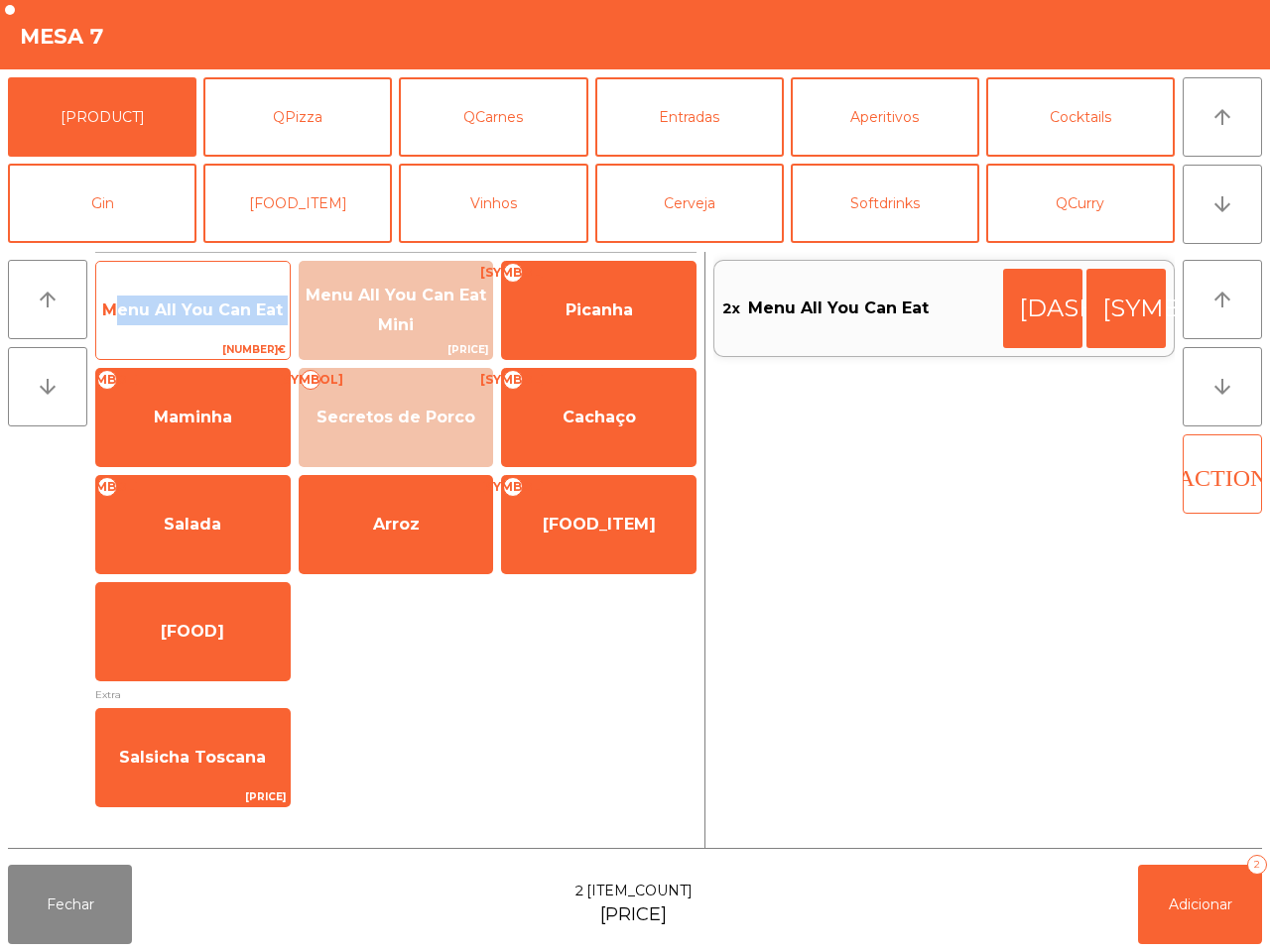 click on "Menu All You Can Eat" at bounding box center [192, 310] 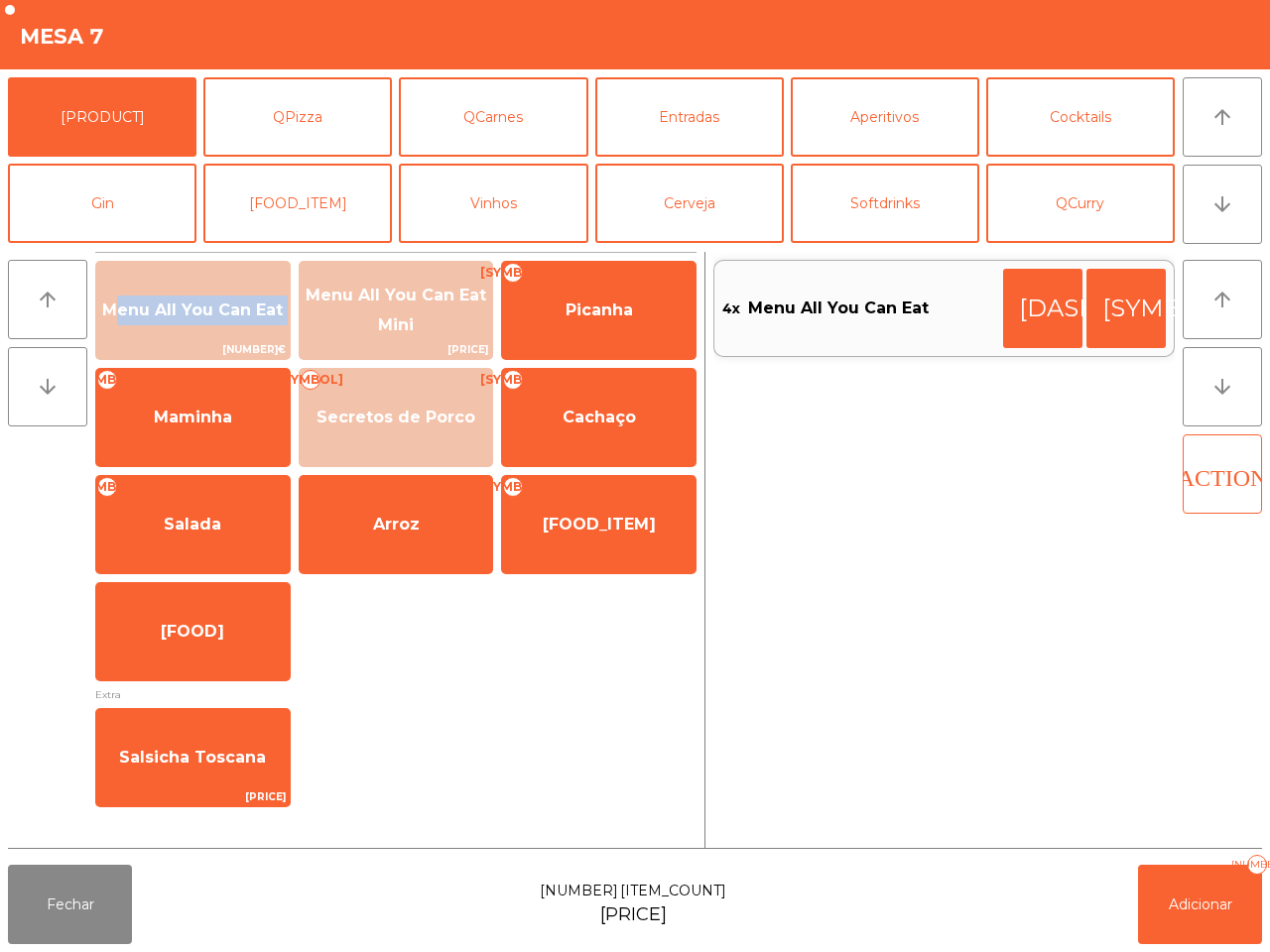 click on "Fechar  4 item(s)  91.80€   Adicionar   4" at bounding box center [635, 904] 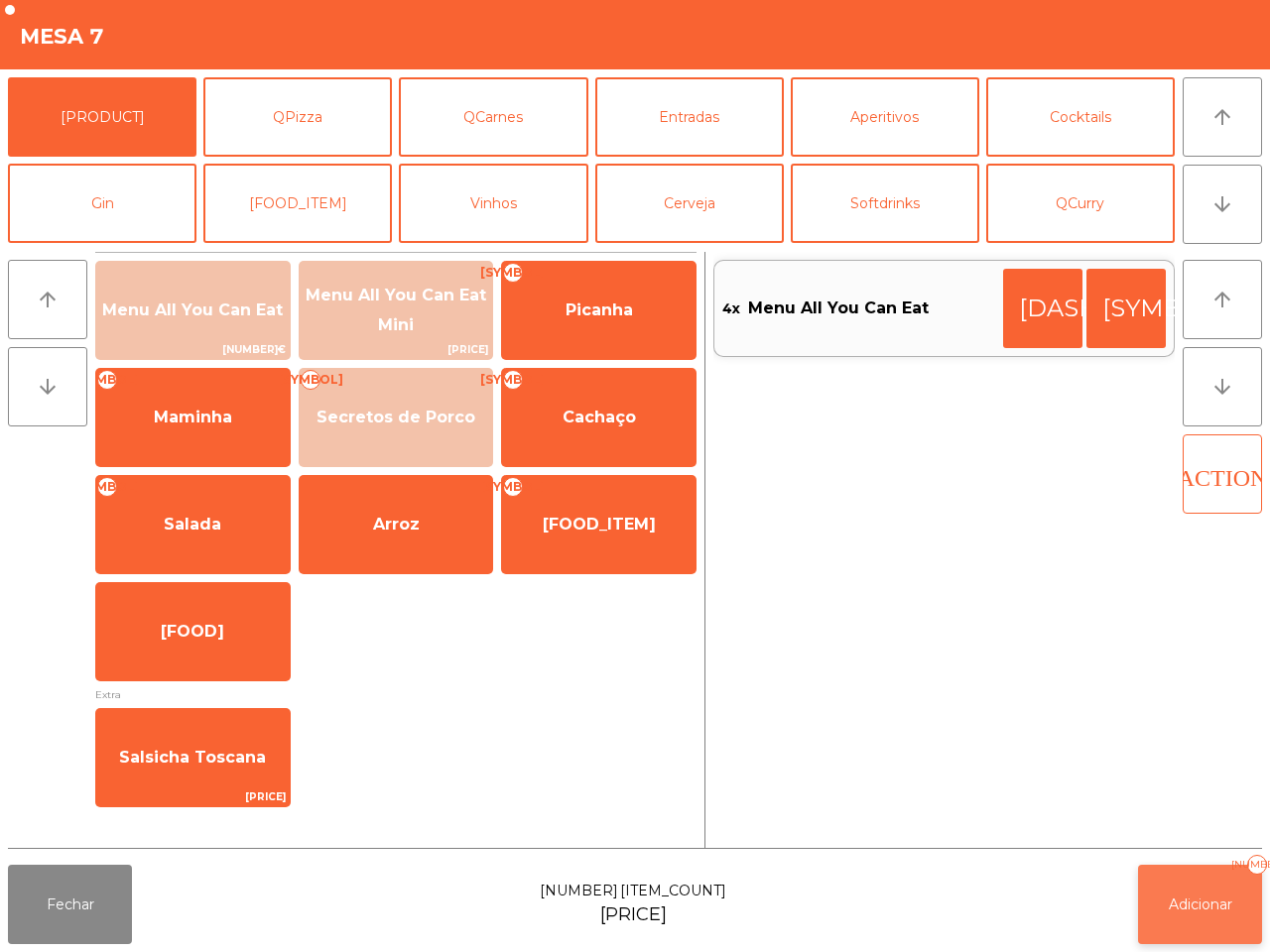 click on "Adicionar [NUMBER]" at bounding box center (1200, 904) 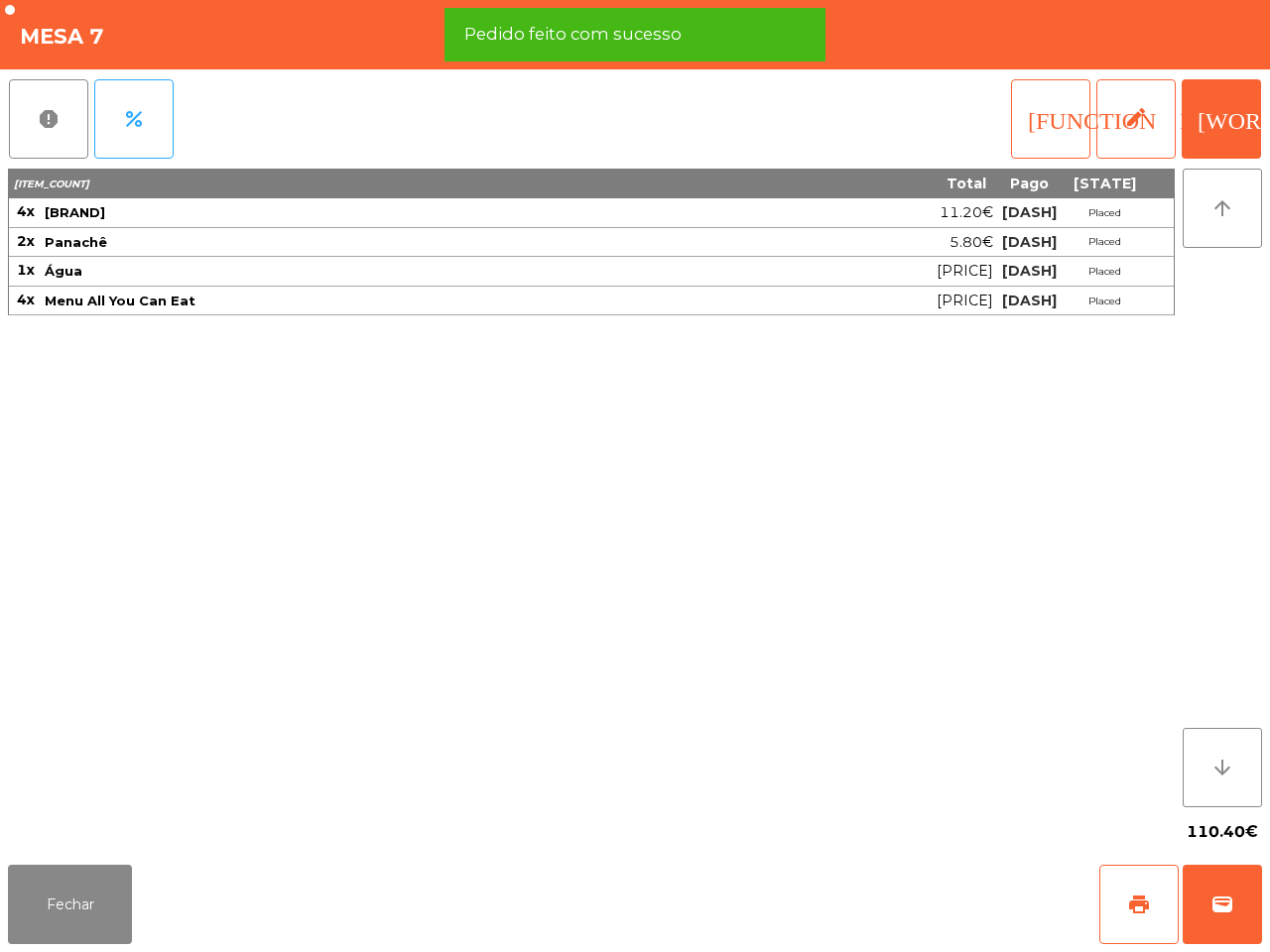 click on "fechar   print   wallet" at bounding box center (635, 904) 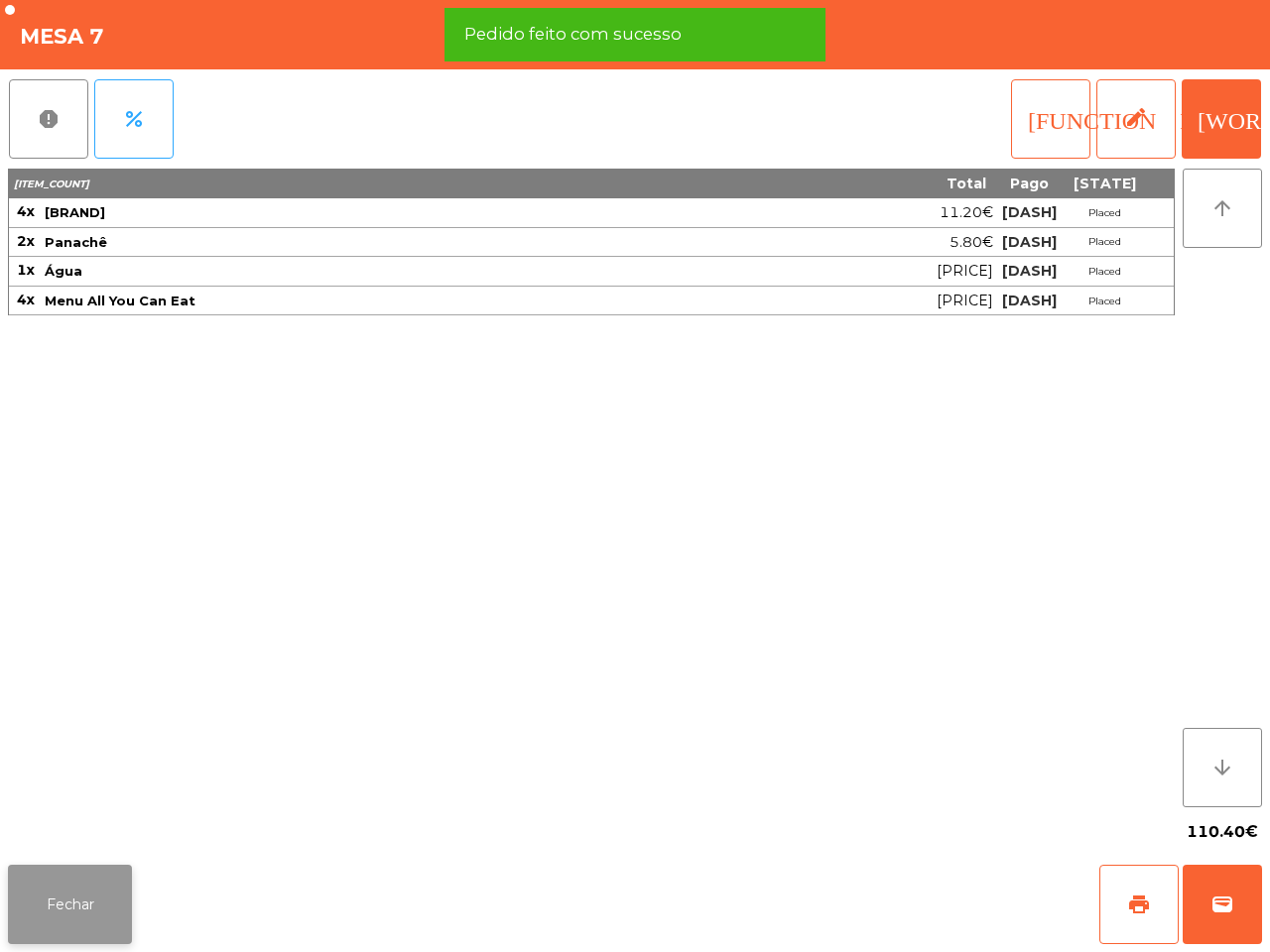 click on "Fechar" at bounding box center [69, 904] 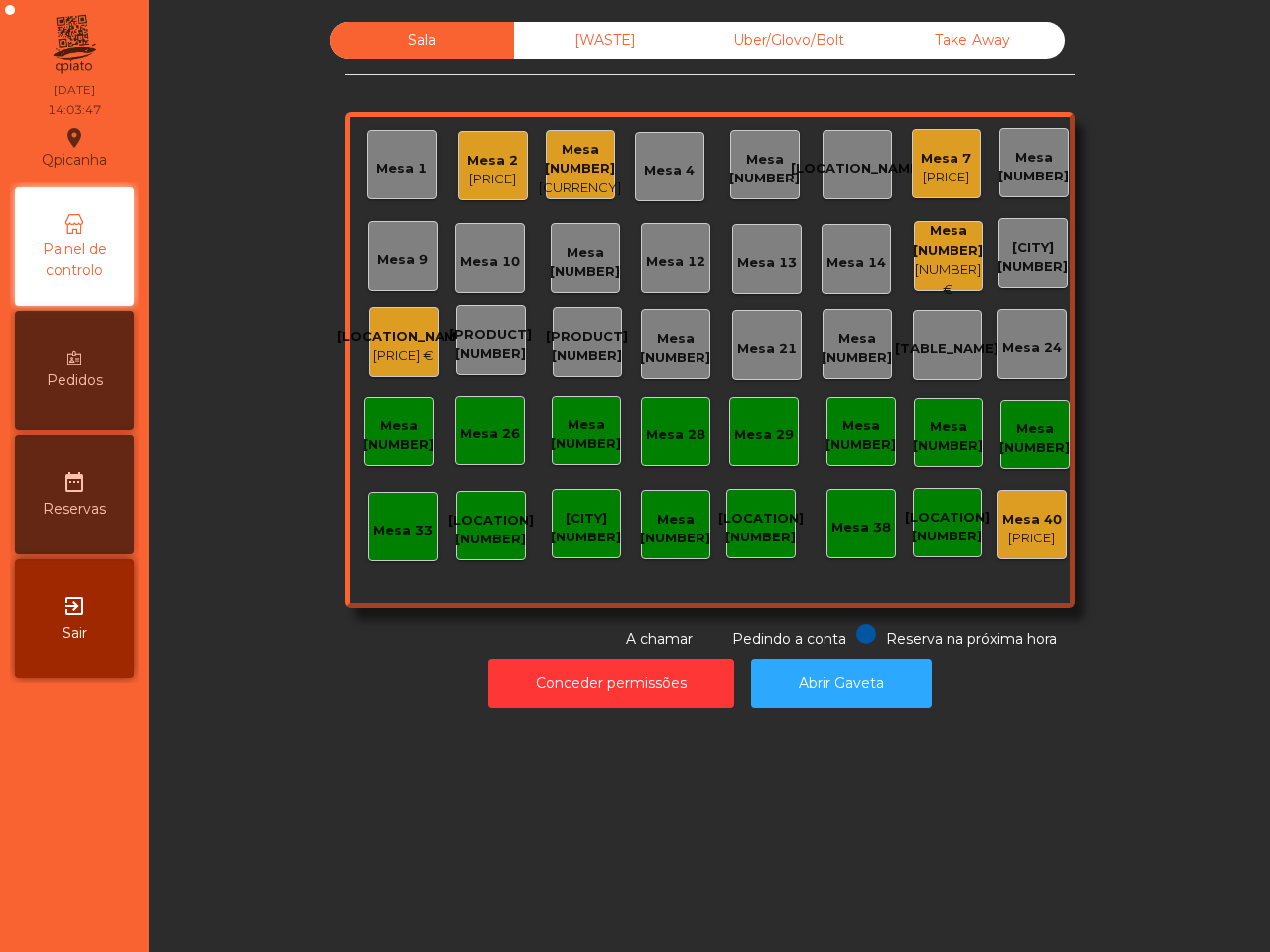 click on "[PRICE] €" at bounding box center (492, 179) 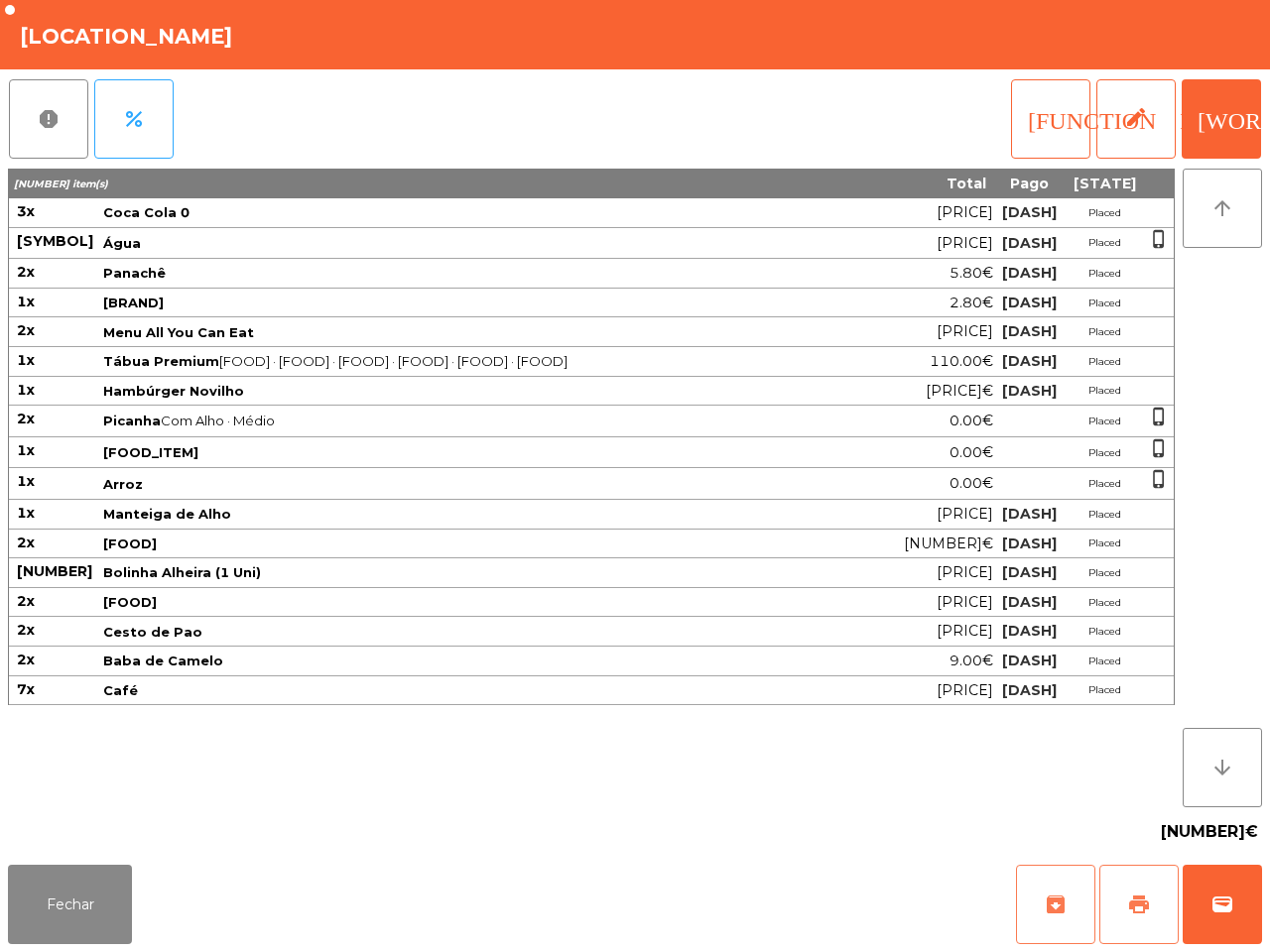 click on "print" at bounding box center (1139, 904) 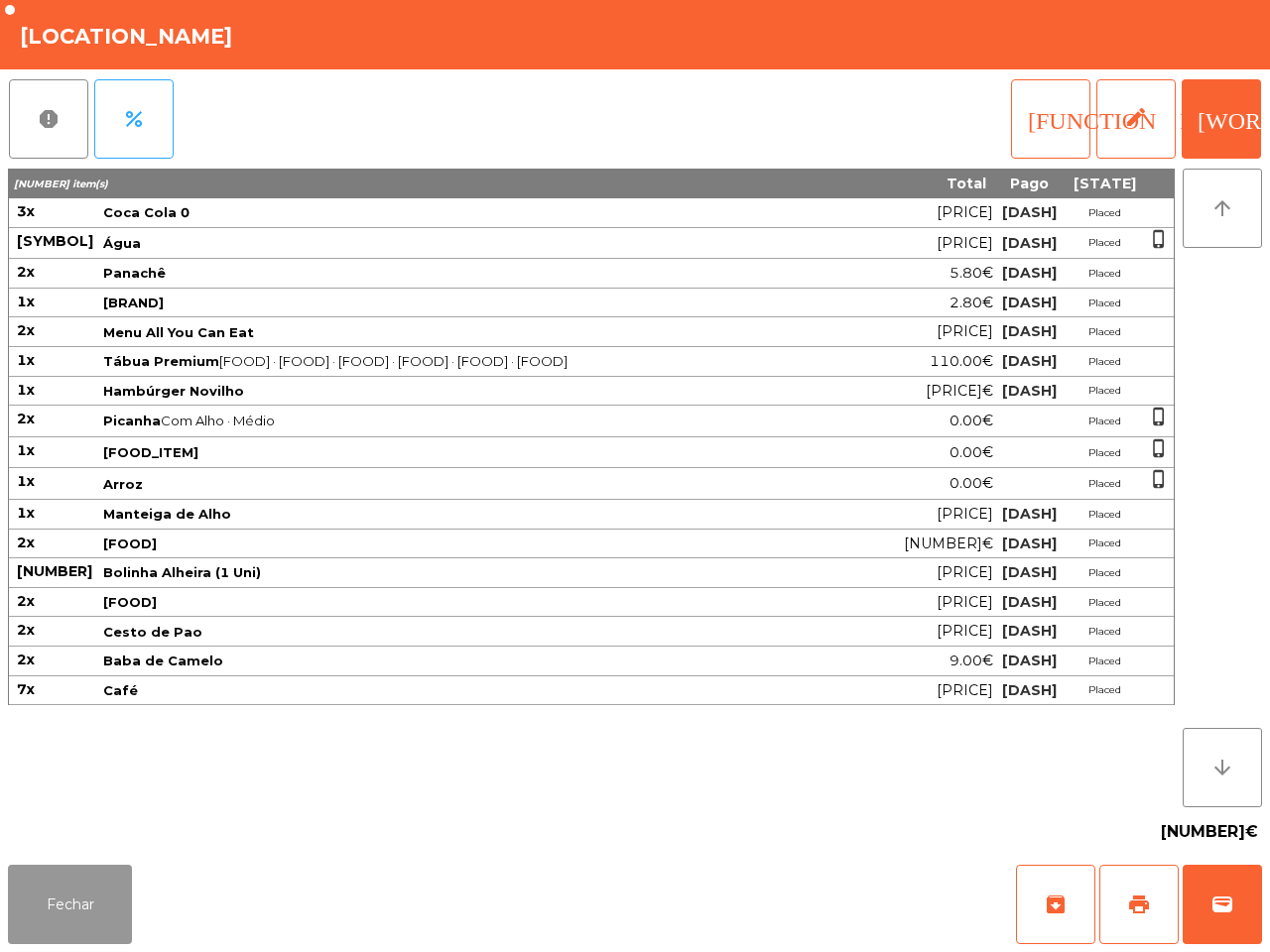 drag, startPoint x: 67, startPoint y: 918, endPoint x: 80, endPoint y: 851, distance: 68.2495 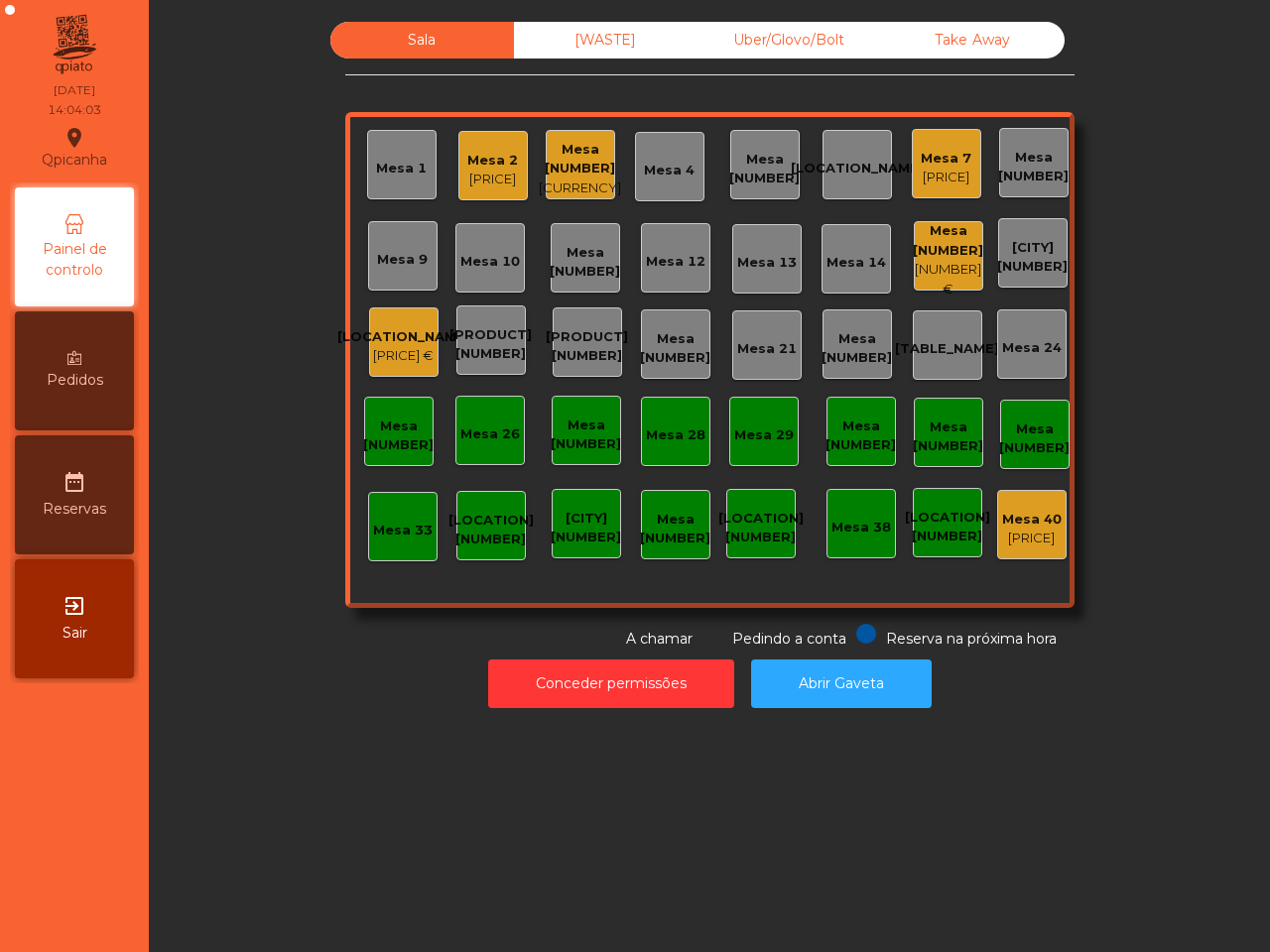 click on "Pedidos" at bounding box center [74, 371] 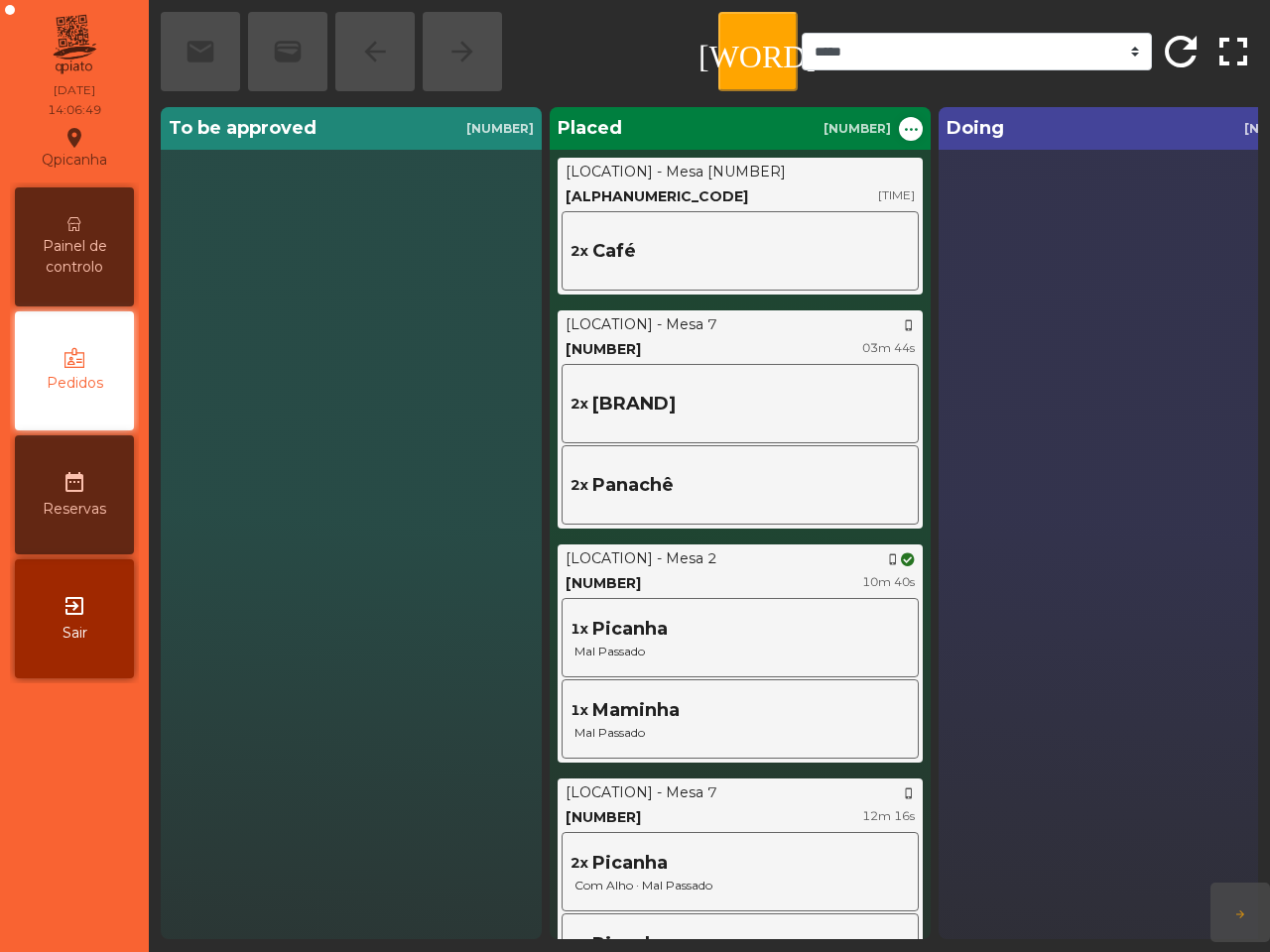 click on "Painel de controlo" at bounding box center [74, 257] 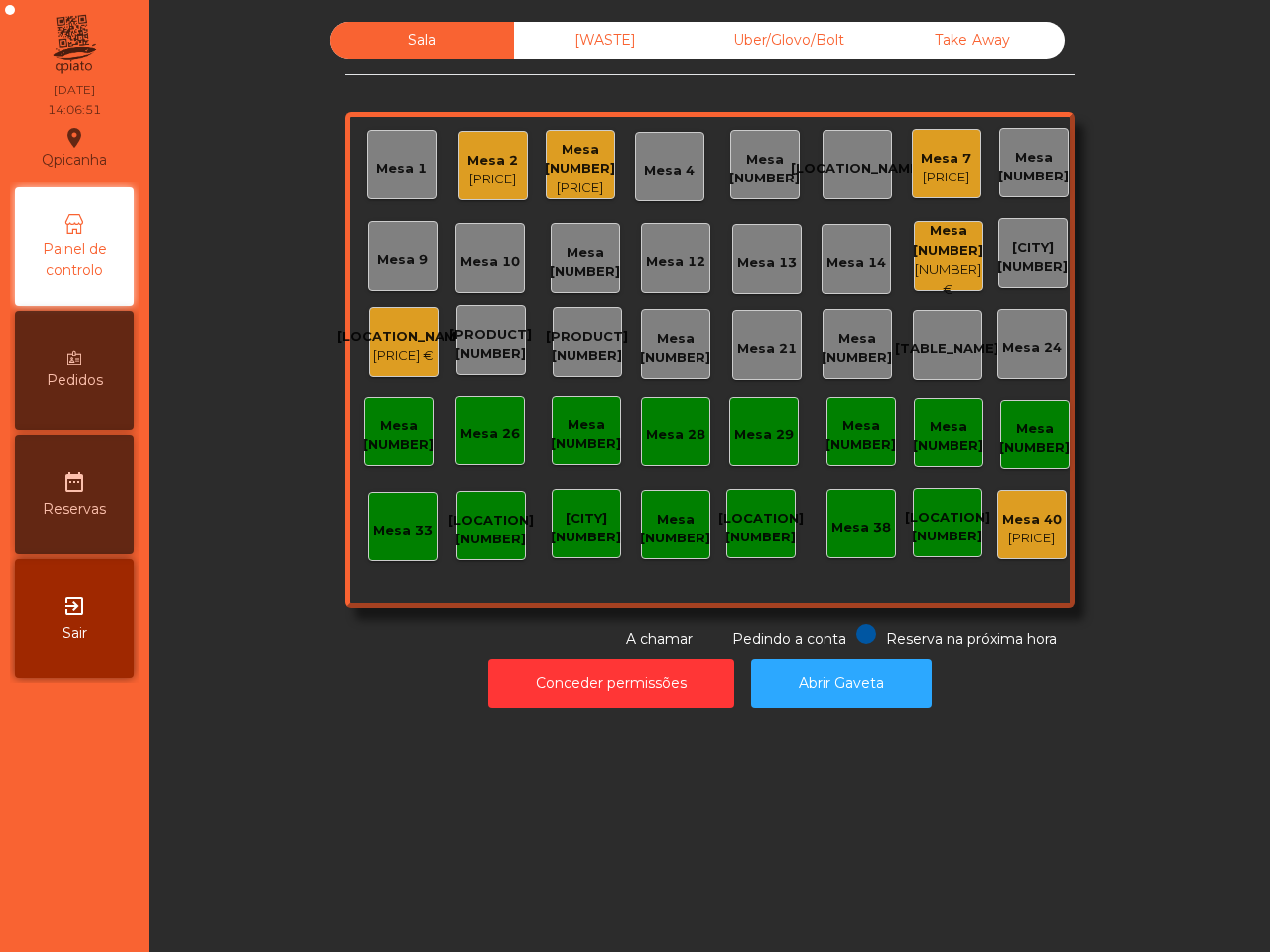 click on "[PRODUCT] [NUMBER]" at bounding box center (401, 169) 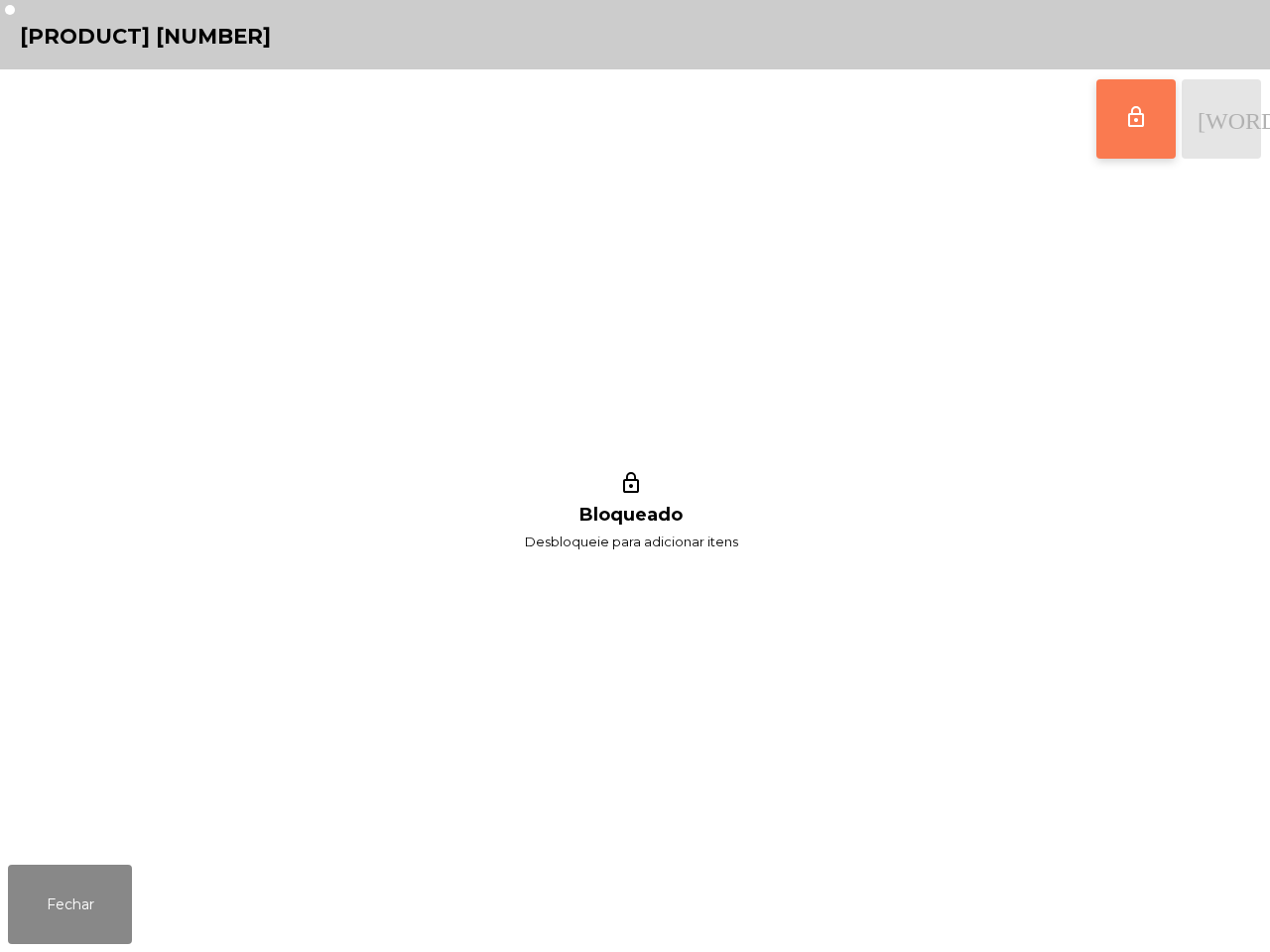 click on "lock_outline" at bounding box center (1136, 119) 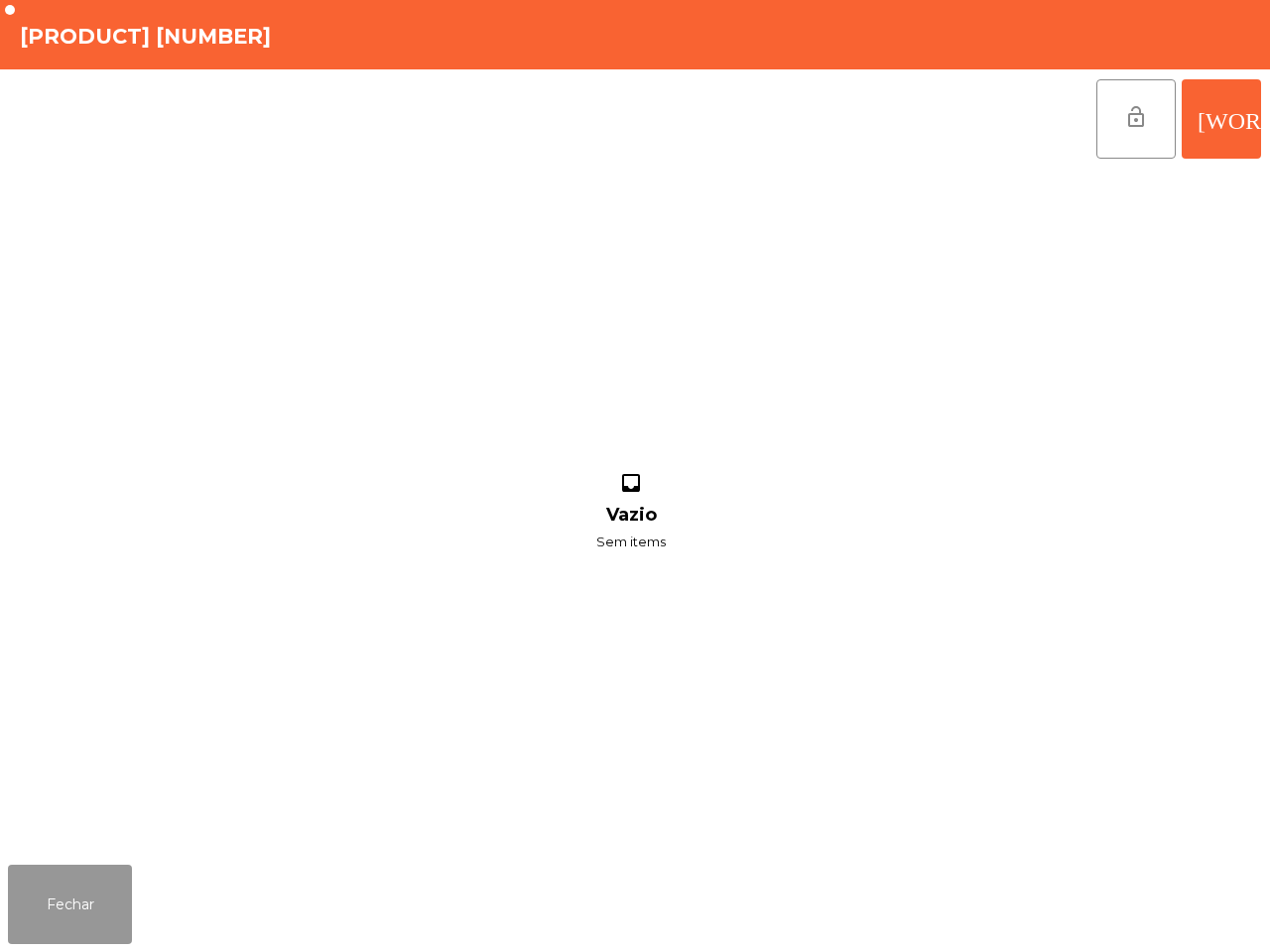 click on "Fechar" at bounding box center [69, 904] 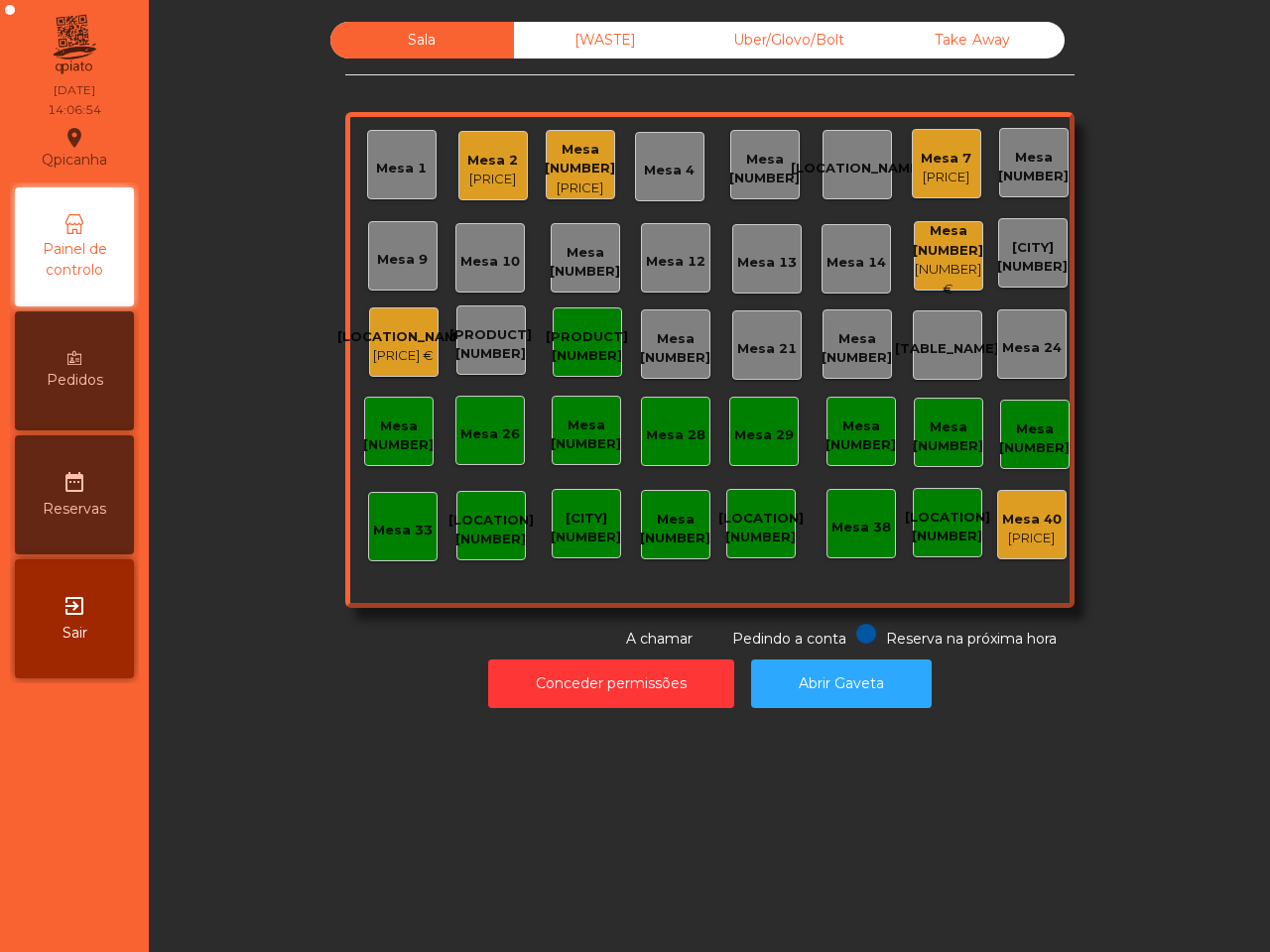 click on "Pedidos" at bounding box center (74, 371) 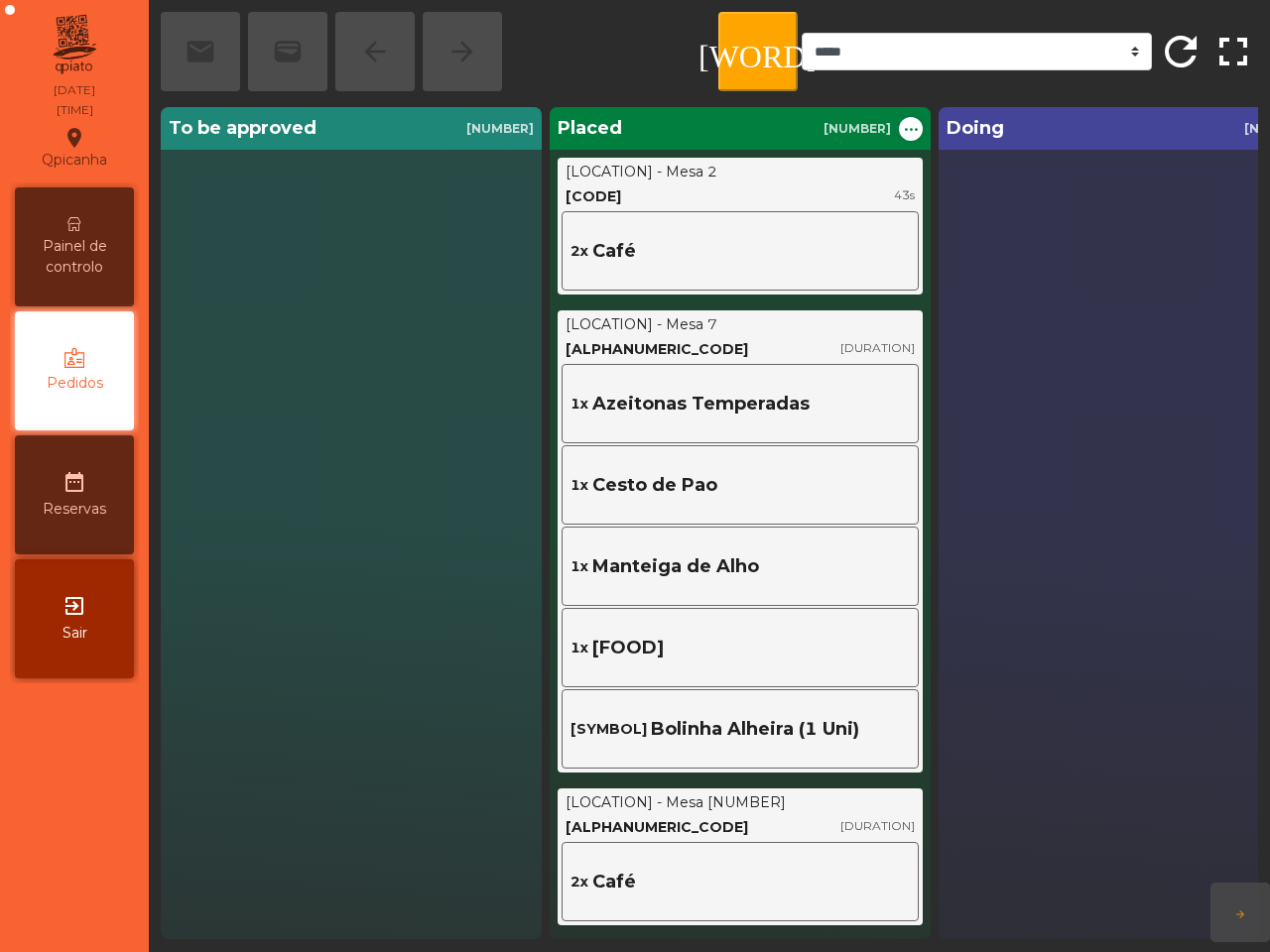 click on "[PRODUCT_NAME] location_on [DATE] [TIME] [MENU_ITEM] [MENU_ITEM] date_range [MENU_ITEM] exit_to_app [MENU_ITEM]" at bounding box center [74, 476] 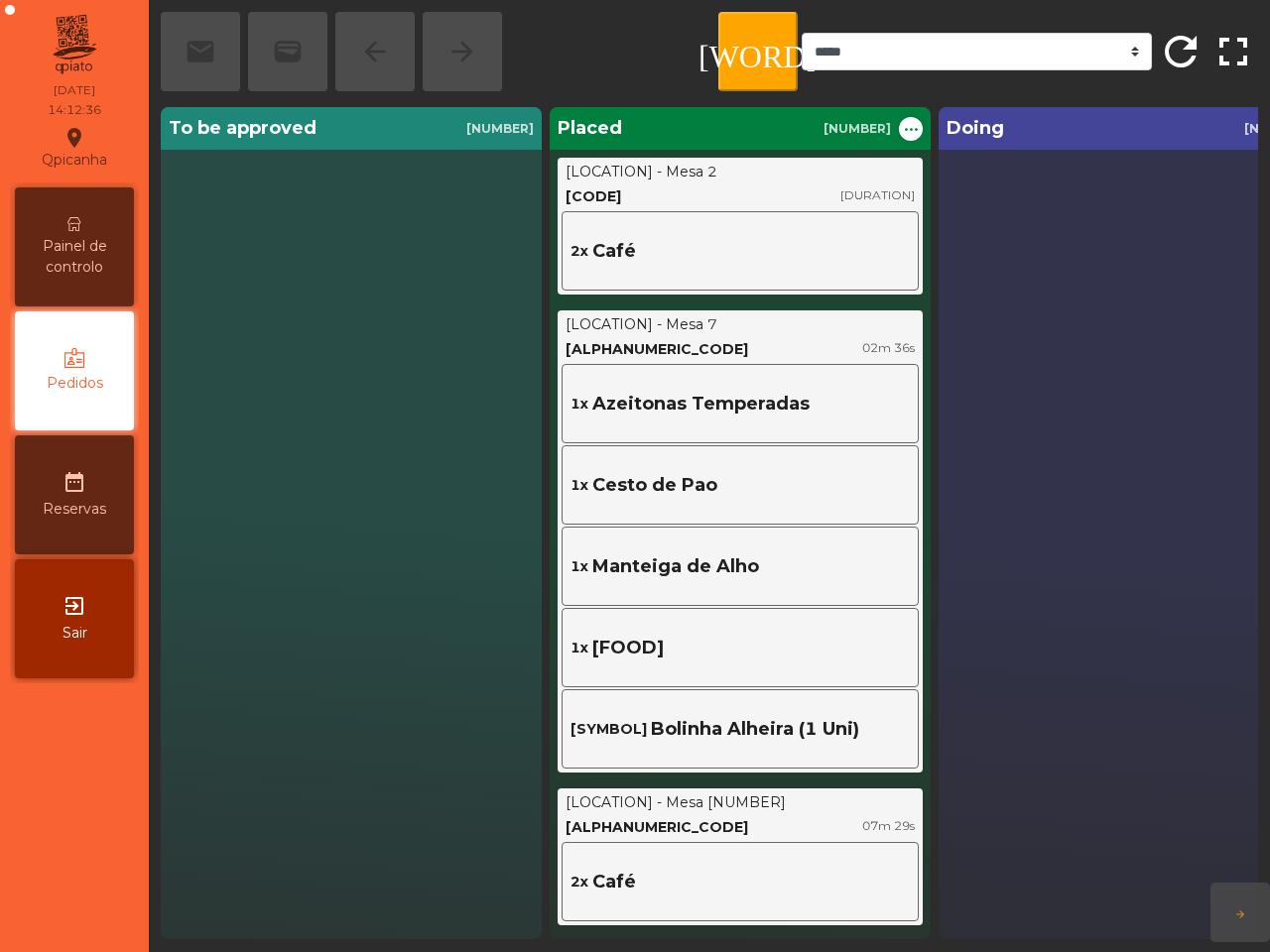 click on "Painel de controlo" at bounding box center [74, 257] 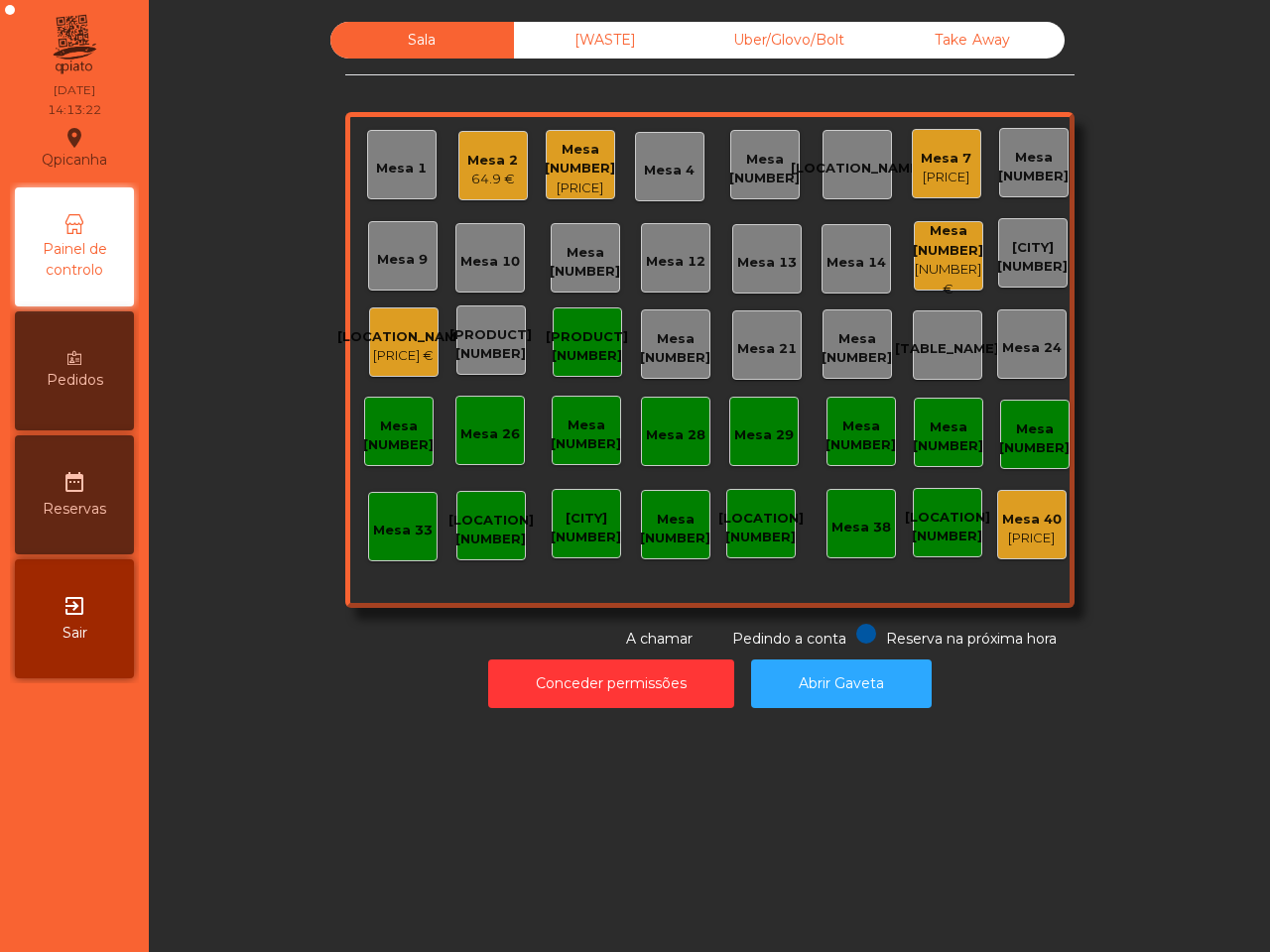 click on "[PRICE] €" at bounding box center (492, 179) 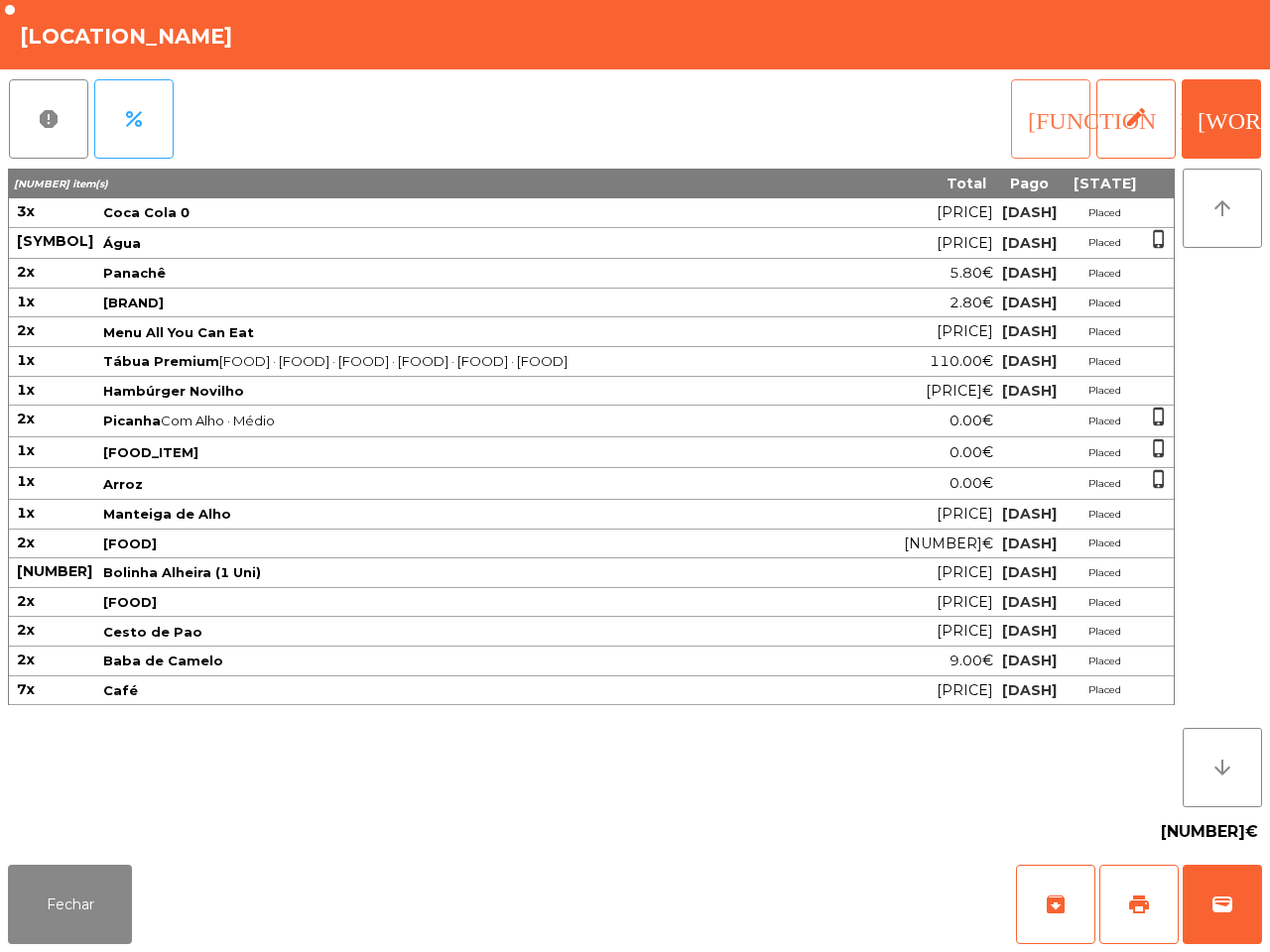 click on "[FUNCTION_NAME]" at bounding box center (1051, 119) 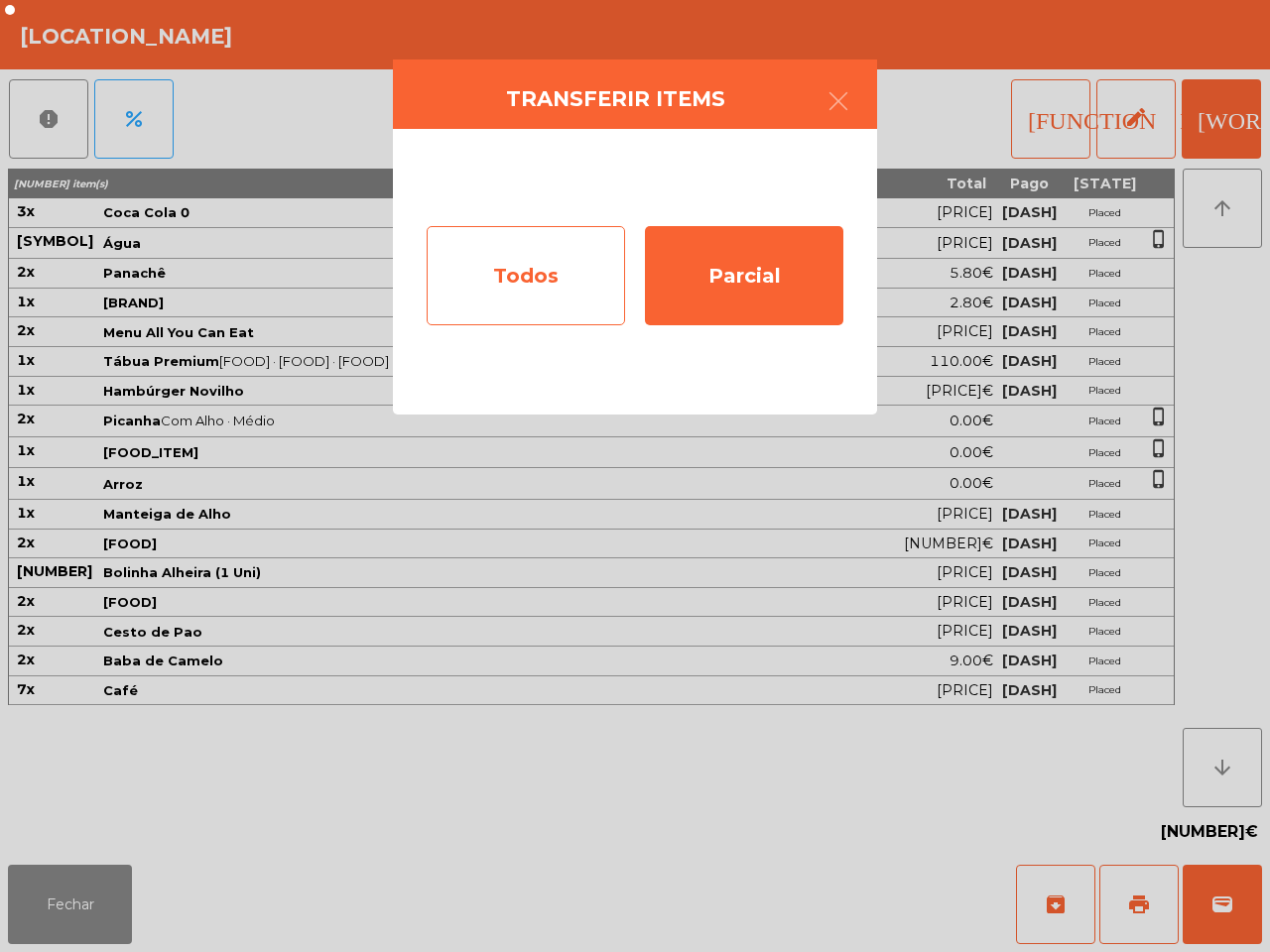 click on "Todos" at bounding box center (526, 276) 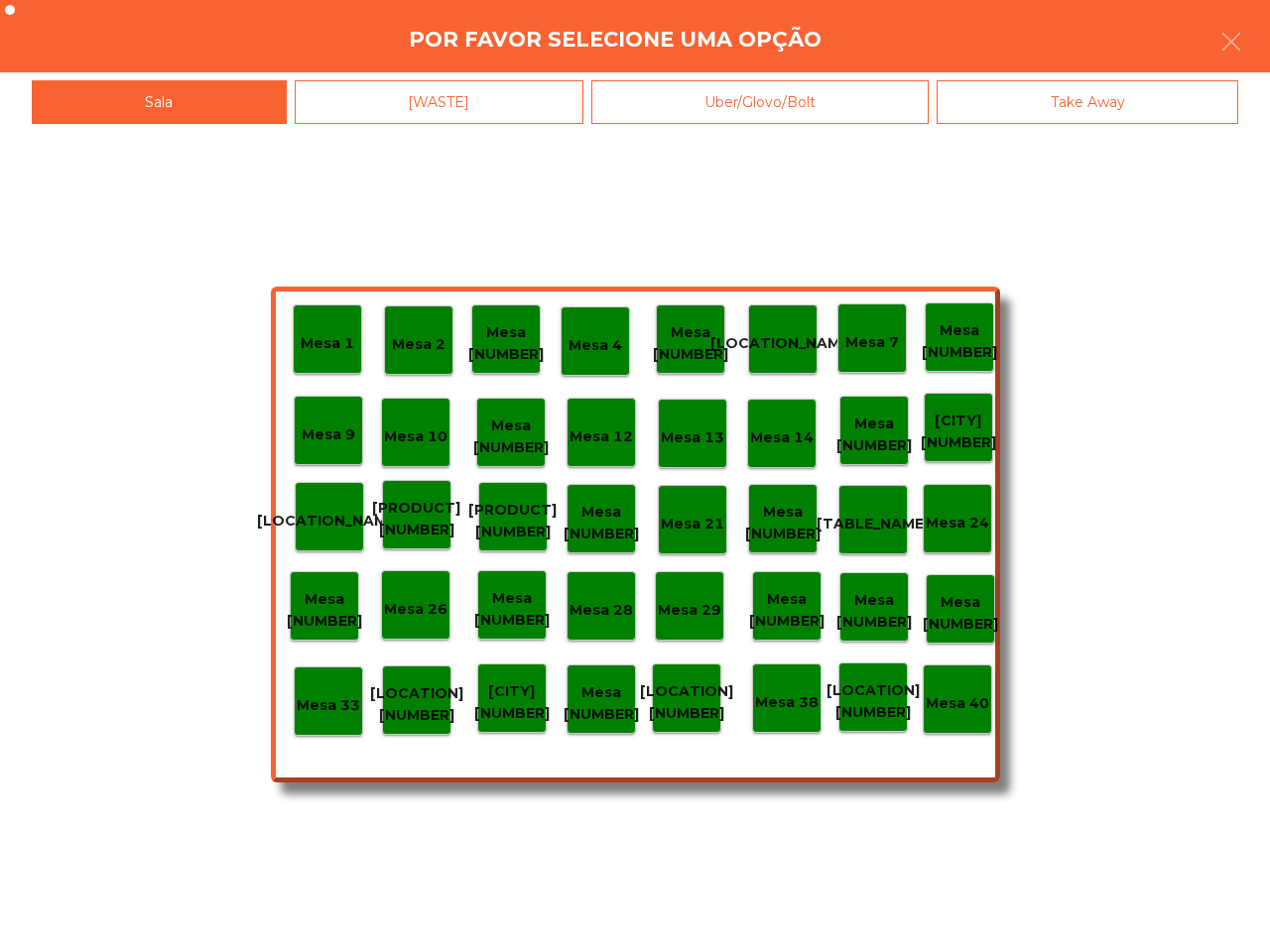 click on "Mesa 40" at bounding box center [957, 699] 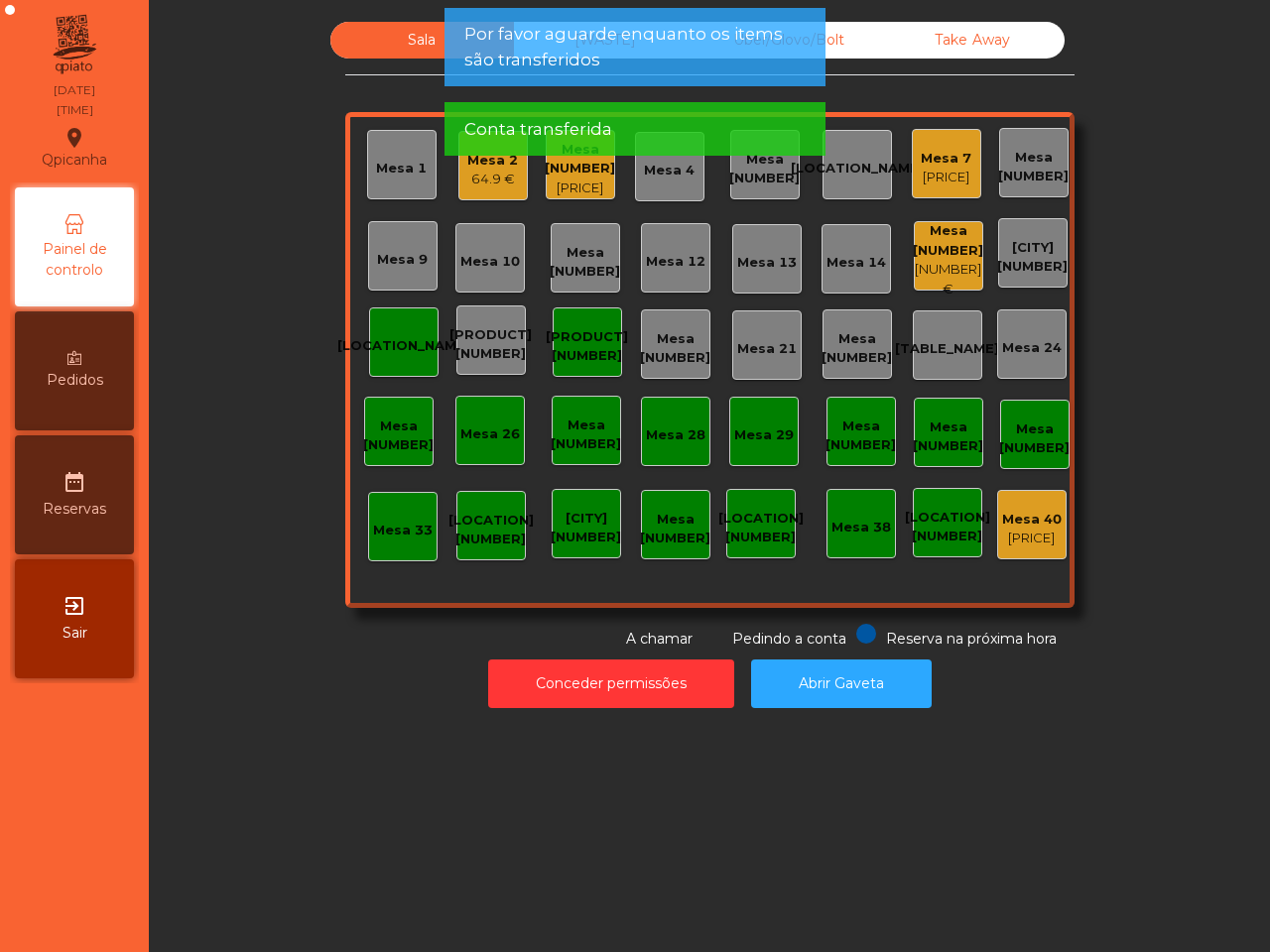 click on "[LOCATION_NAME]" at bounding box center [404, 342] 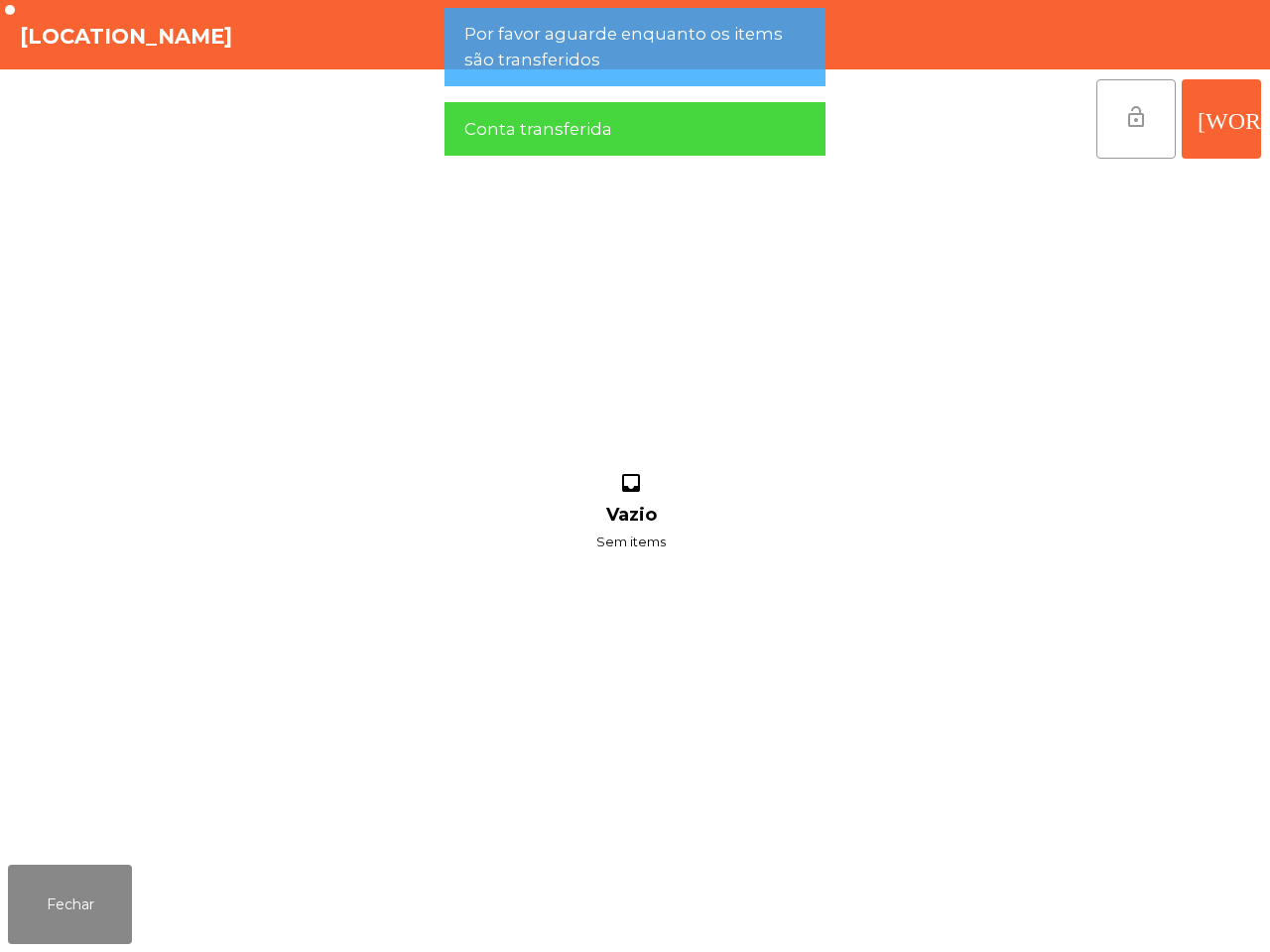 click on "lock_open" at bounding box center (1136, 119) 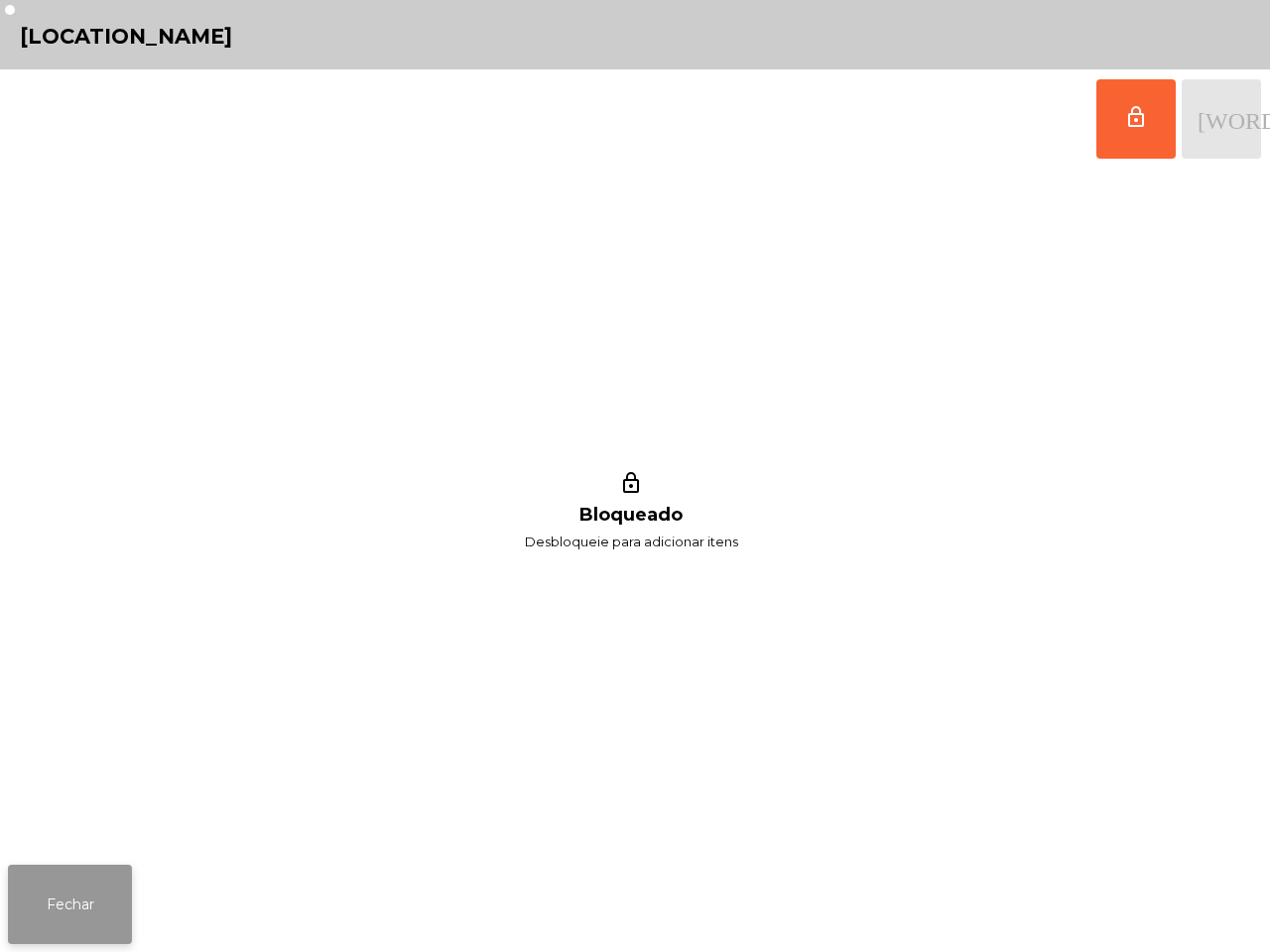 click on "Fechar" at bounding box center [69, 904] 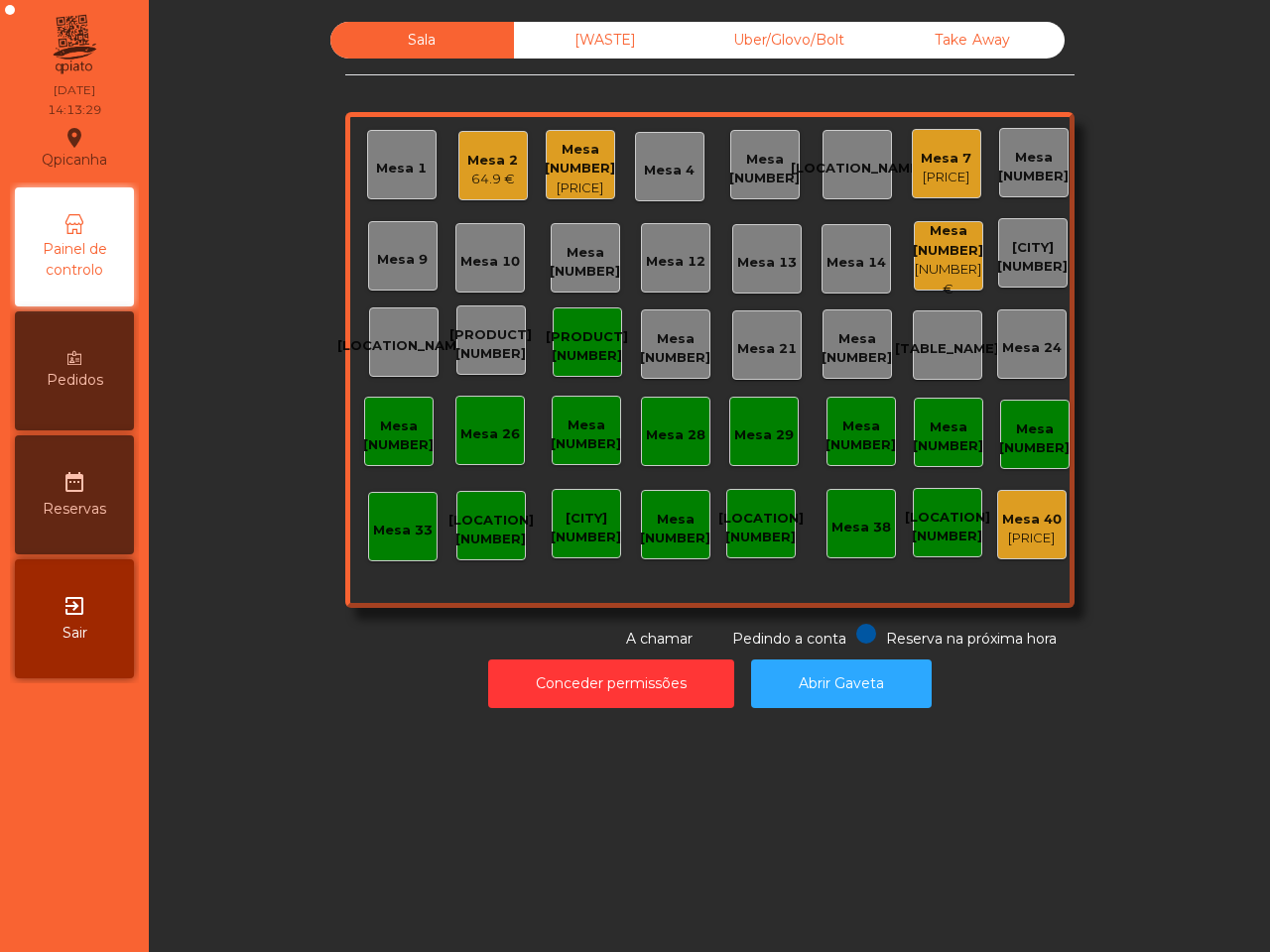 click on "[PRODUCT] [NUMBER] [PRICE]" at bounding box center (492, 166) 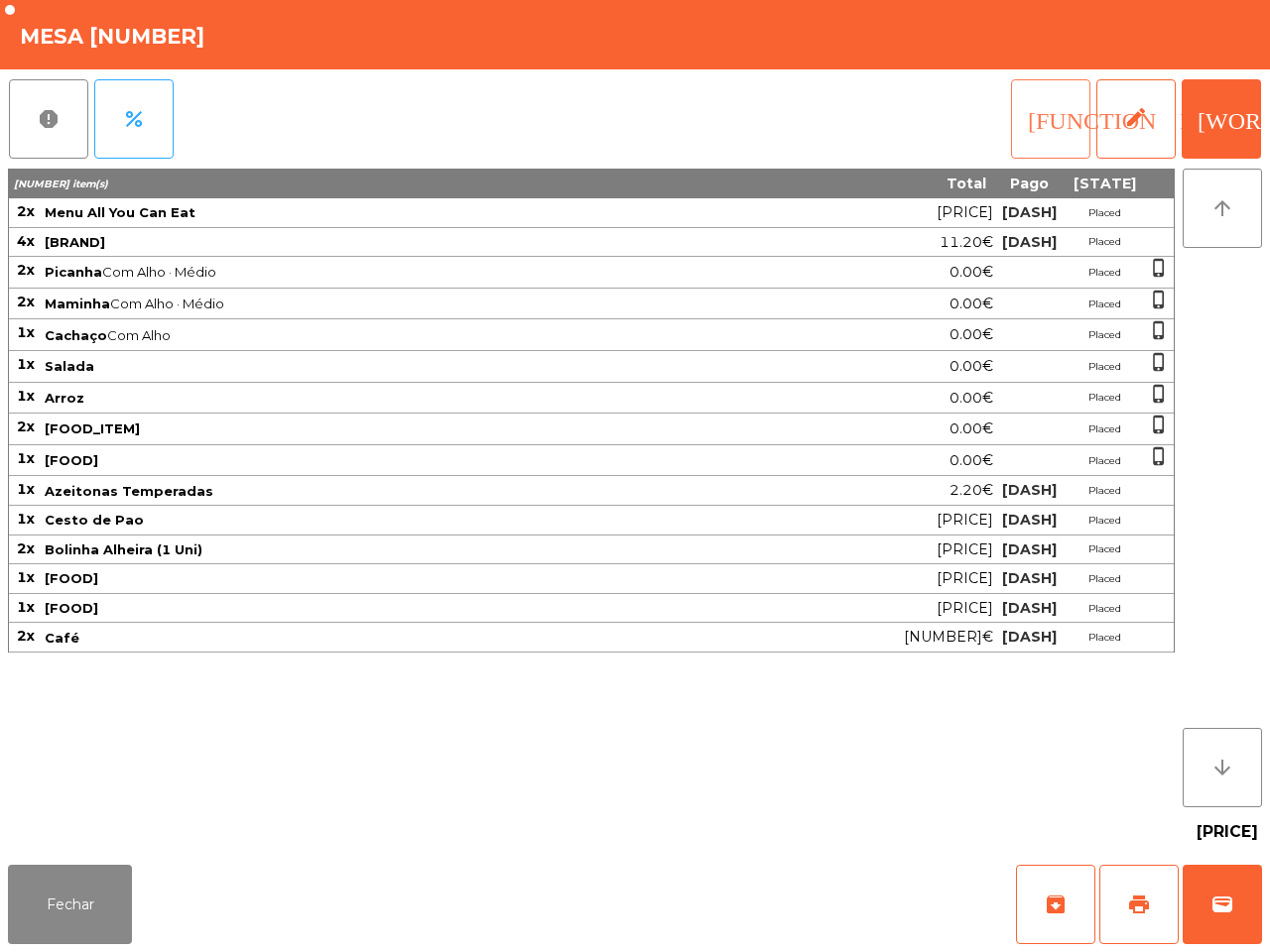 click on "[FUNCTION_NAME]" at bounding box center [1051, 119] 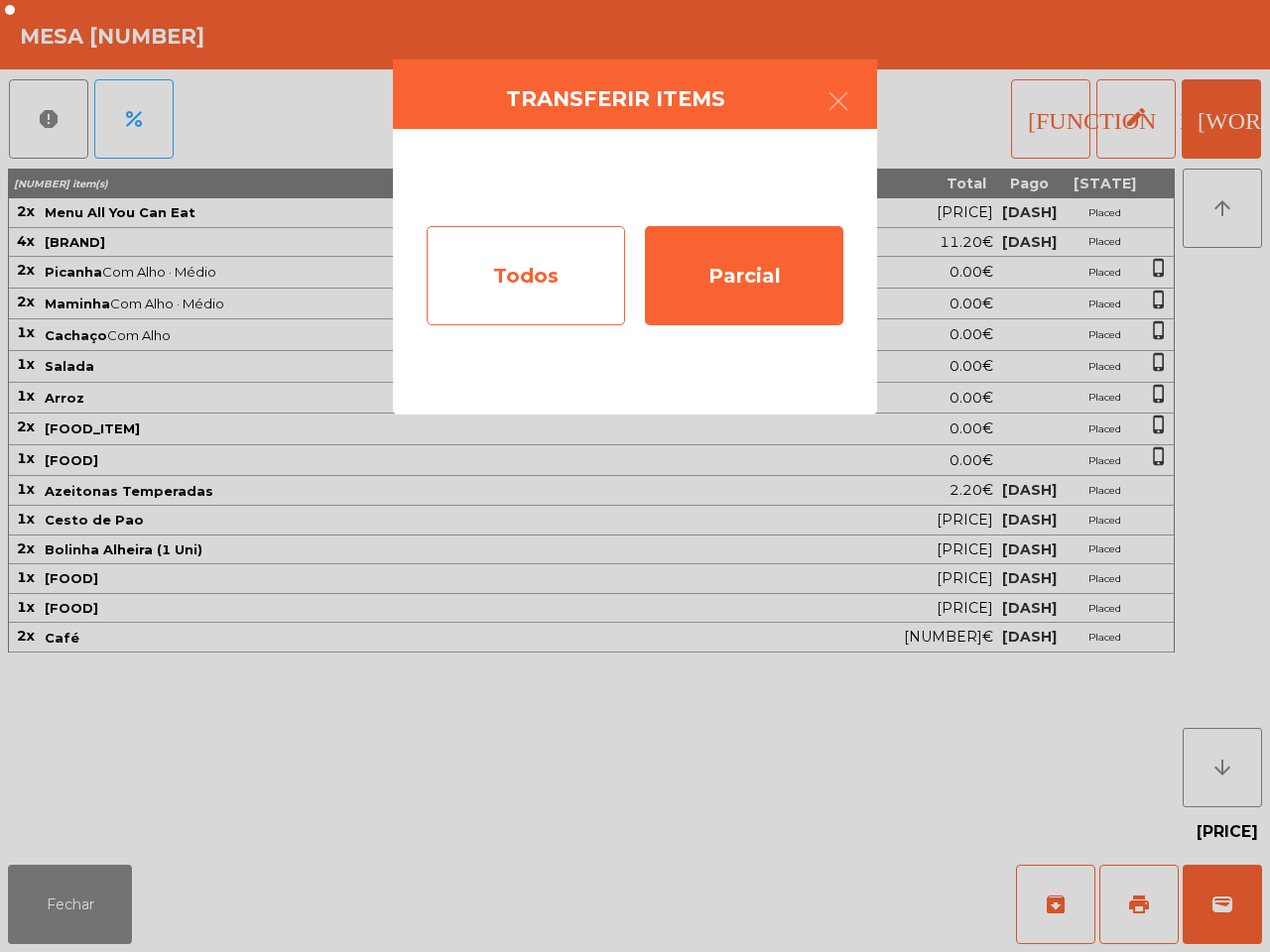 click on "Todos" at bounding box center [526, 276] 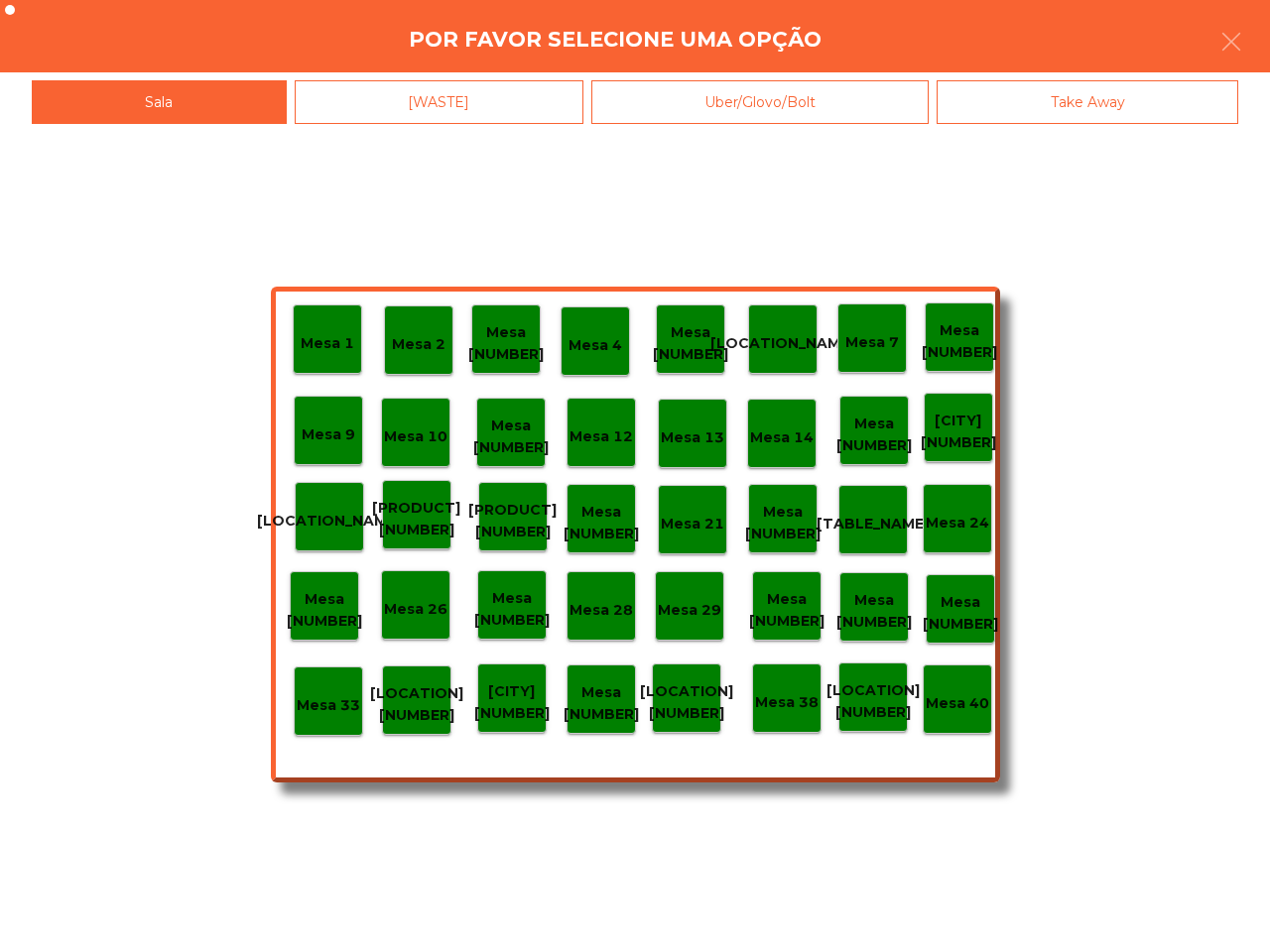 click on "Mesa 40" at bounding box center [327, 343] 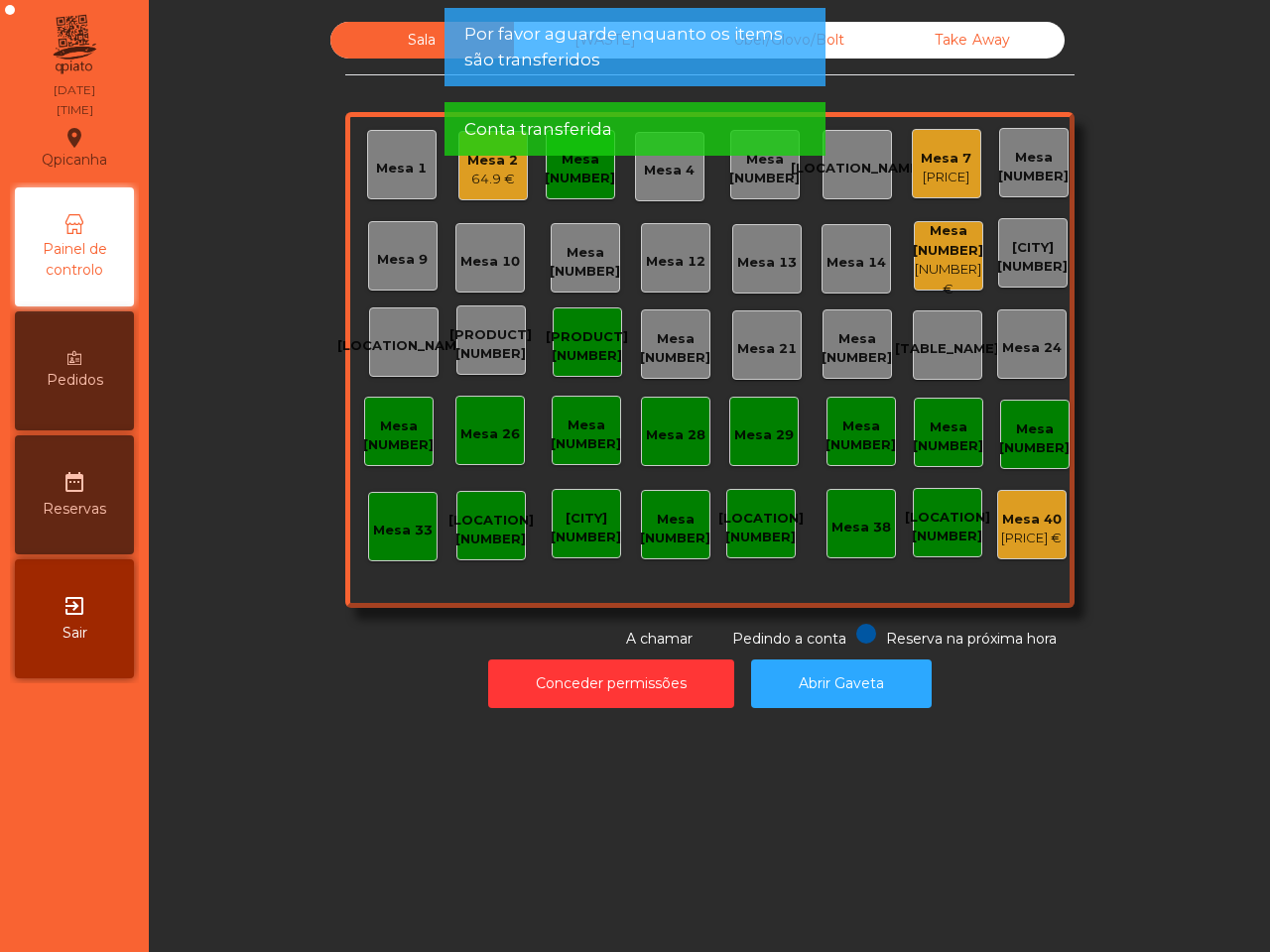 click on "[PRODUCT] [NUMBER]" at bounding box center [401, 169] 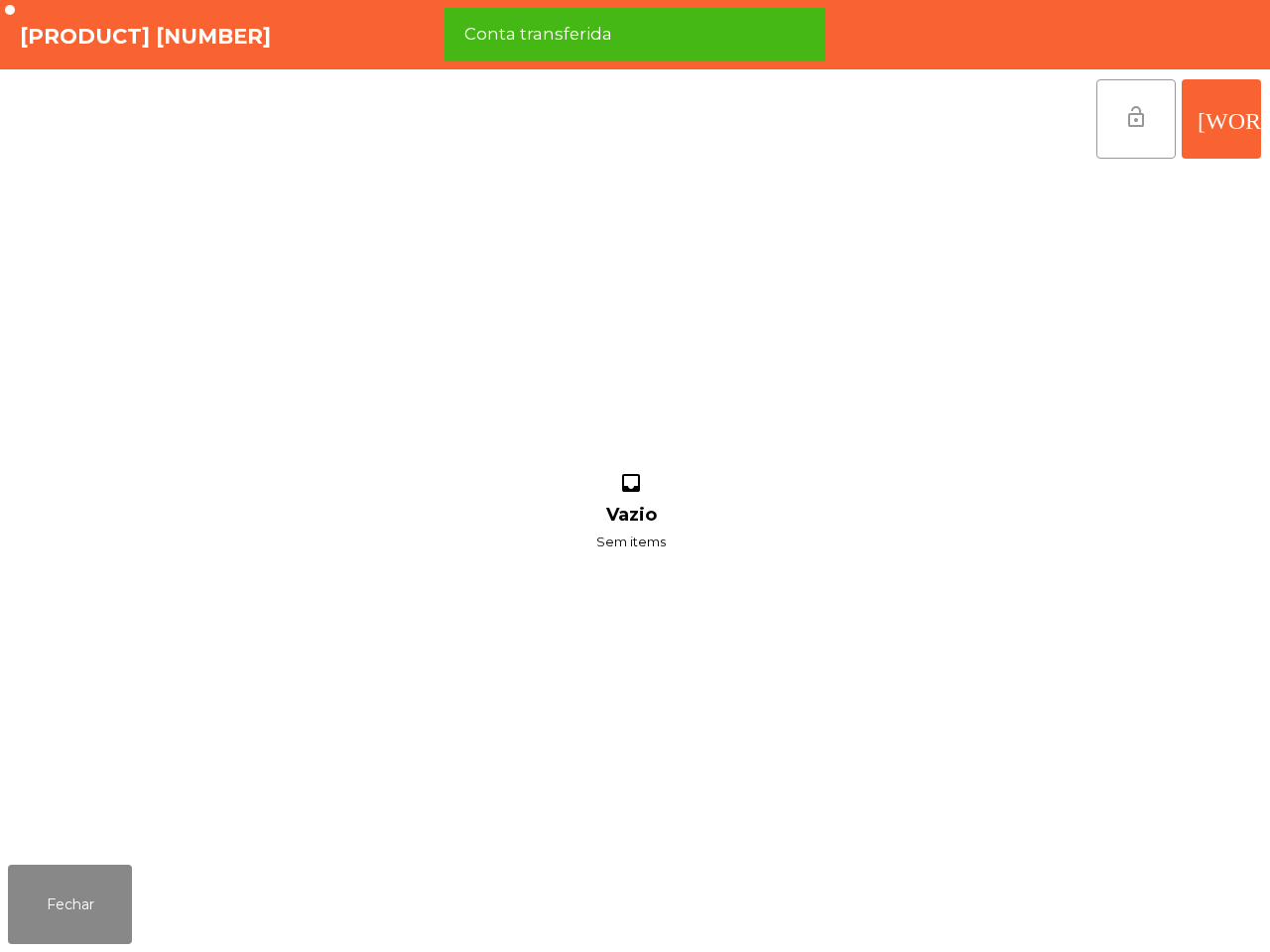 click on "lock_open" at bounding box center (1136, 119) 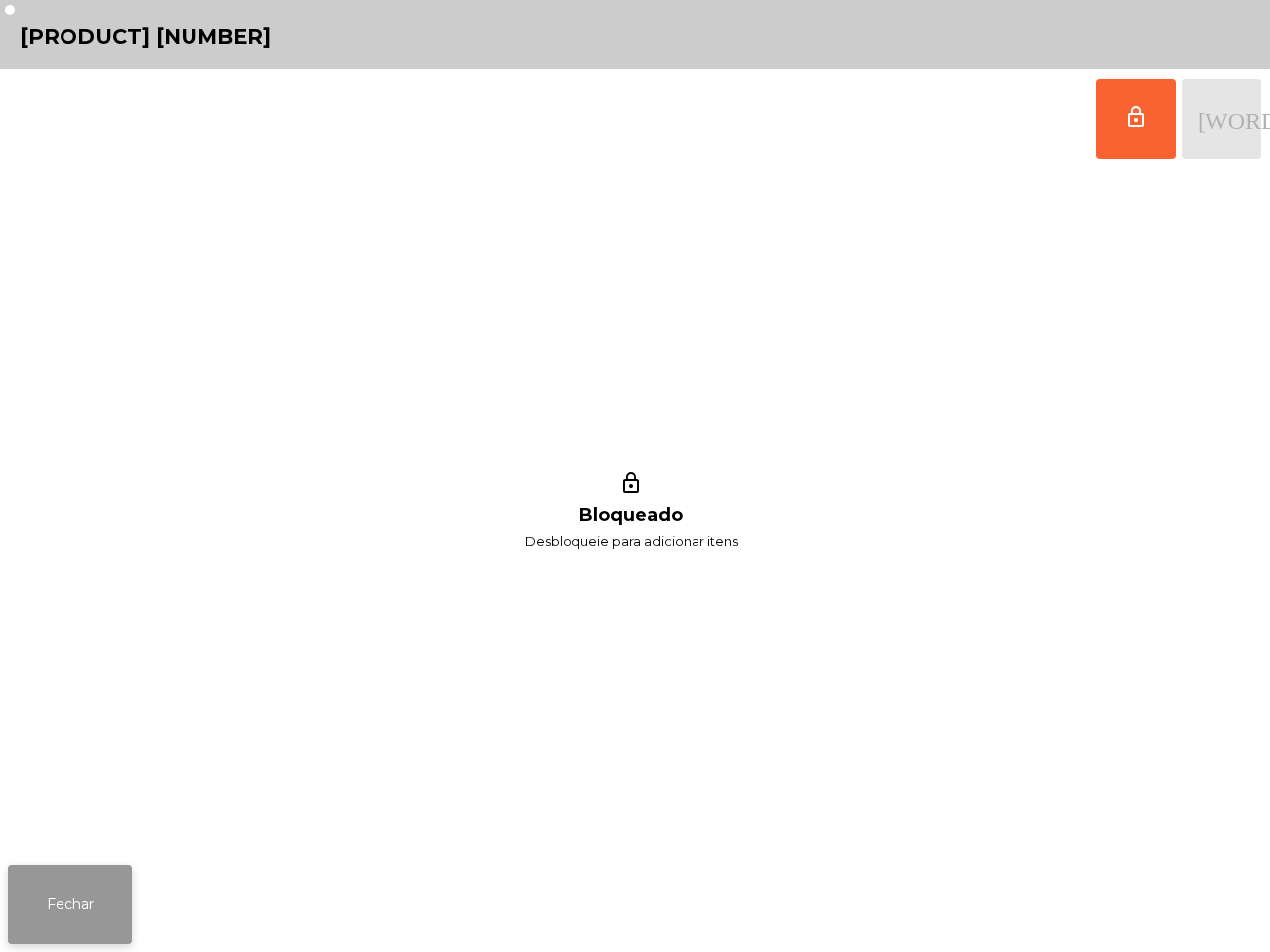 click on "Fechar" at bounding box center [69, 904] 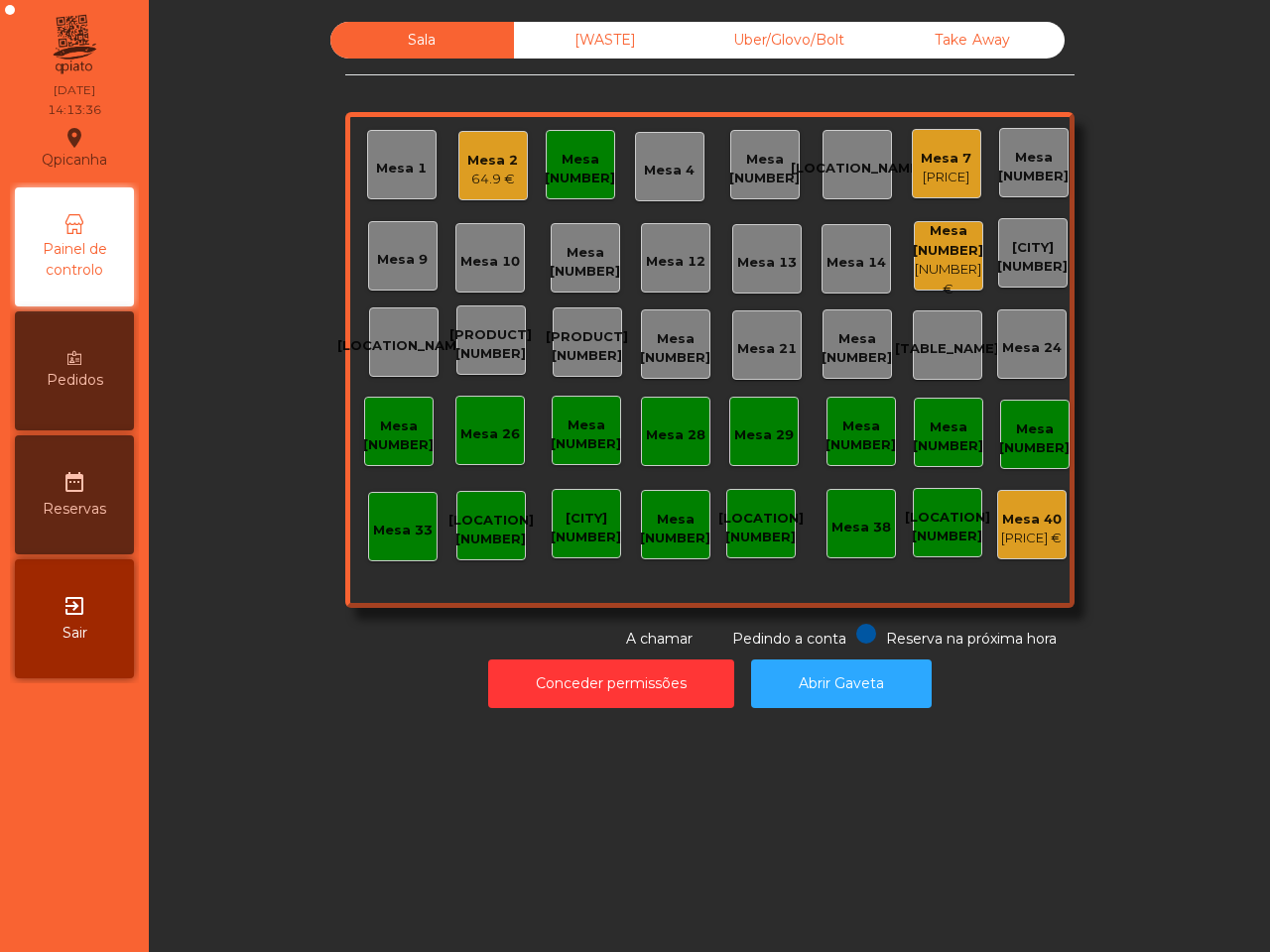 click on "Mesa [NUMBER]" at bounding box center [492, 161] 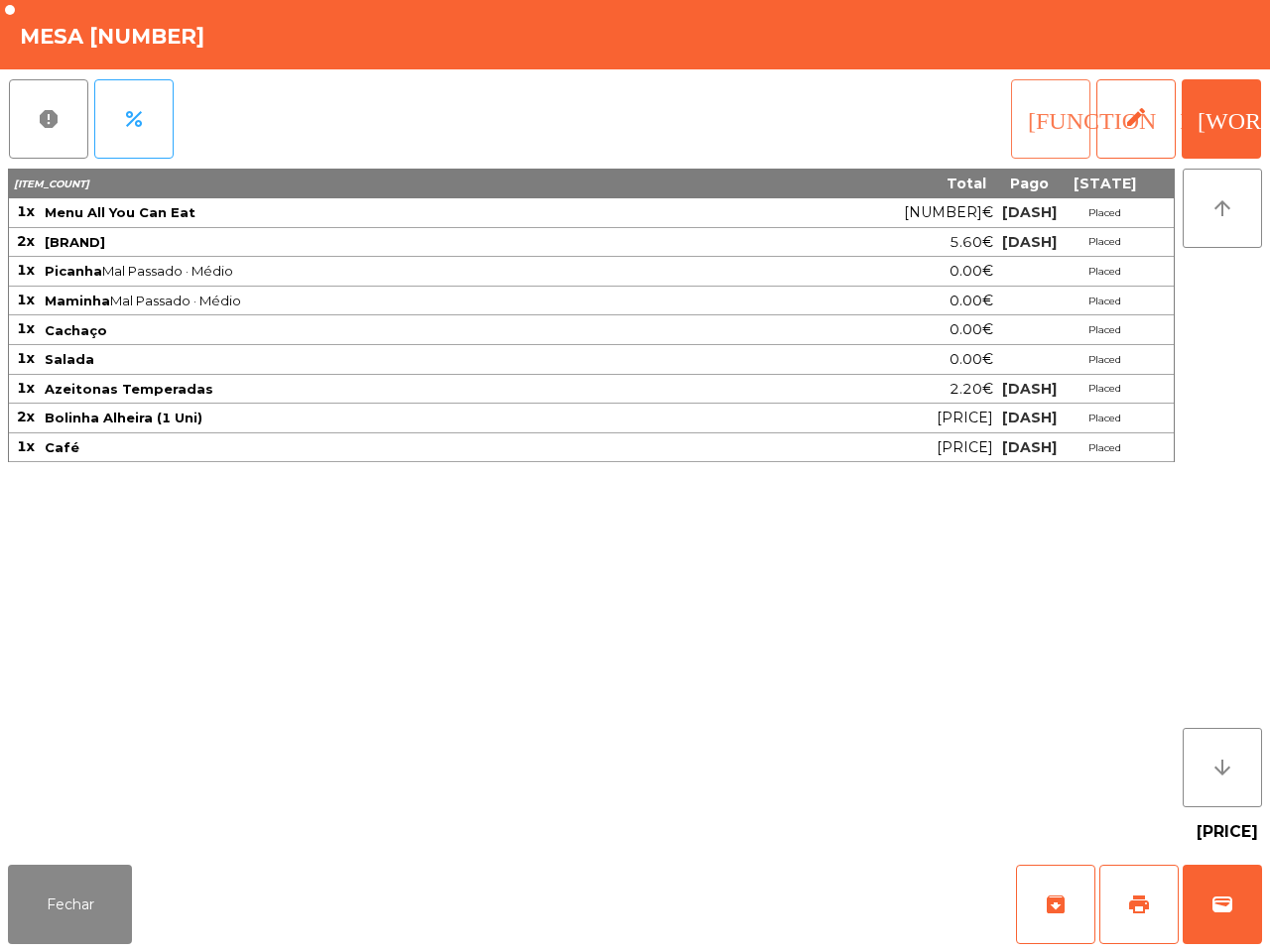 click on "[FUNCTION_NAME]" at bounding box center (1143, 117) 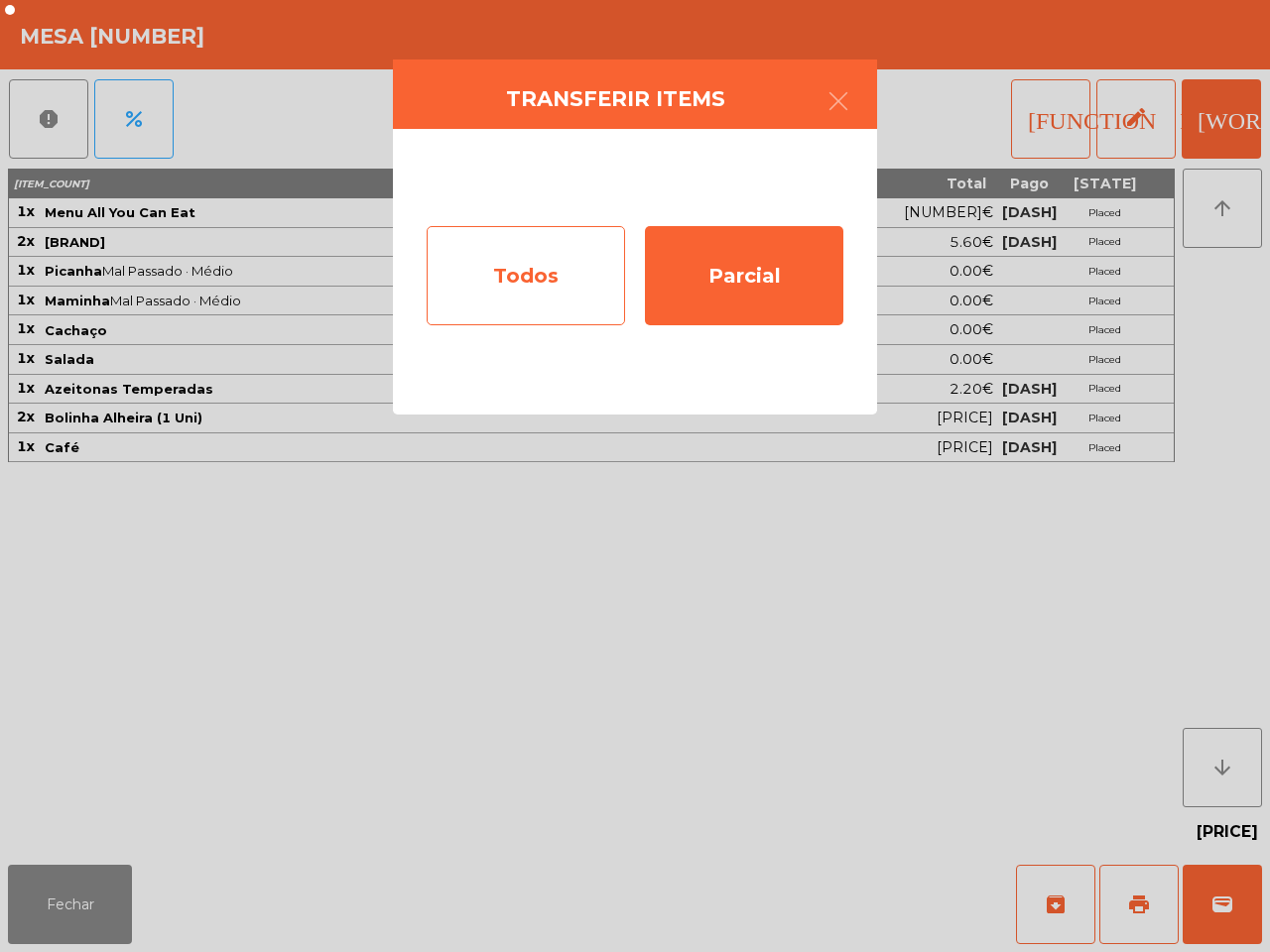 click on "Todos" at bounding box center [526, 276] 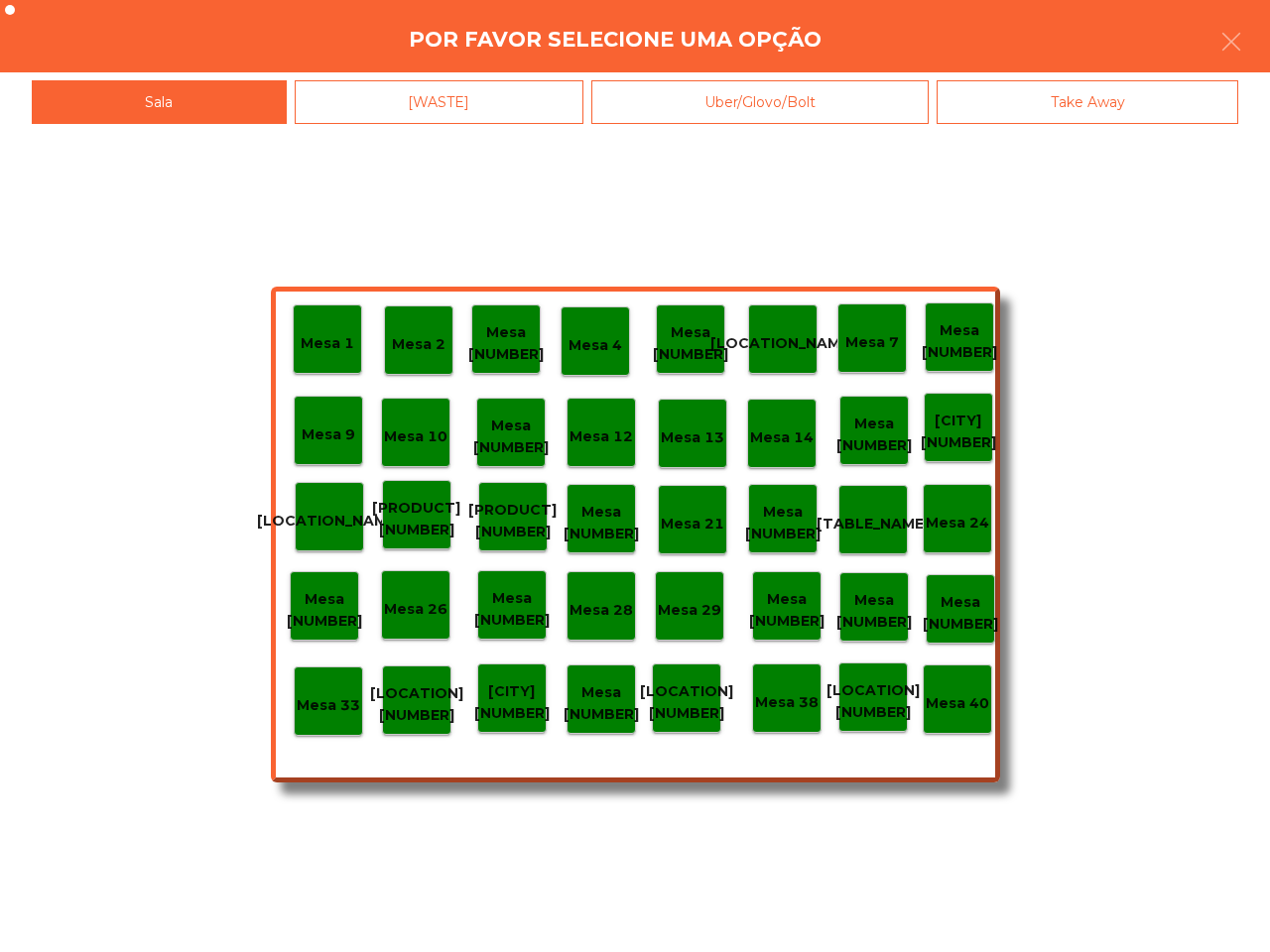 click on "Mesa 40" at bounding box center [957, 699] 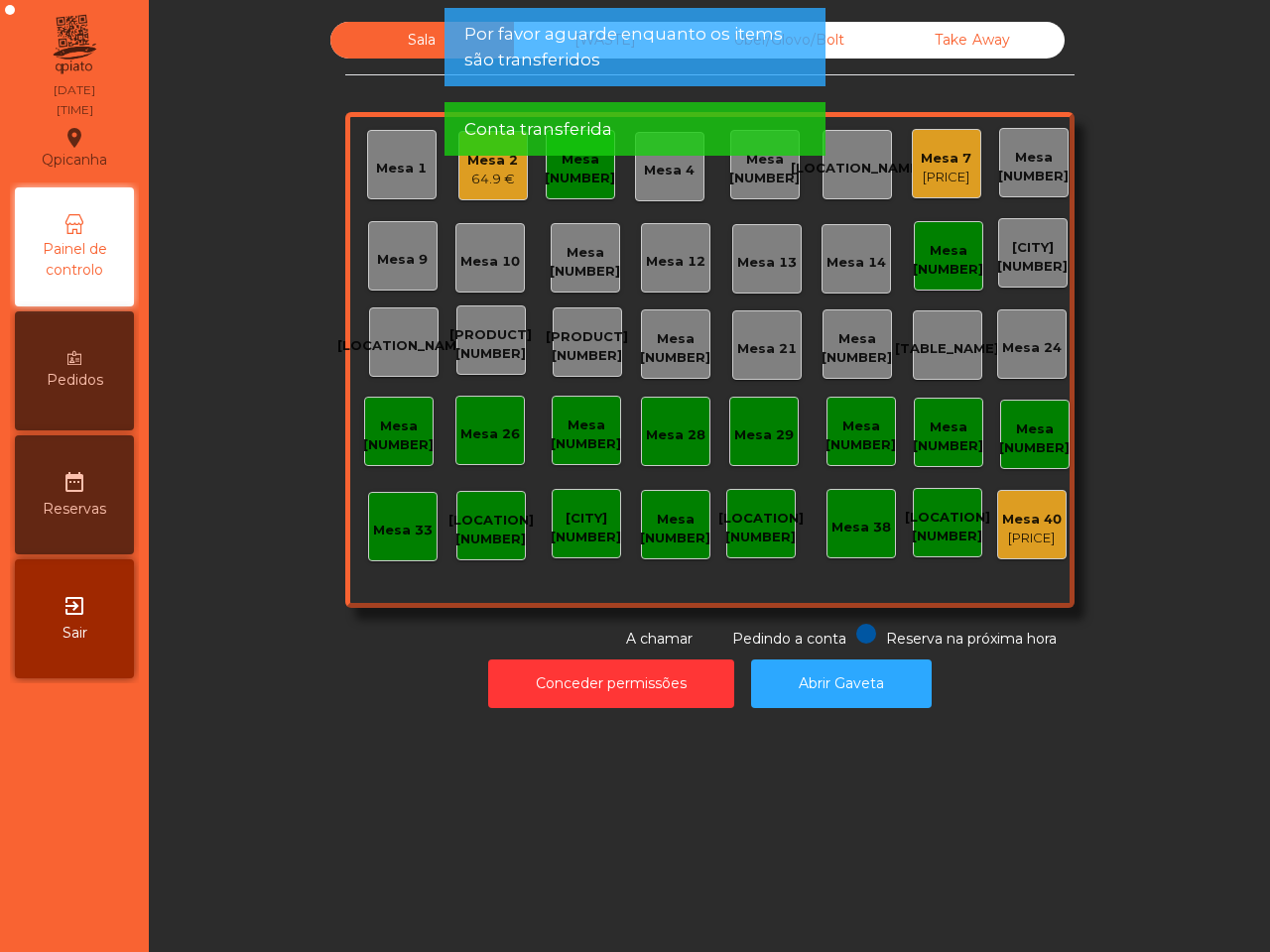 click on "Mesa [NUMBER]" at bounding box center [949, 256] 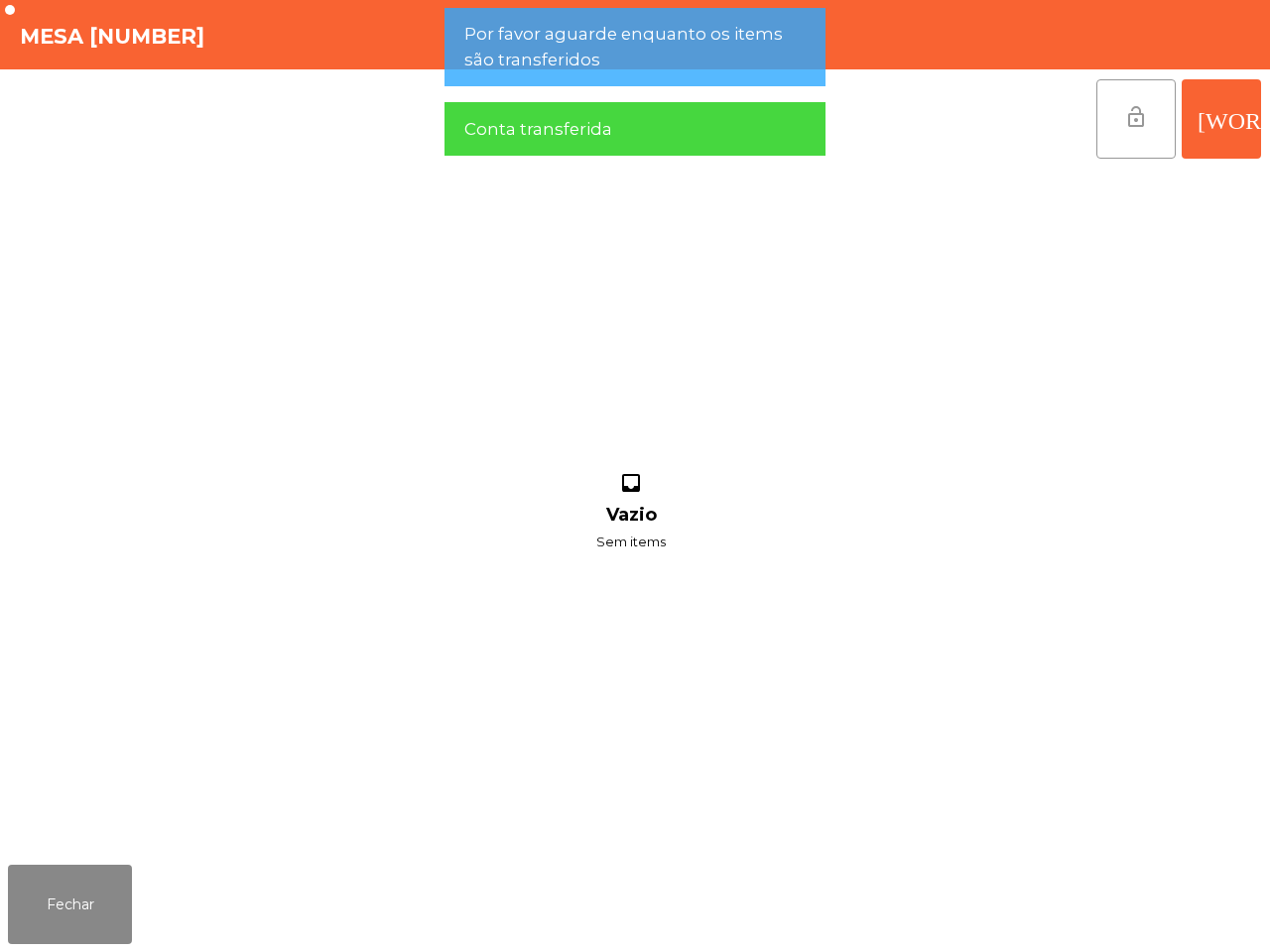 click on "lock_open" at bounding box center (1136, 119) 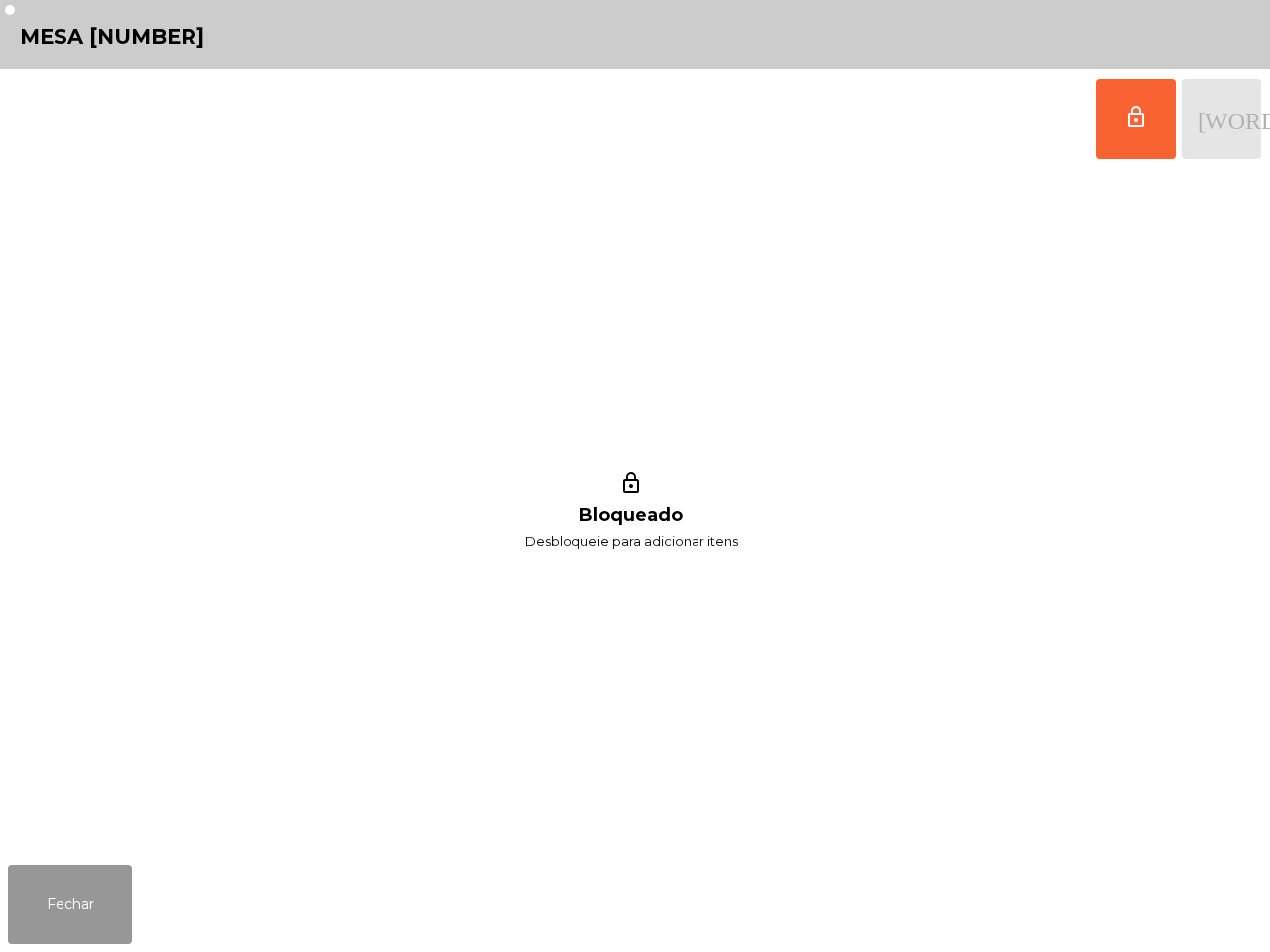 click on "Fechar" at bounding box center (69, 904) 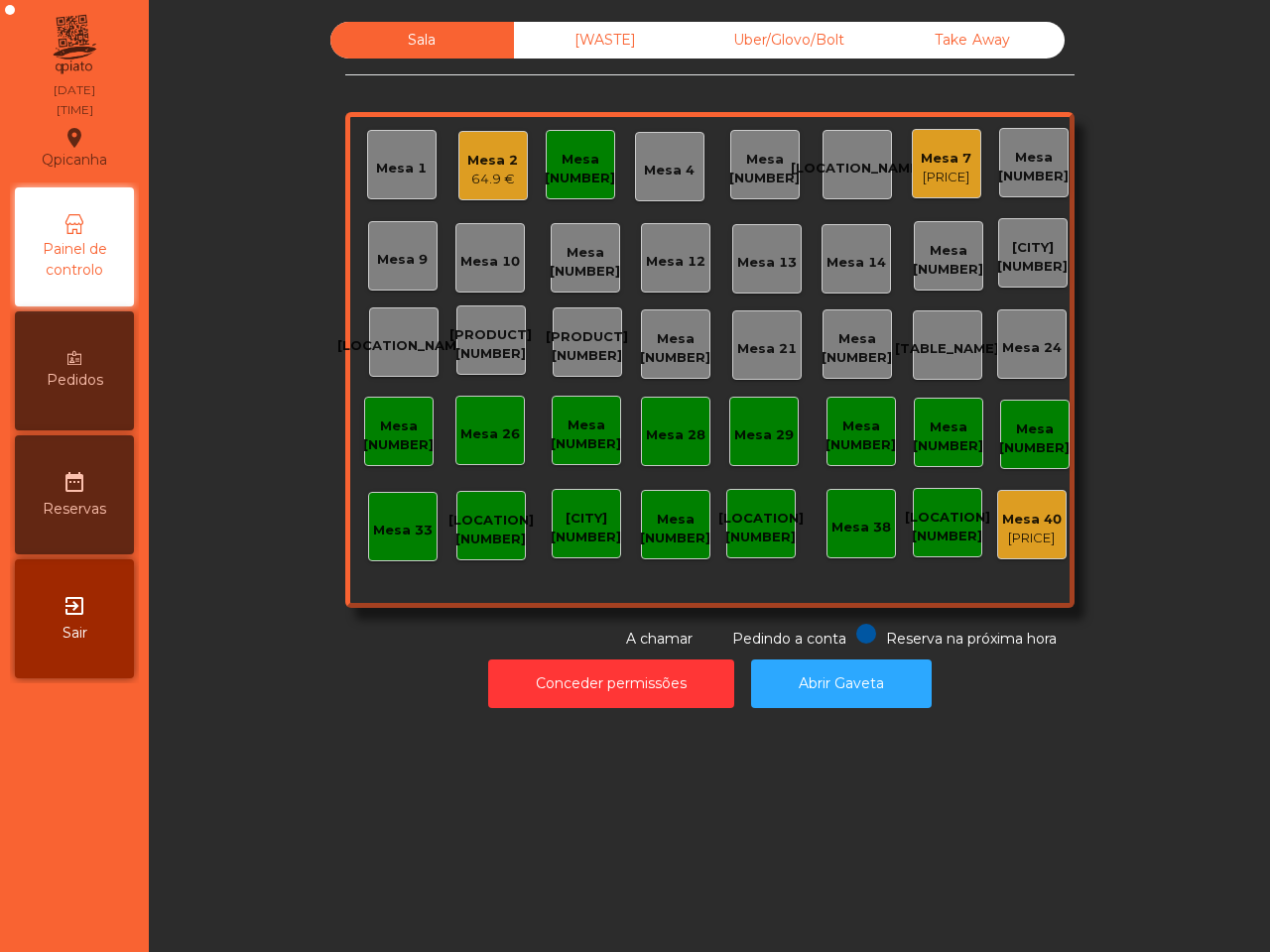 click on "Mesa [NUMBER]" at bounding box center (580, 165) 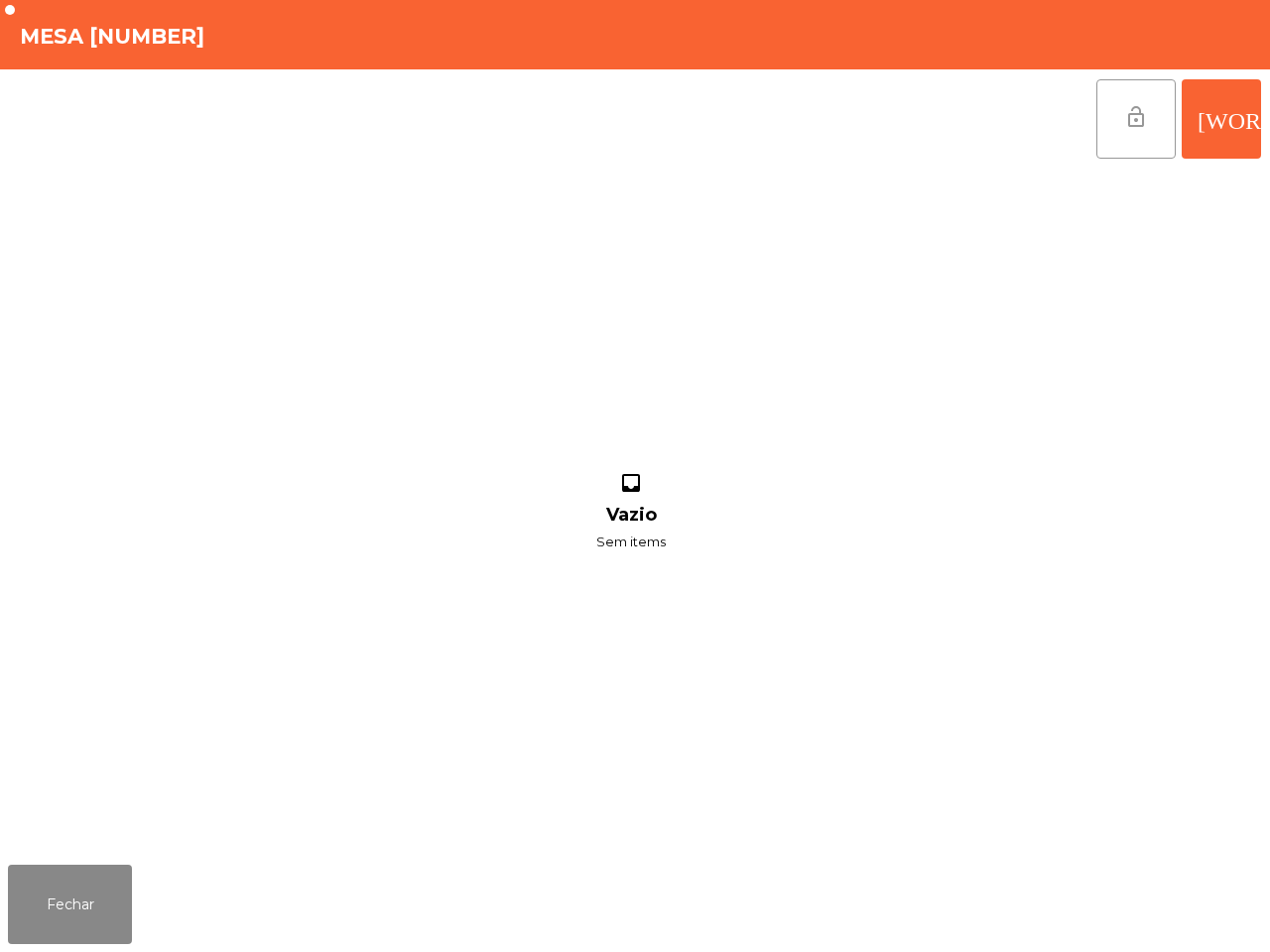 click on "lock_open" at bounding box center [1136, 119] 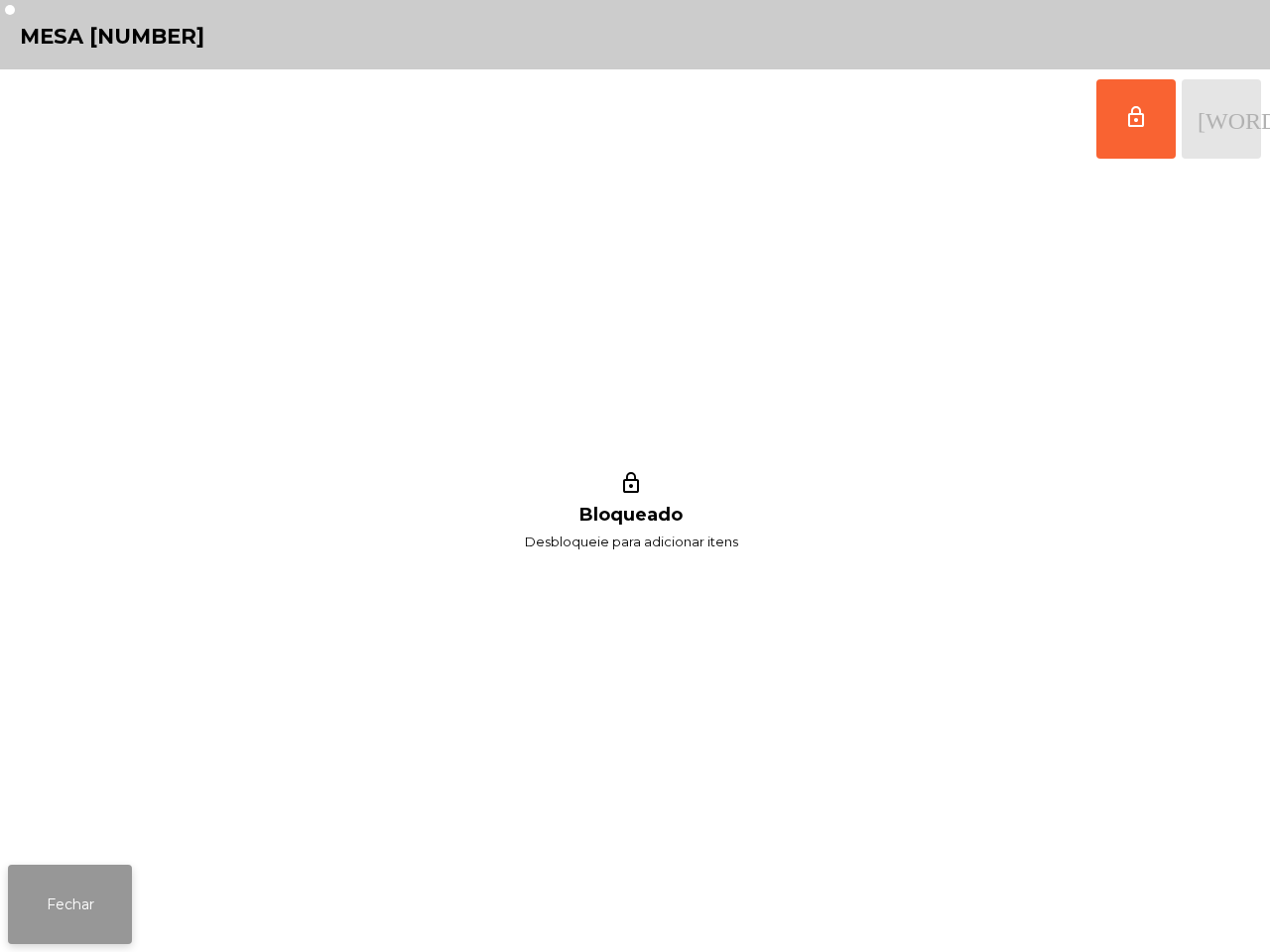 click on "Fechar" at bounding box center [69, 904] 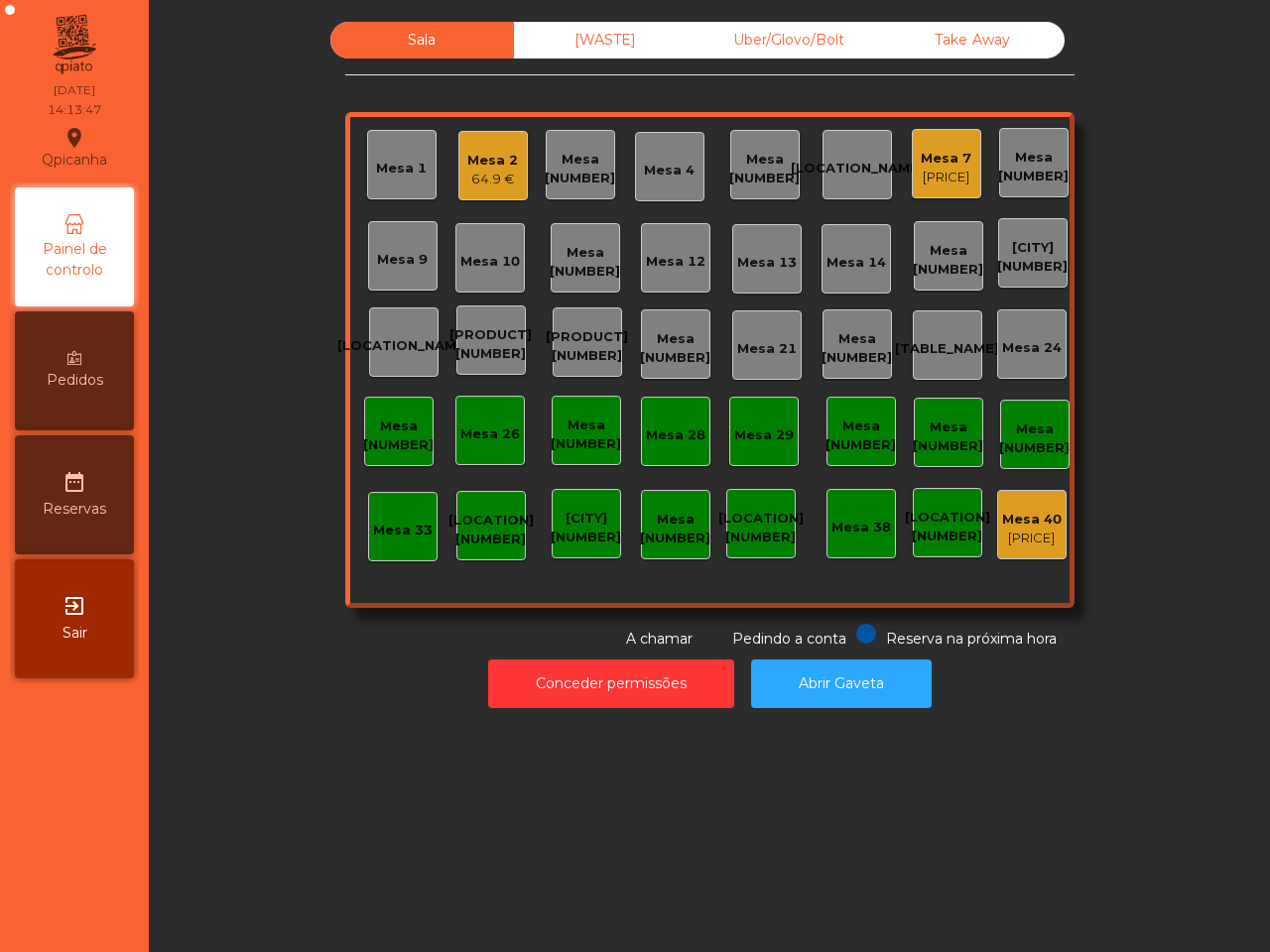 click on "Mesa 1 Mesa 2 64.9 € Mesa 3 Mesa 4 Mesa 5 Mesa 6 Mesa 7 136.4 € Mesa 8 Mesa 9 Mesa 10 Mesa 11 Mesa 12 Mesa 13 Mesa 14 Mesa 15 Mesa 16 Mesa 17 Mesa 18 Mesa 19 Mesa 20 Mesa 21 Mesa 22 Mesa 23 Mesa 24 Mesa 25 Mesa 26 Mesa 27 Mesa 28 Mesa 29 Mesa 30 Mesa 31 Mesa 32 Mesa 33 Mesa 34 Mesa 35 Mesa 36 Mesa 37 Mesa 38 Mesa 39 Mesa 40 403.85 €" at bounding box center (709, 360) 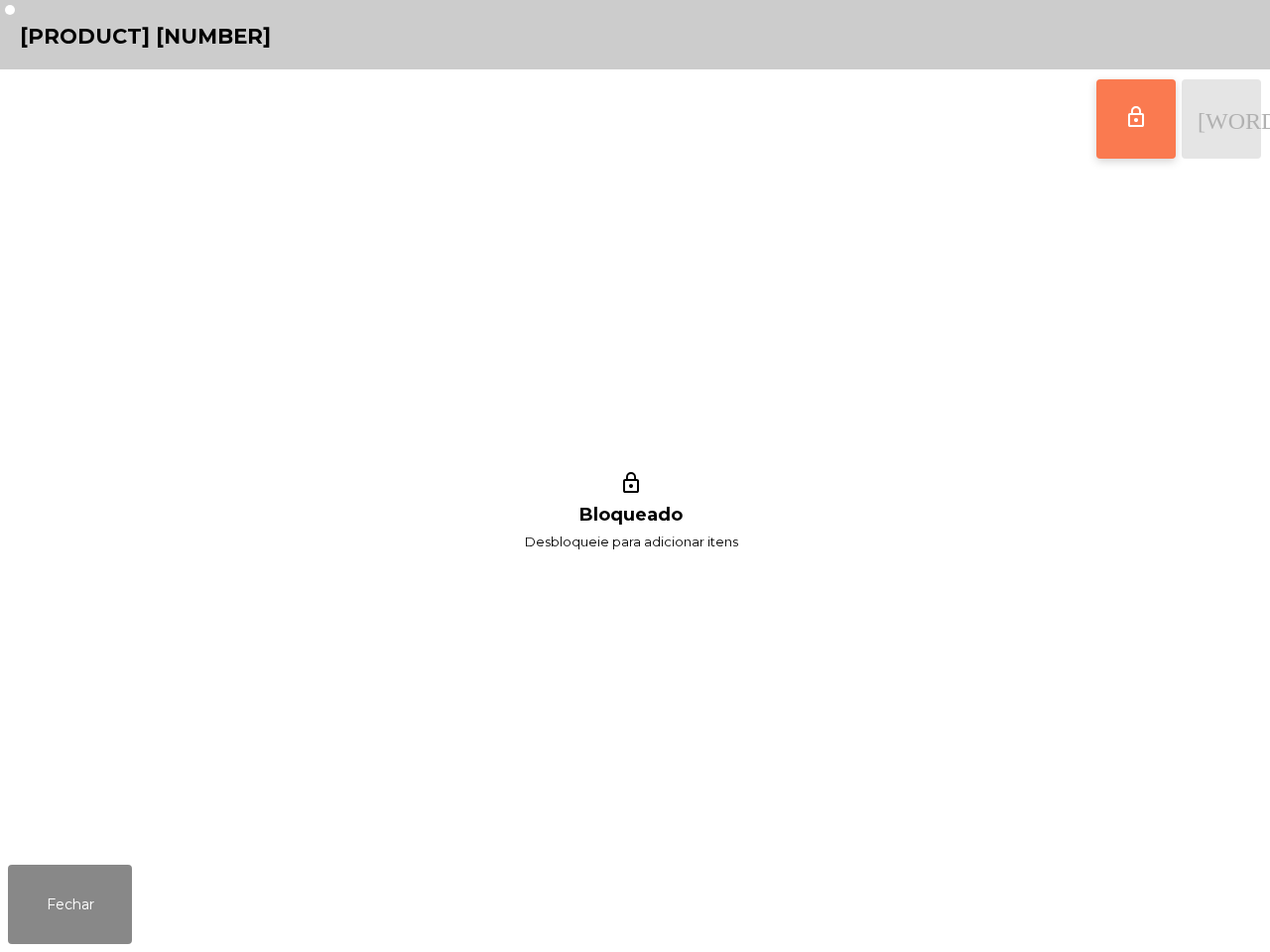click on "lock_outline" at bounding box center [1136, 119] 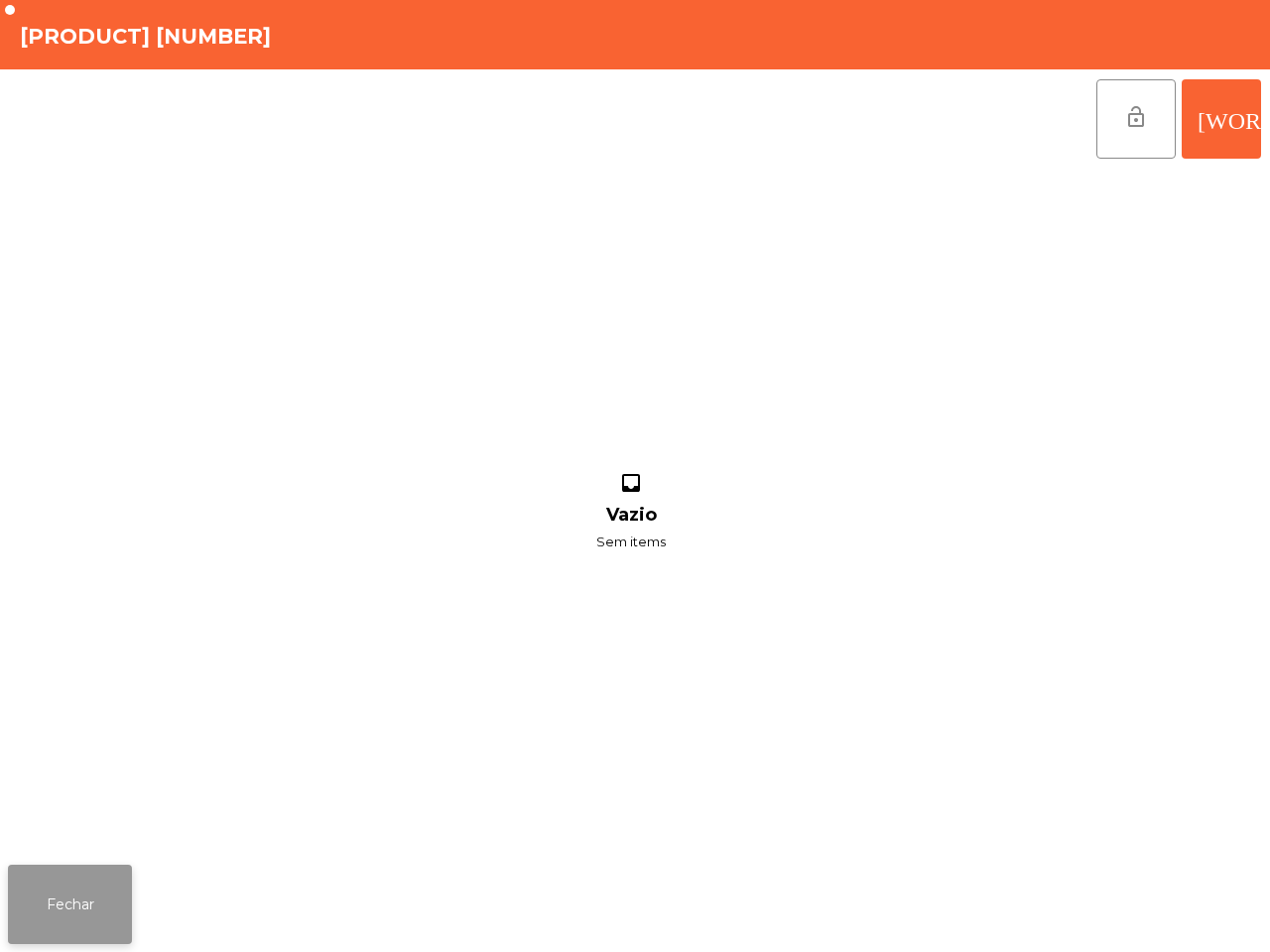 click on "Fechar" at bounding box center (69, 904) 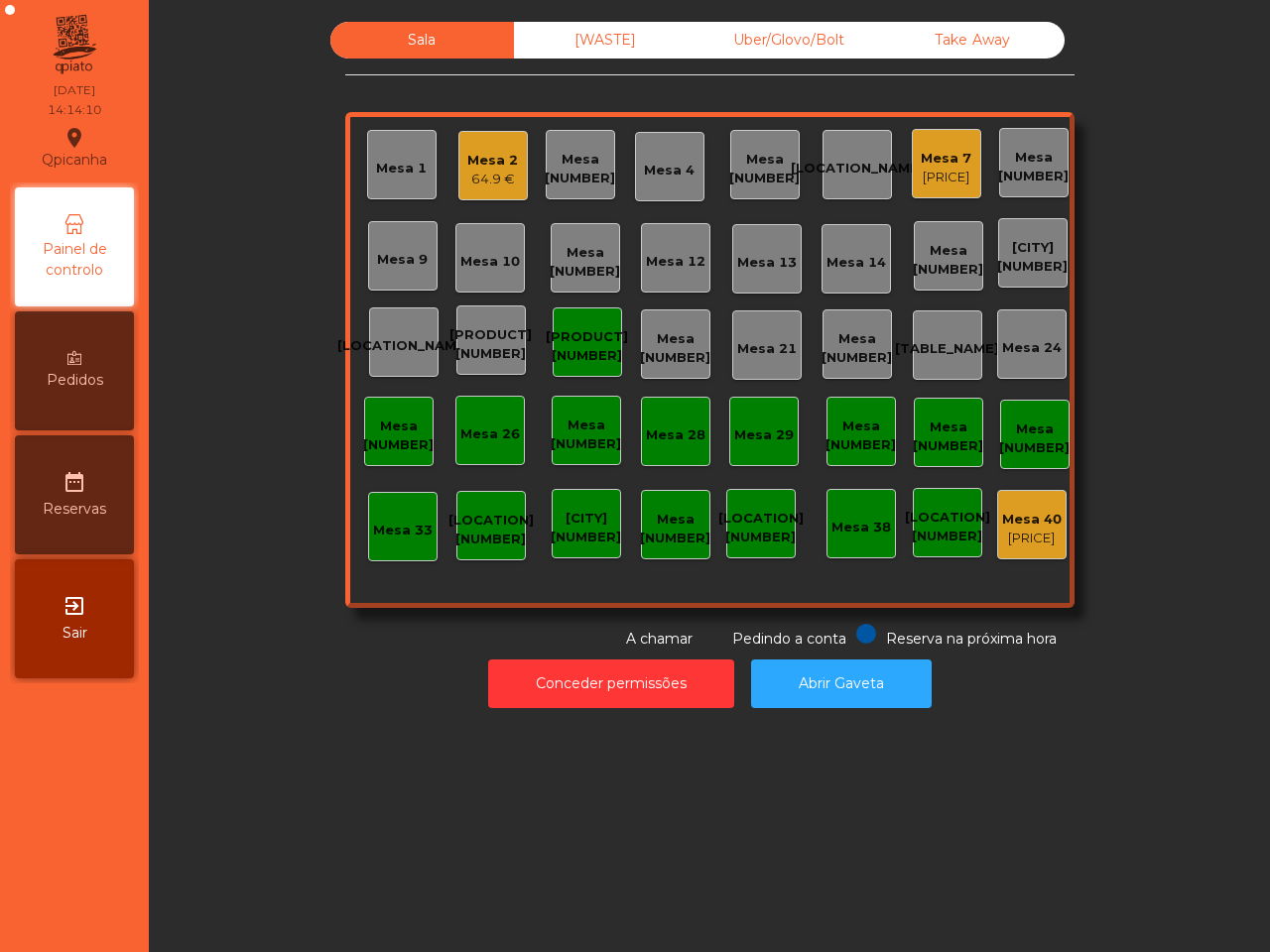 click on "[PRODUCT] [NUMBER]" at bounding box center [401, 169] 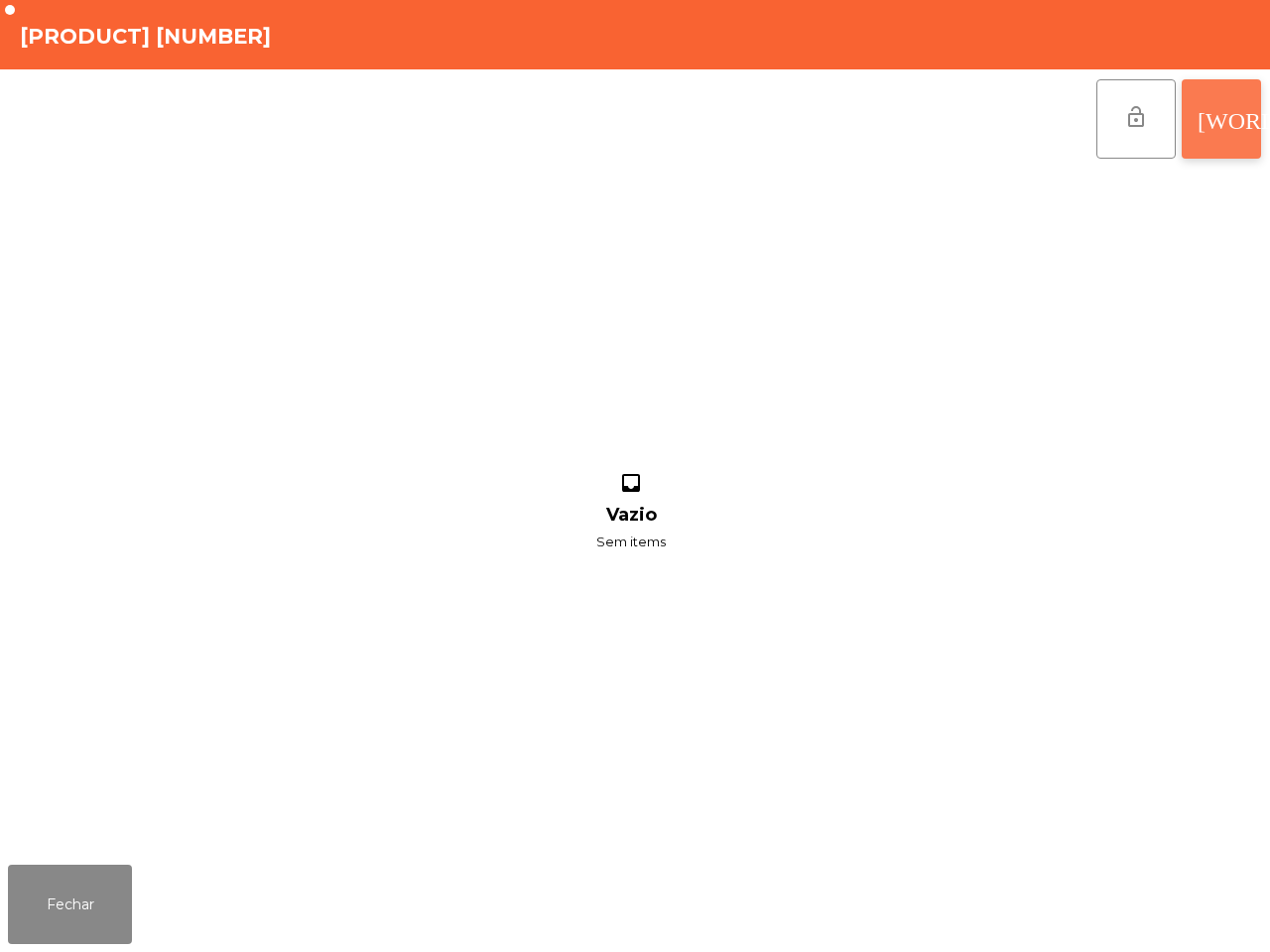 click on "[WORD]" at bounding box center [1221, 119] 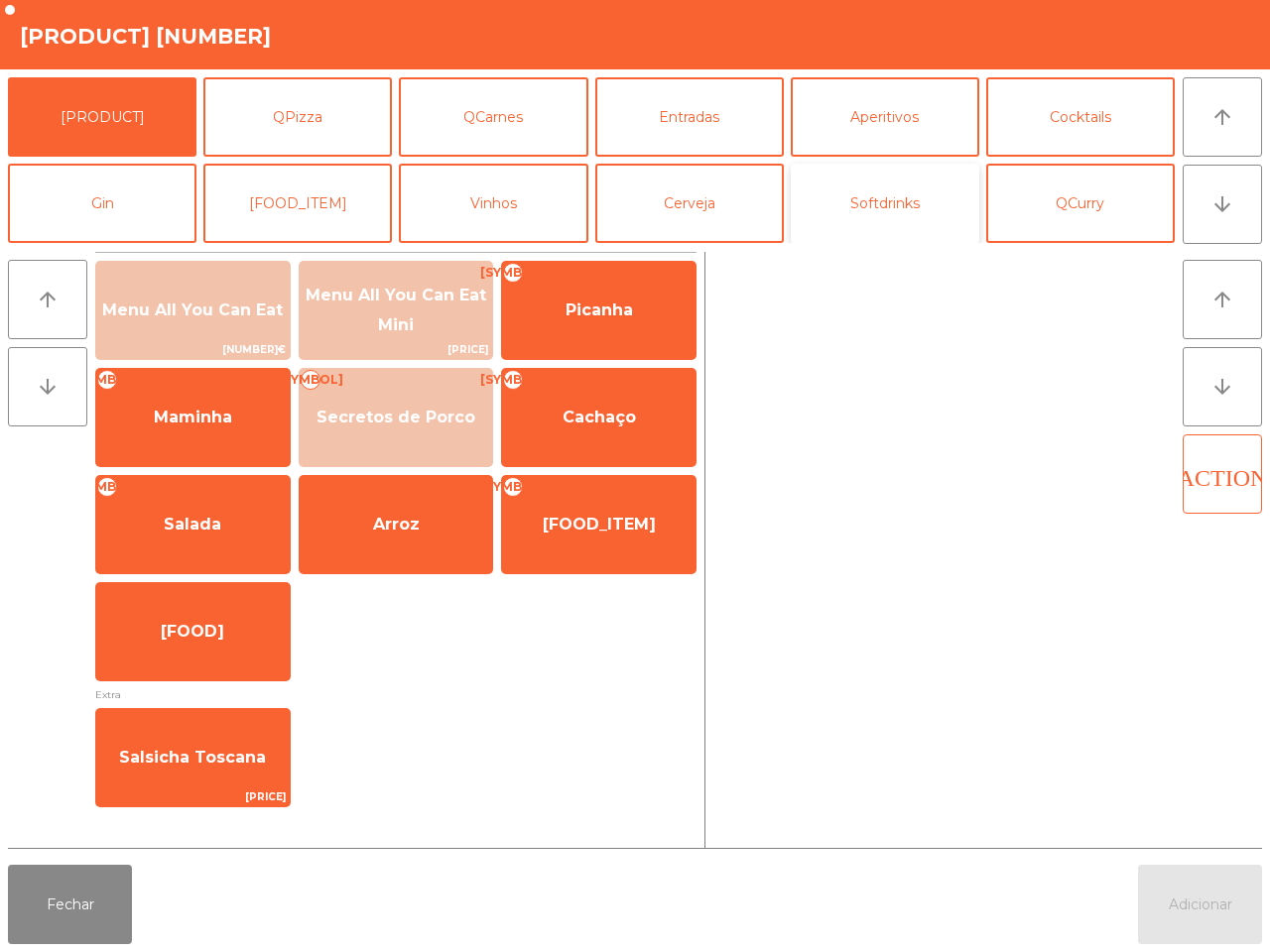 click on "Softdrinks" at bounding box center [885, 203] 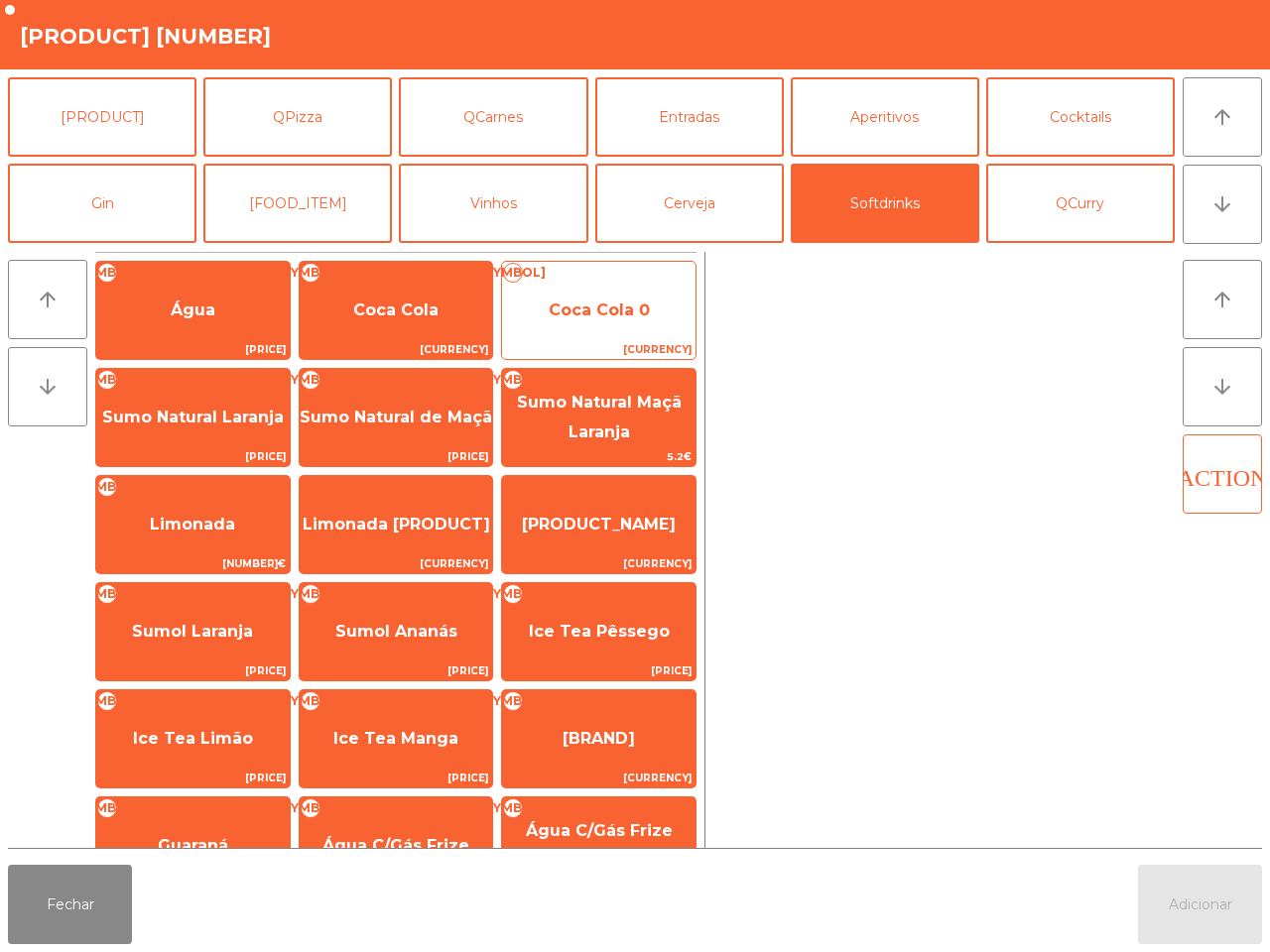 click on "[CURRENCY]" at bounding box center (192, 349) 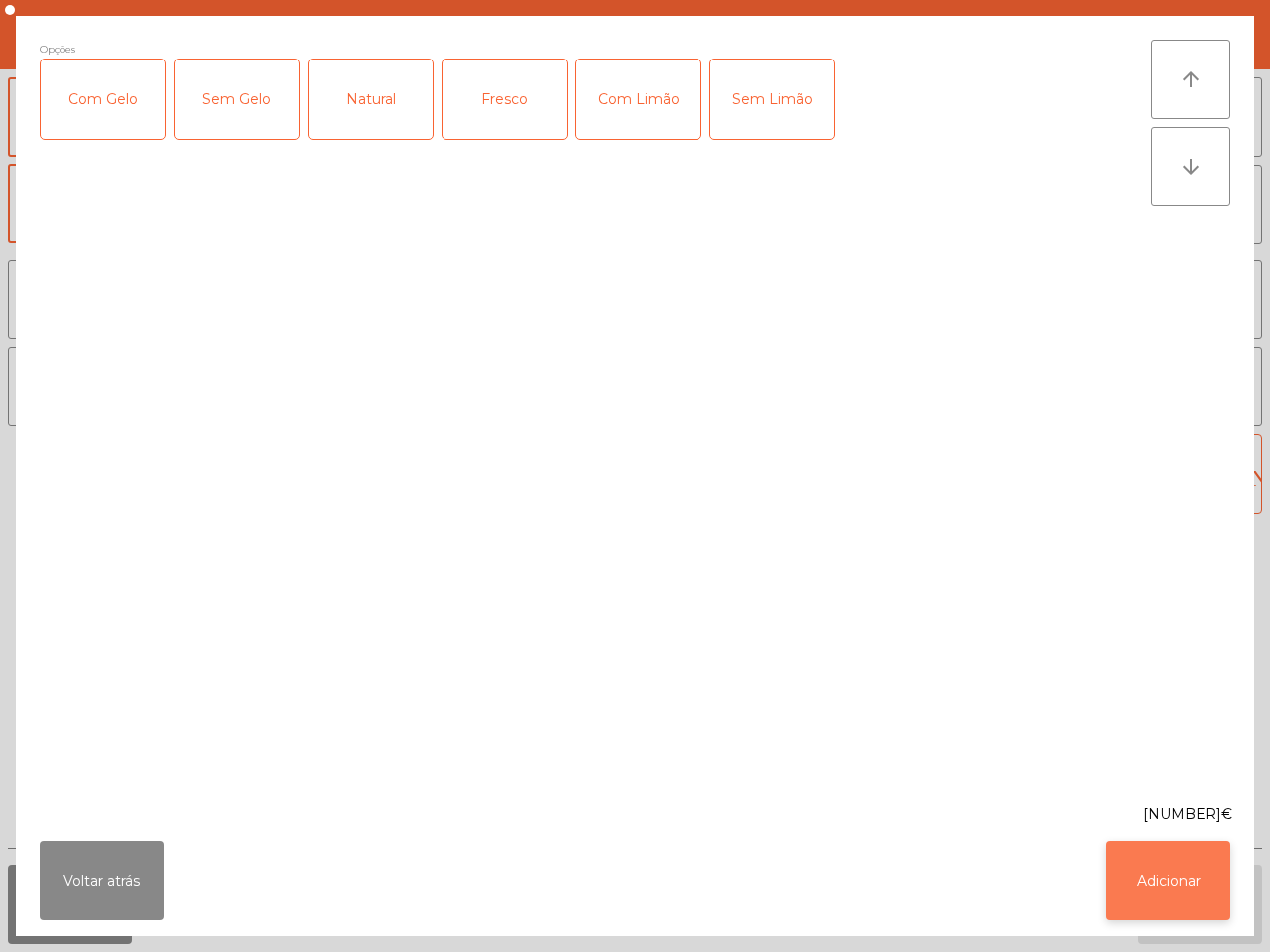 click on "Adicionar" at bounding box center (1168, 881) 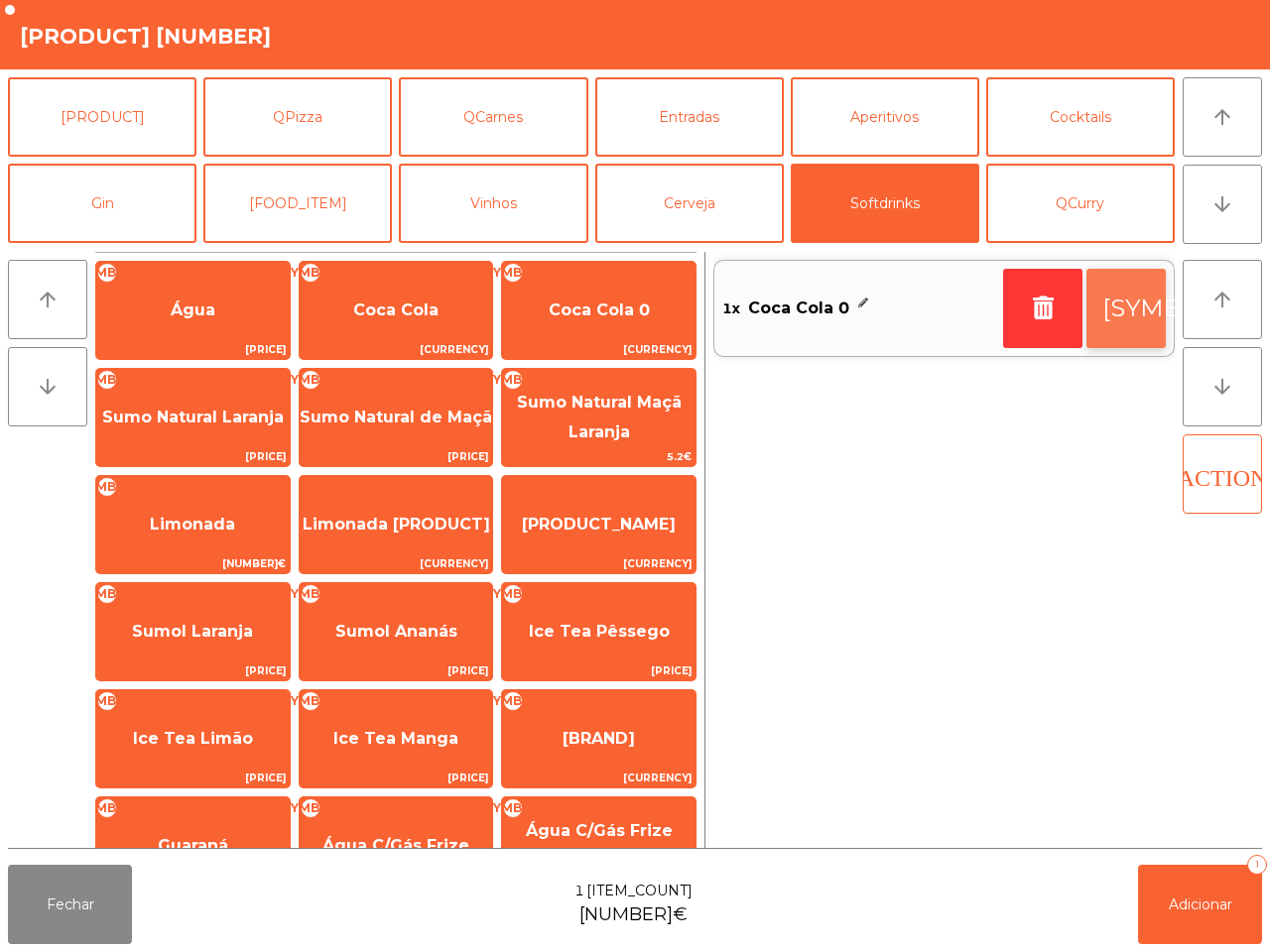 click on "[SYMBOL]" at bounding box center (1126, 308) 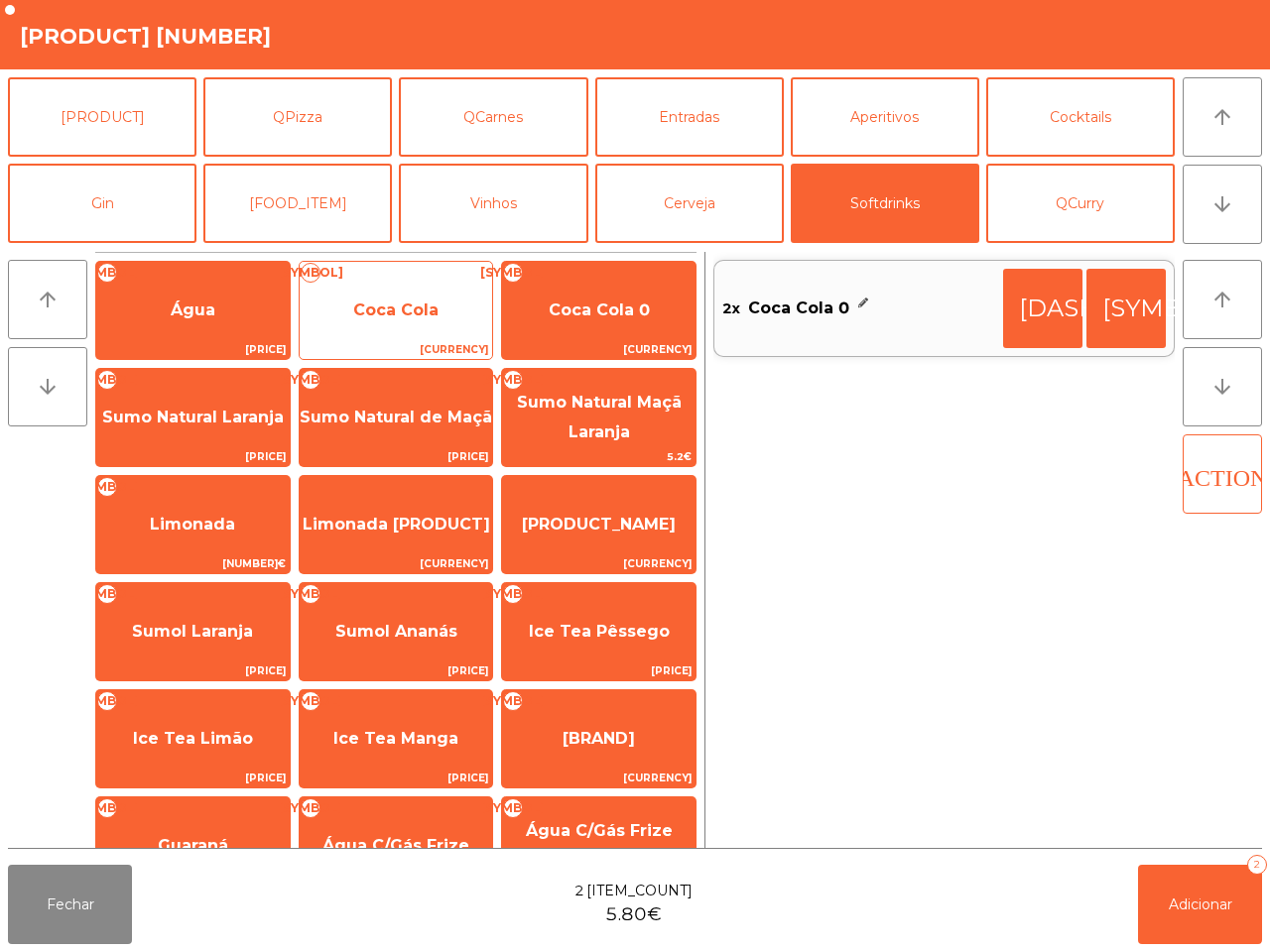 click on "Coca Cola" at bounding box center [192, 310] 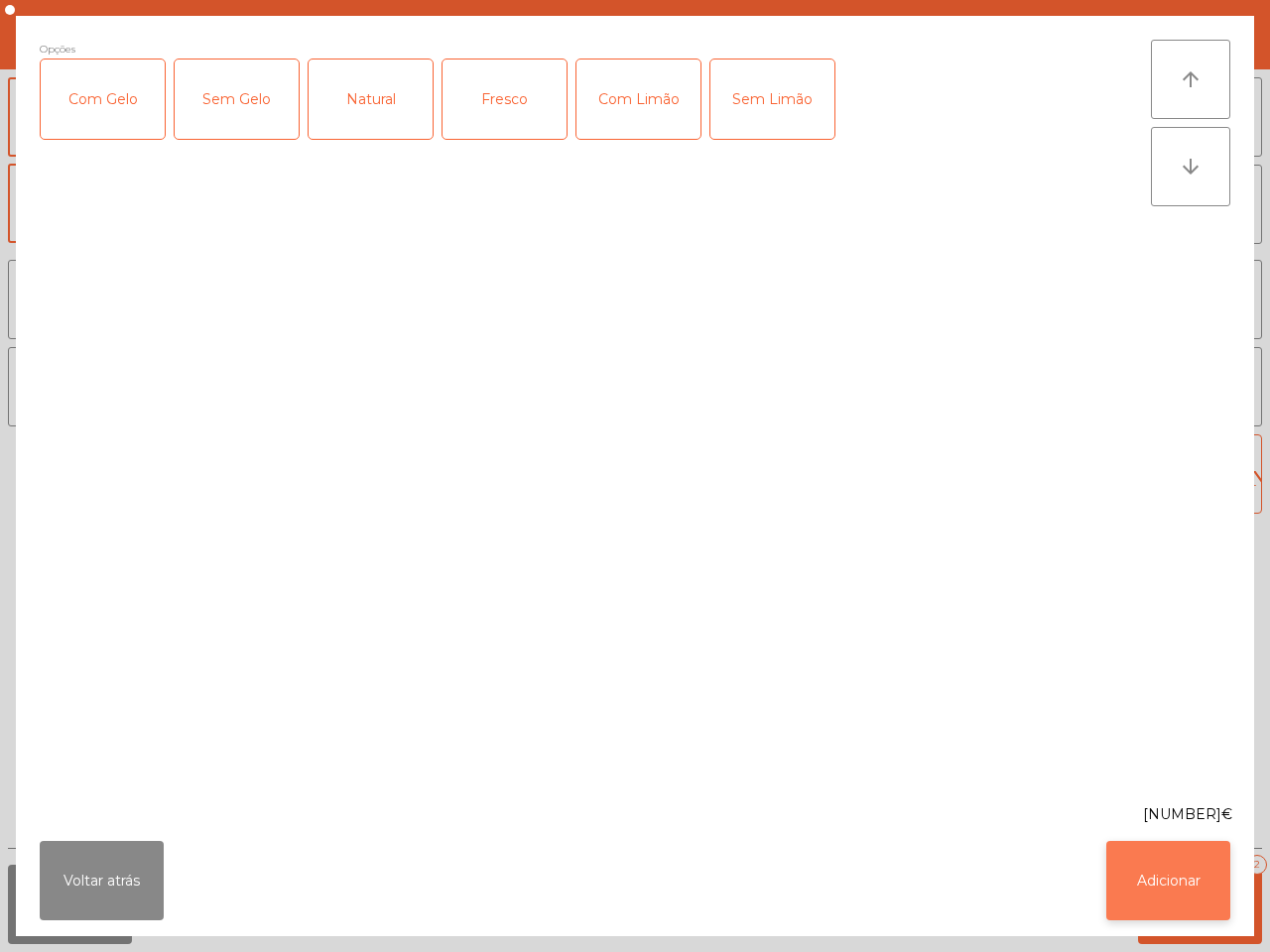 click on "Adicionar" at bounding box center (1168, 881) 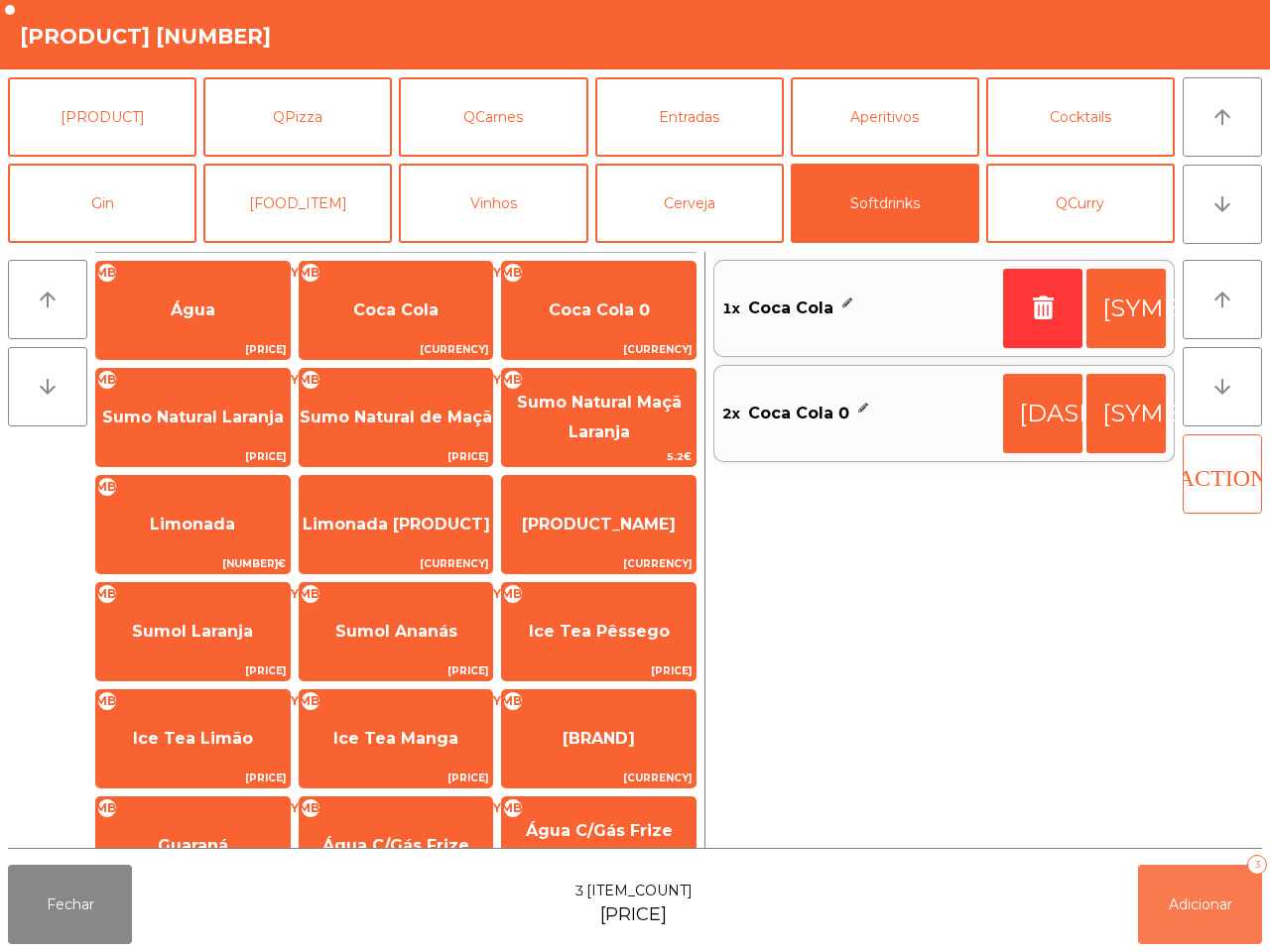 click on "Adicionar" at bounding box center [1201, 904] 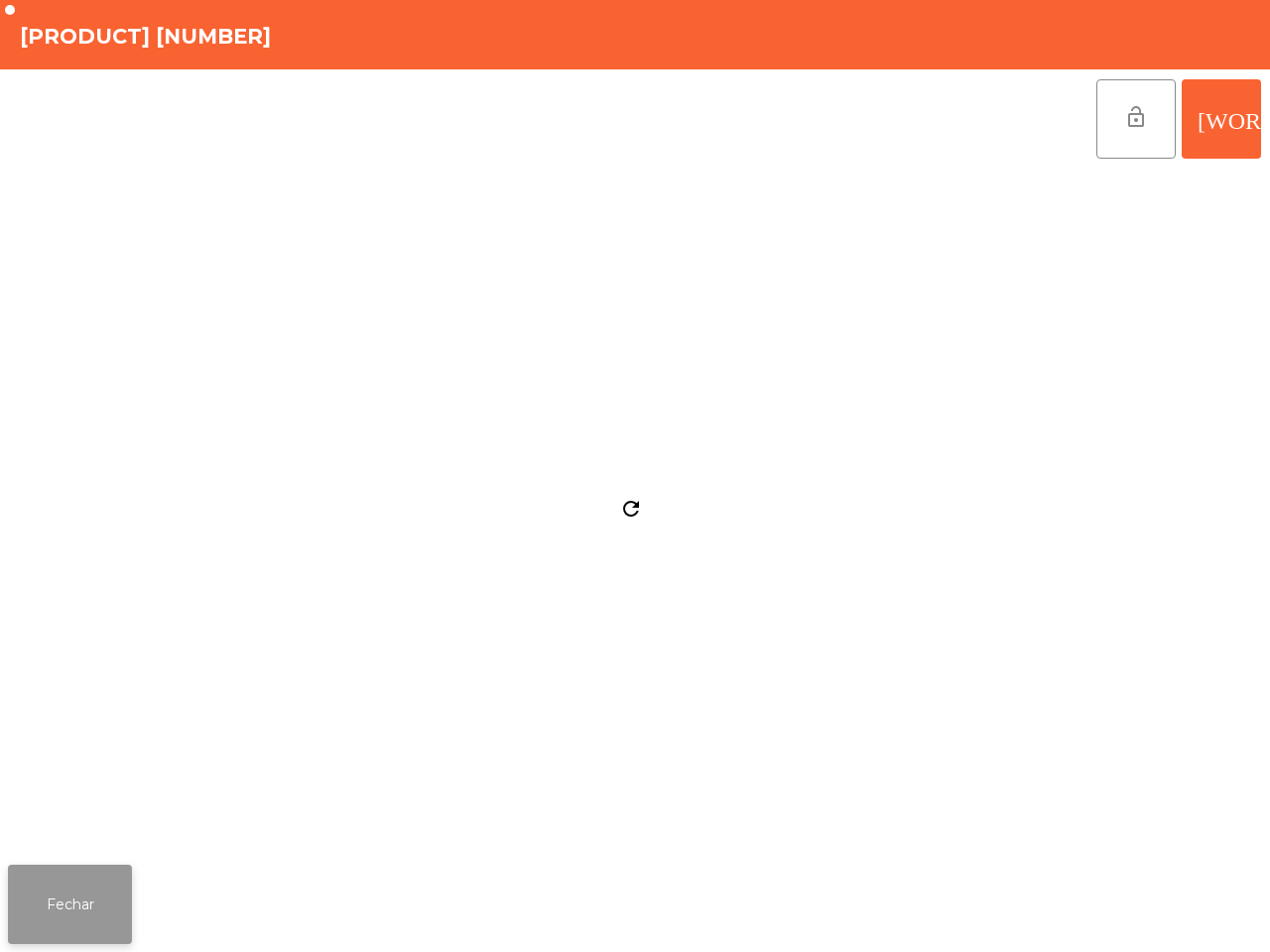 click on "Fechar" at bounding box center (69, 904) 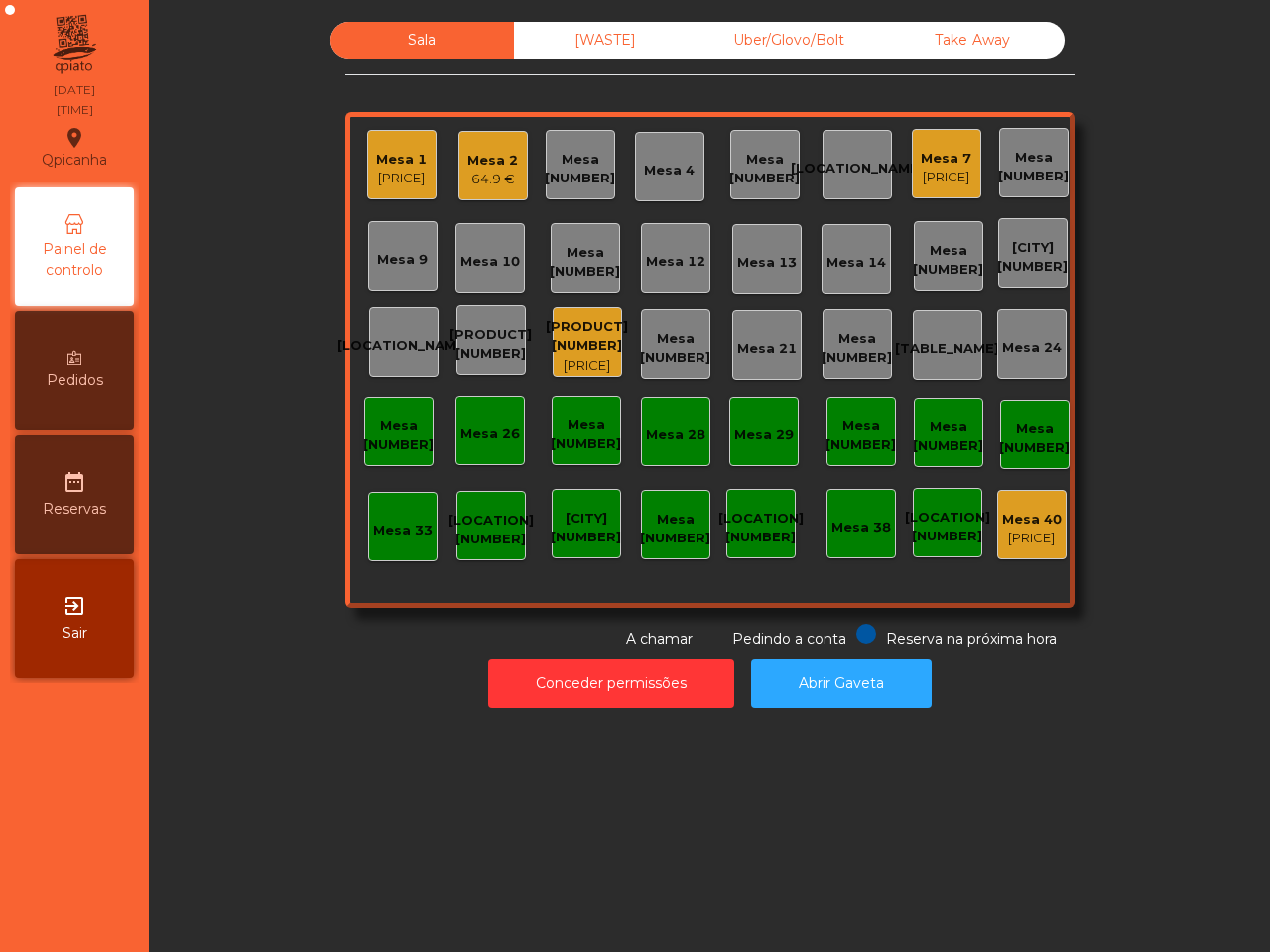 click on "64.9 €" at bounding box center [401, 178] 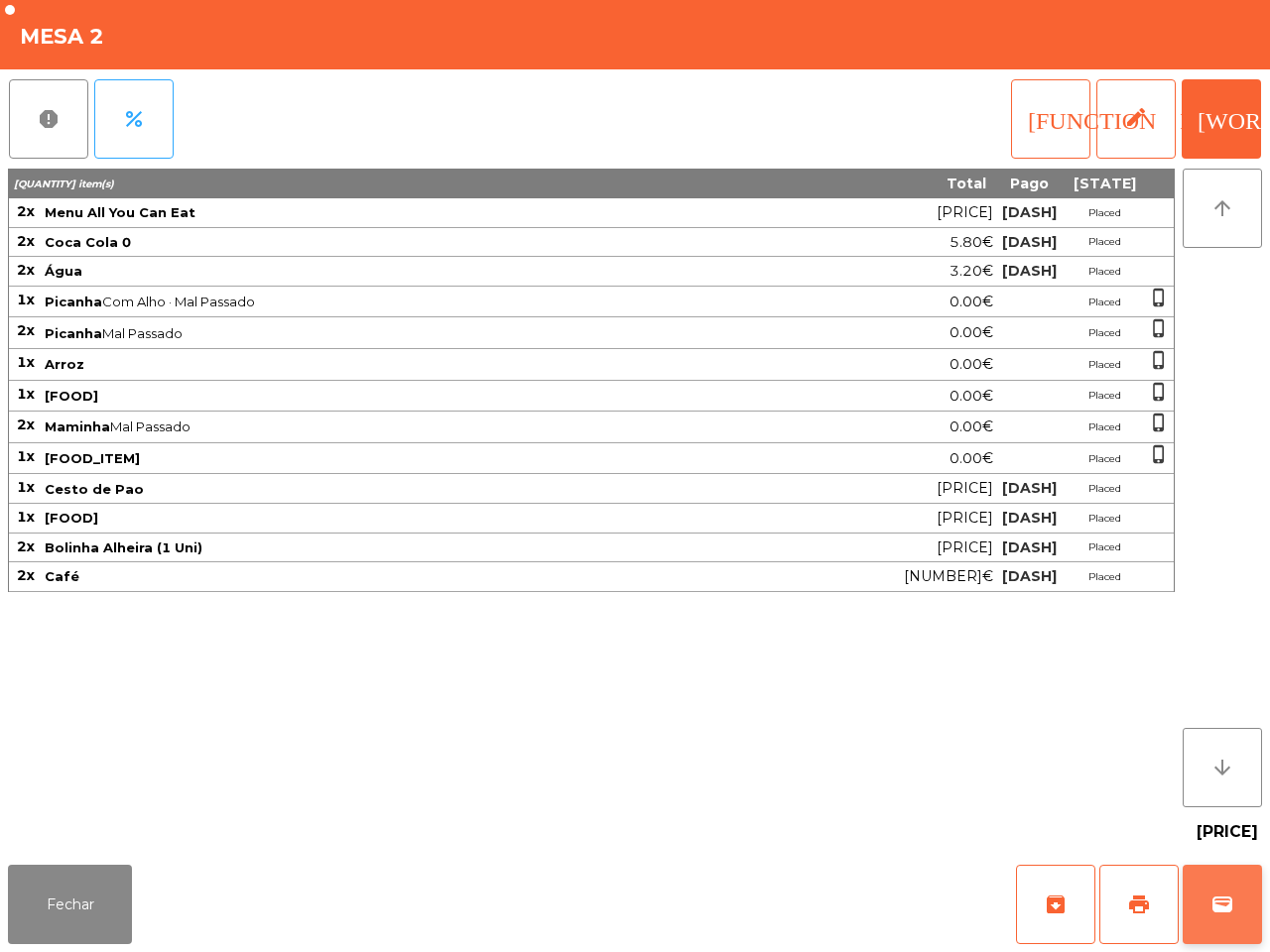 click on "wallet" at bounding box center [1056, 904] 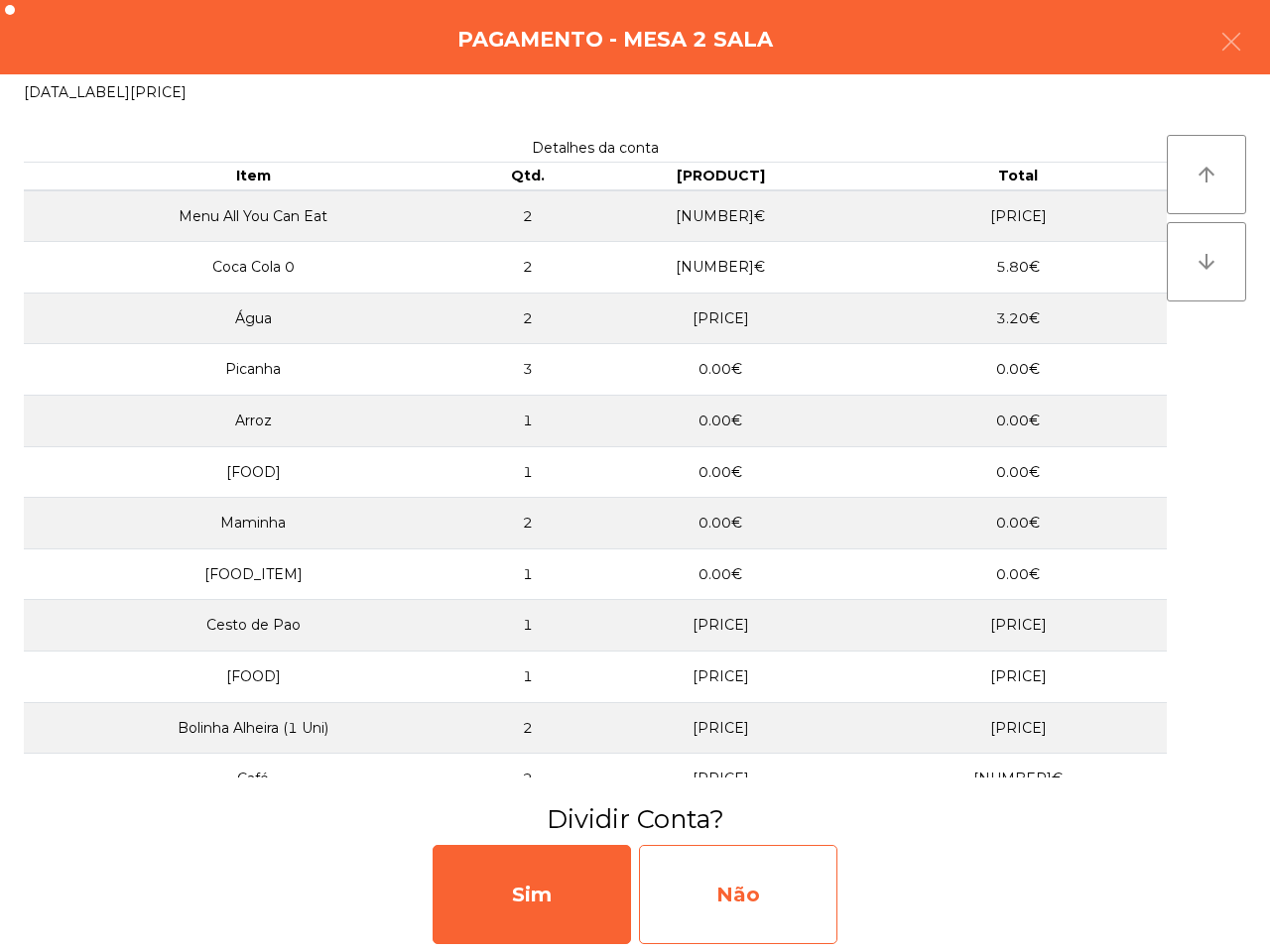 click on "Não" at bounding box center [738, 894] 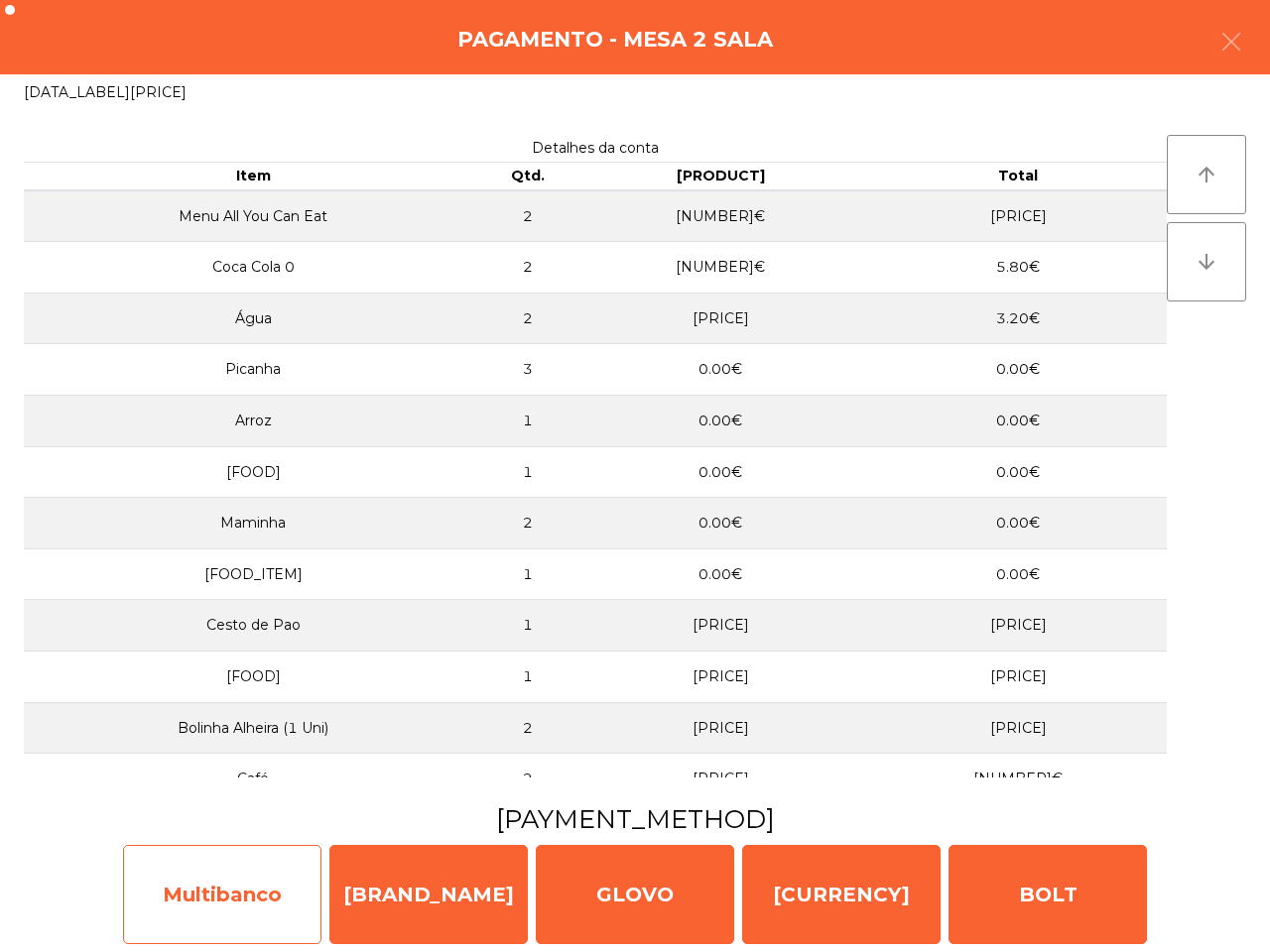 click on "Multibanco" at bounding box center [222, 894] 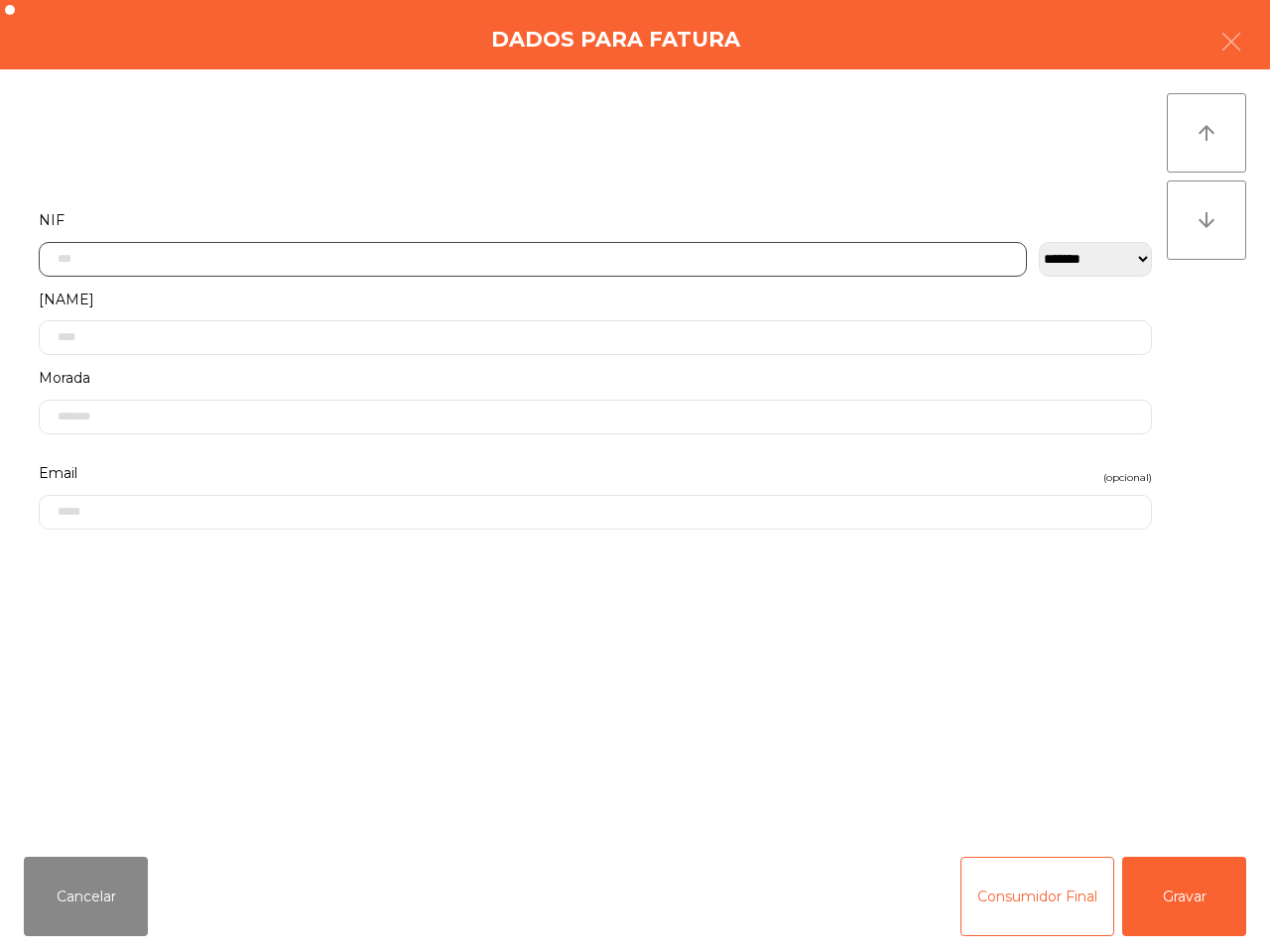 click at bounding box center (533, 259) 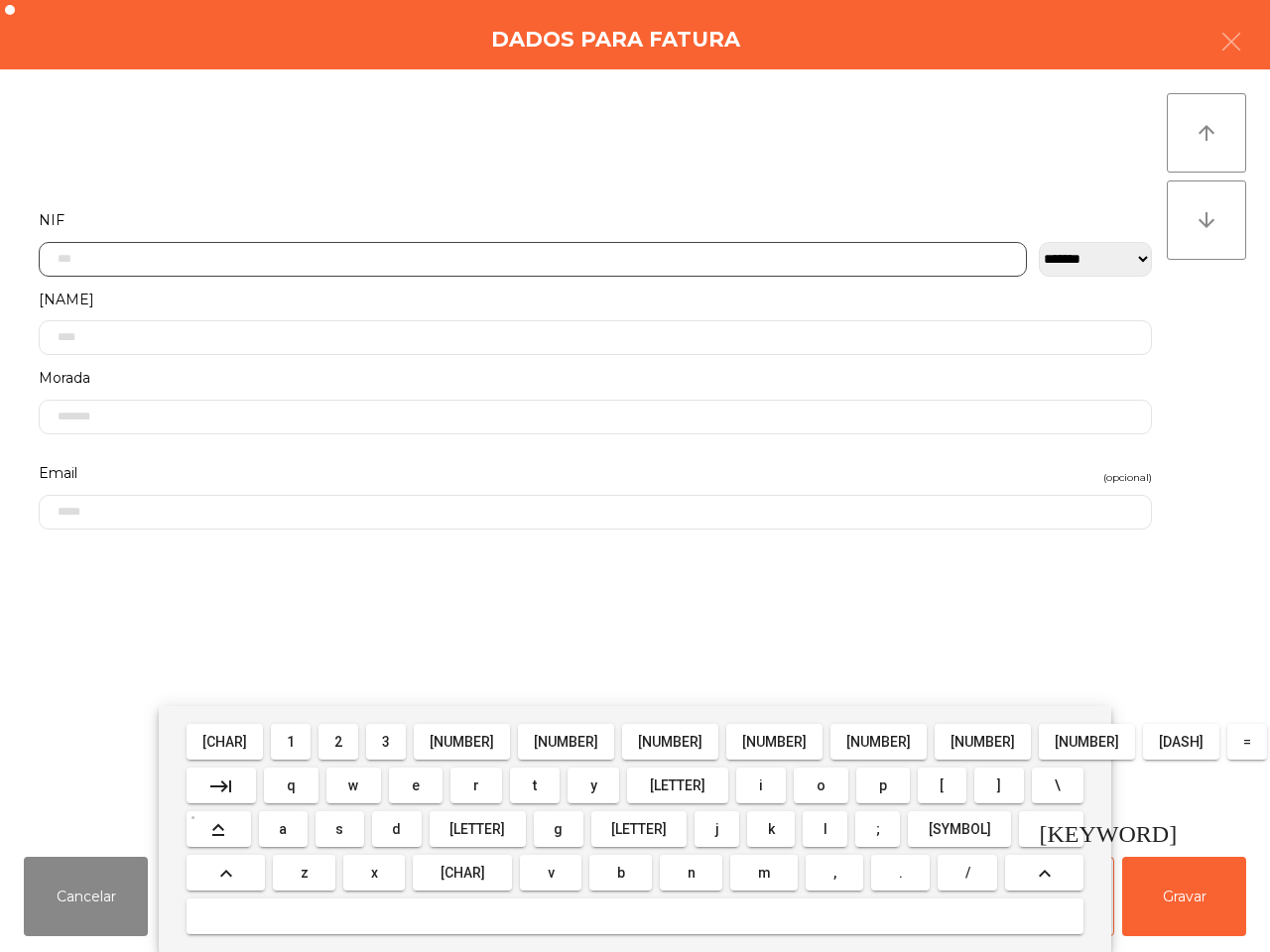 scroll, scrollTop: 111, scrollLeft: 0, axis: vertical 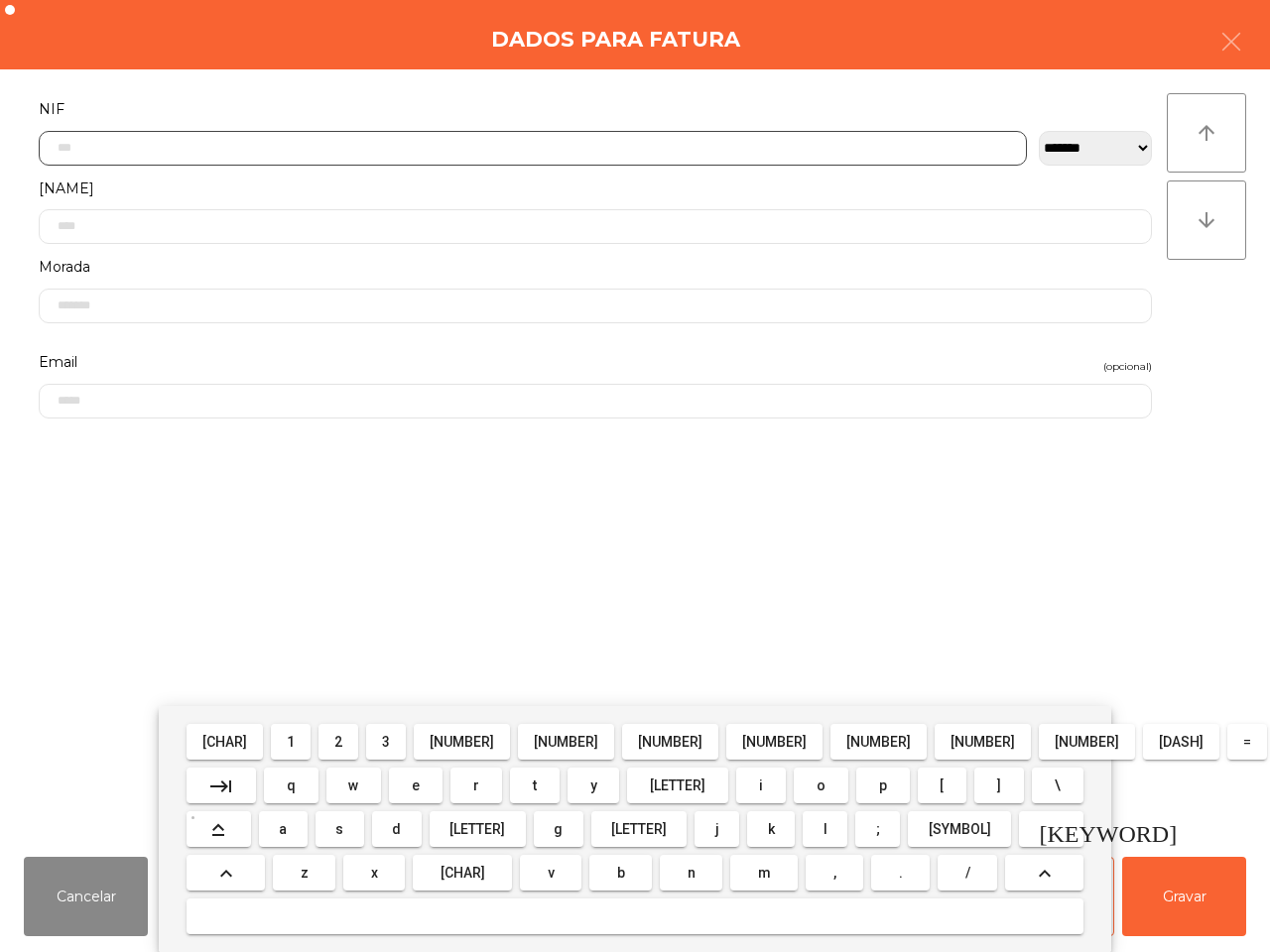 click on "2" at bounding box center [224, 742] 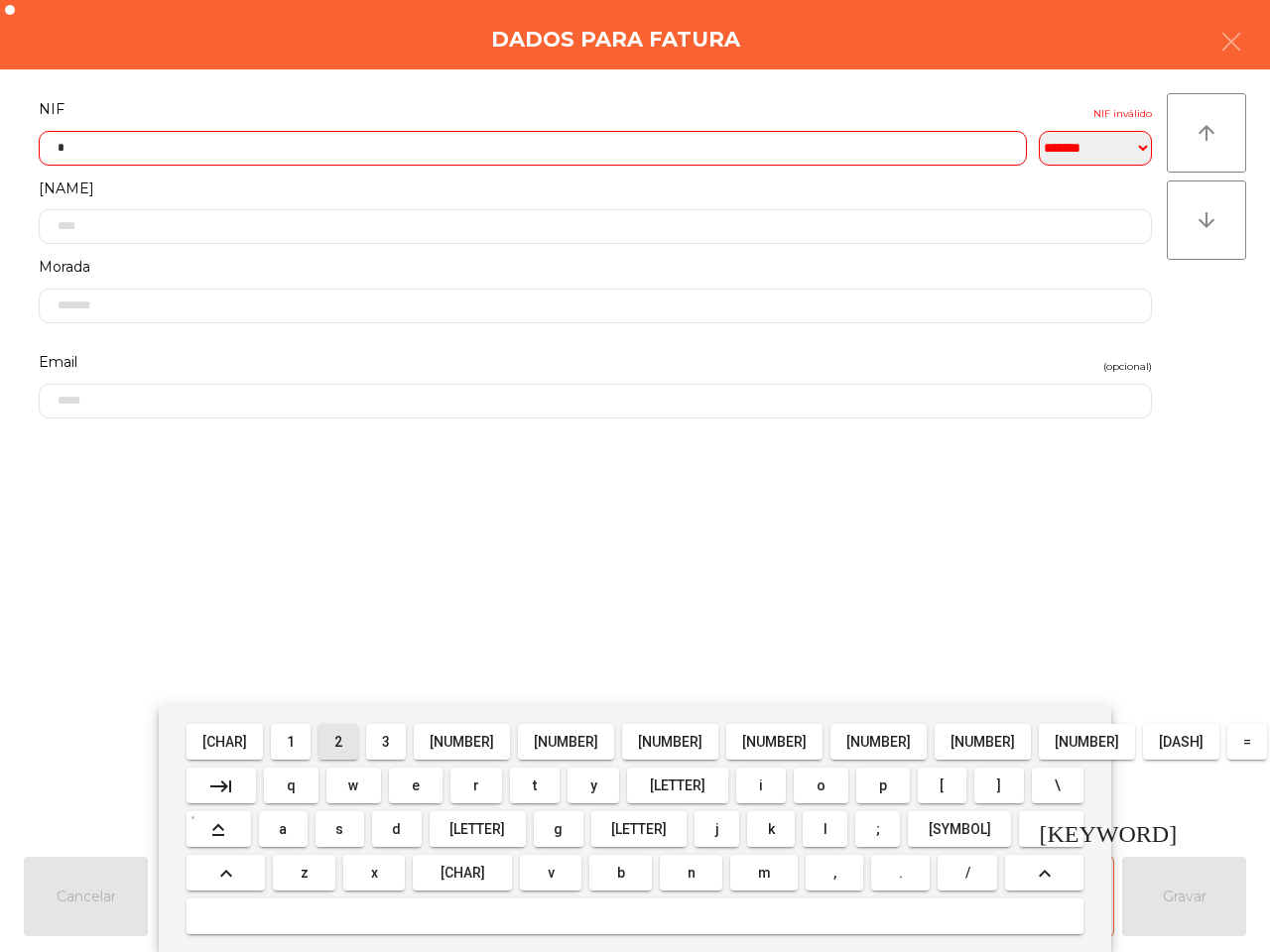 click on "[NUMBER]" at bounding box center [224, 742] 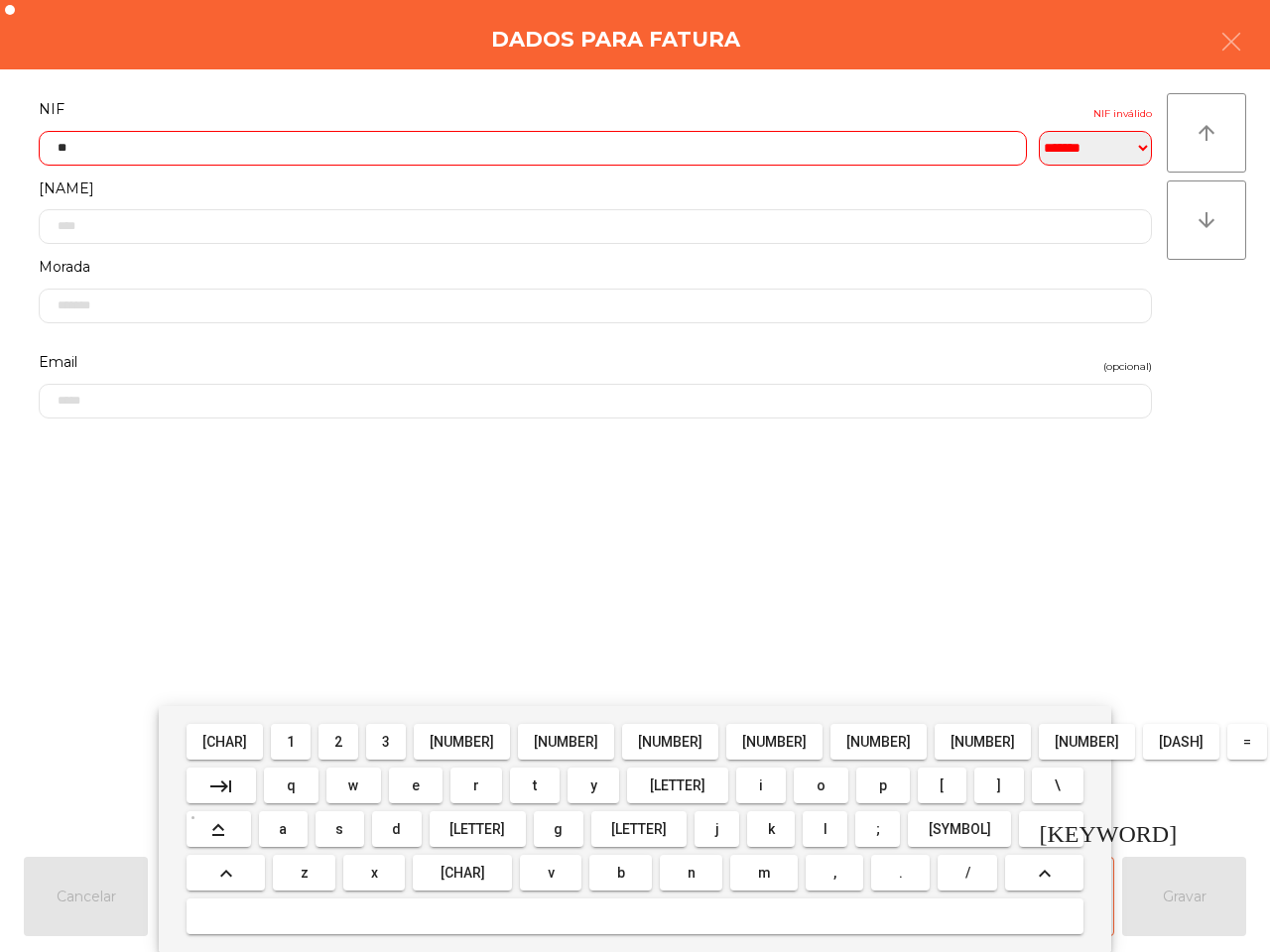 drag, startPoint x: 415, startPoint y: 741, endPoint x: 392, endPoint y: 746, distance: 23.537205 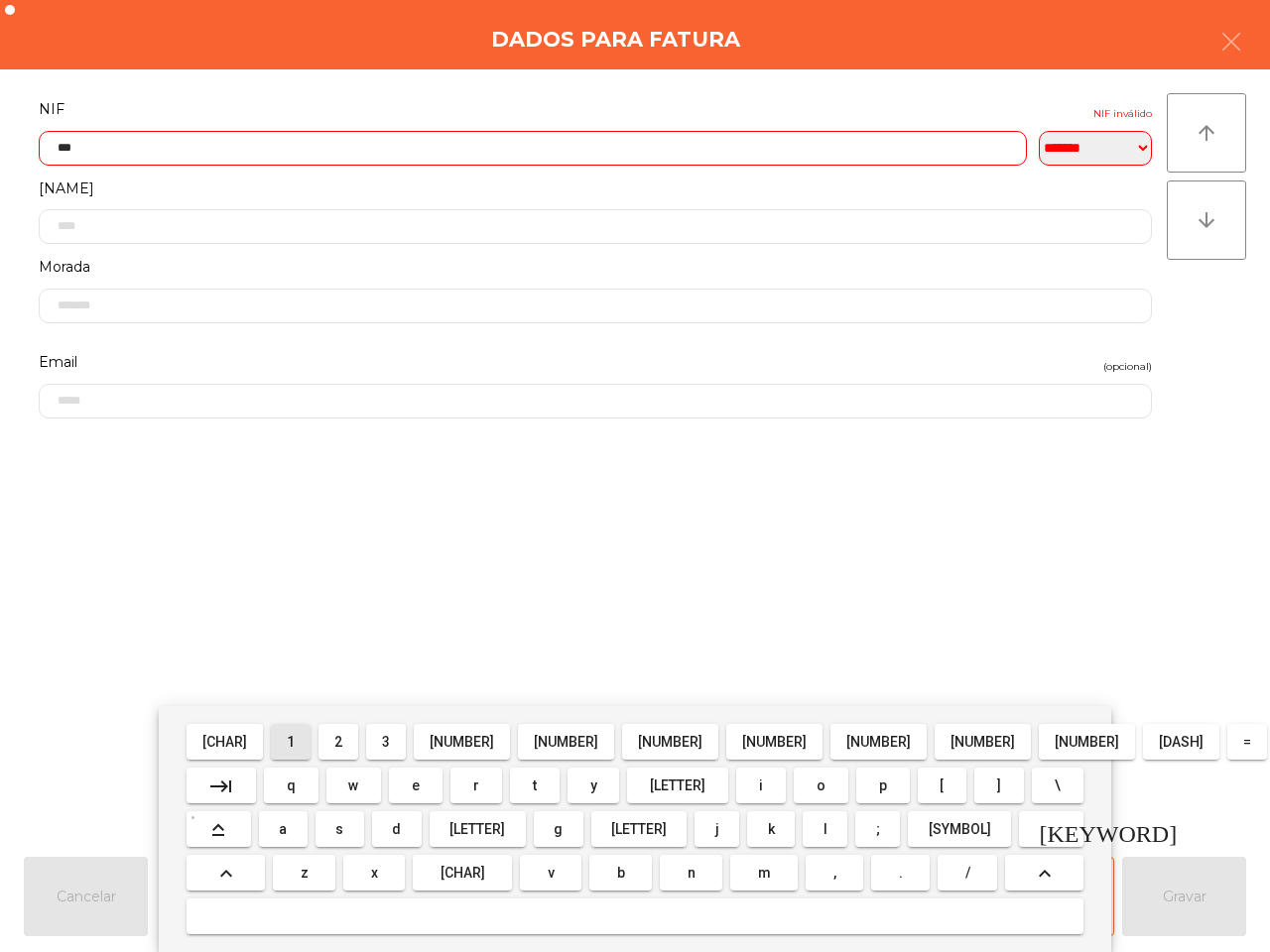 click on "1" at bounding box center [224, 742] 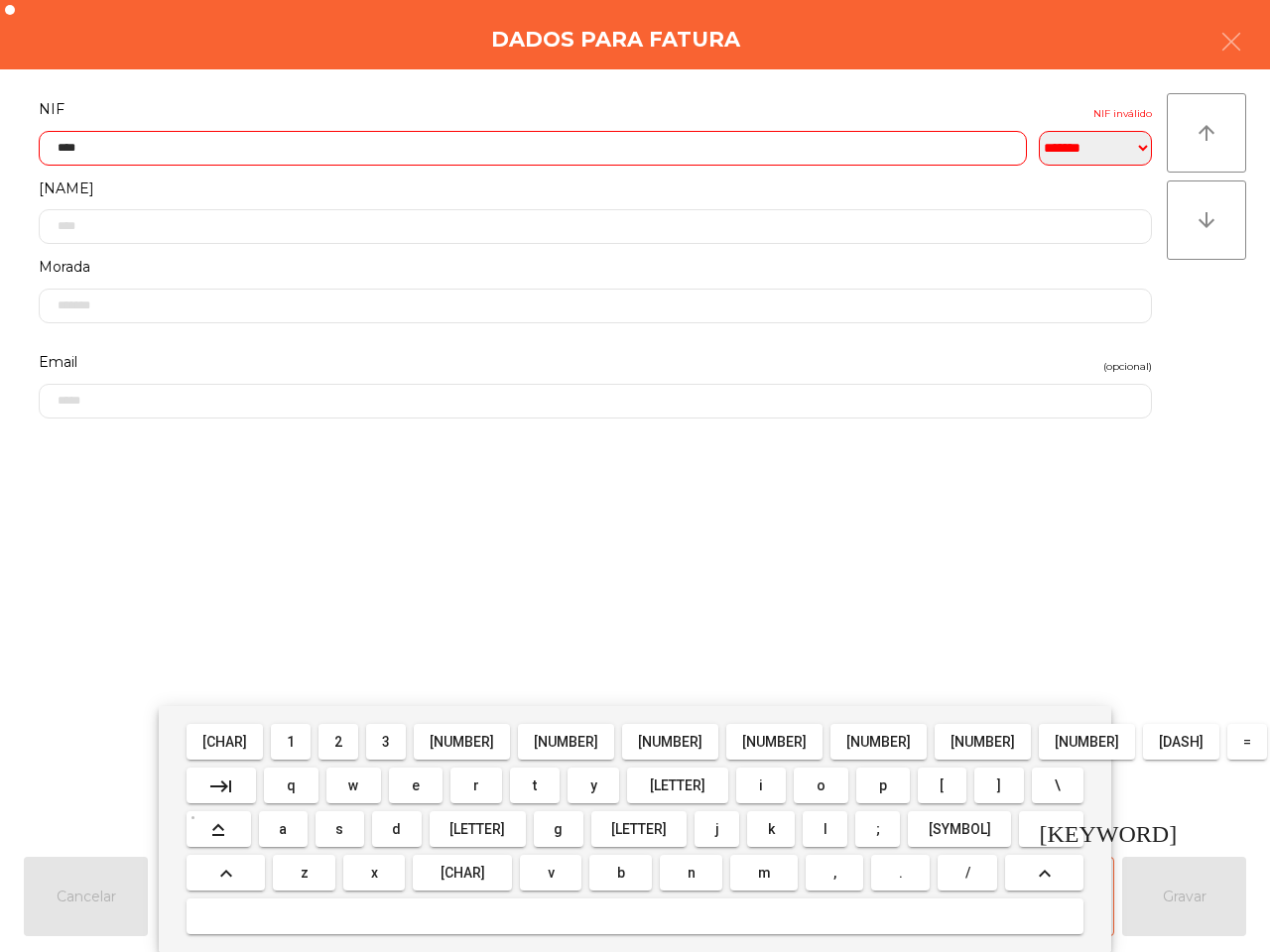 click on "keyboard_backspace" at bounding box center [1303, 743] 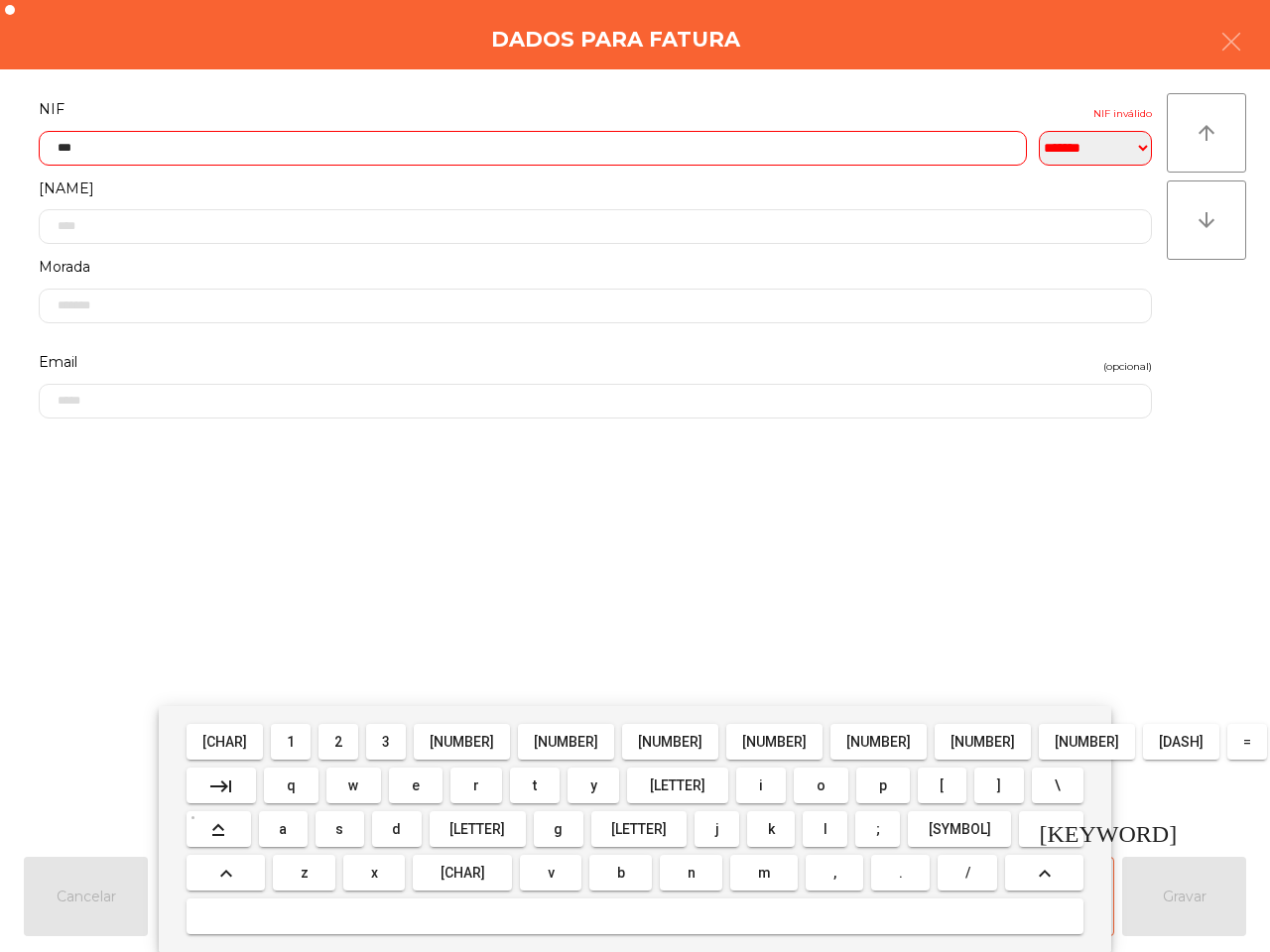 click on "keyboard_backspace" at bounding box center (1303, 743) 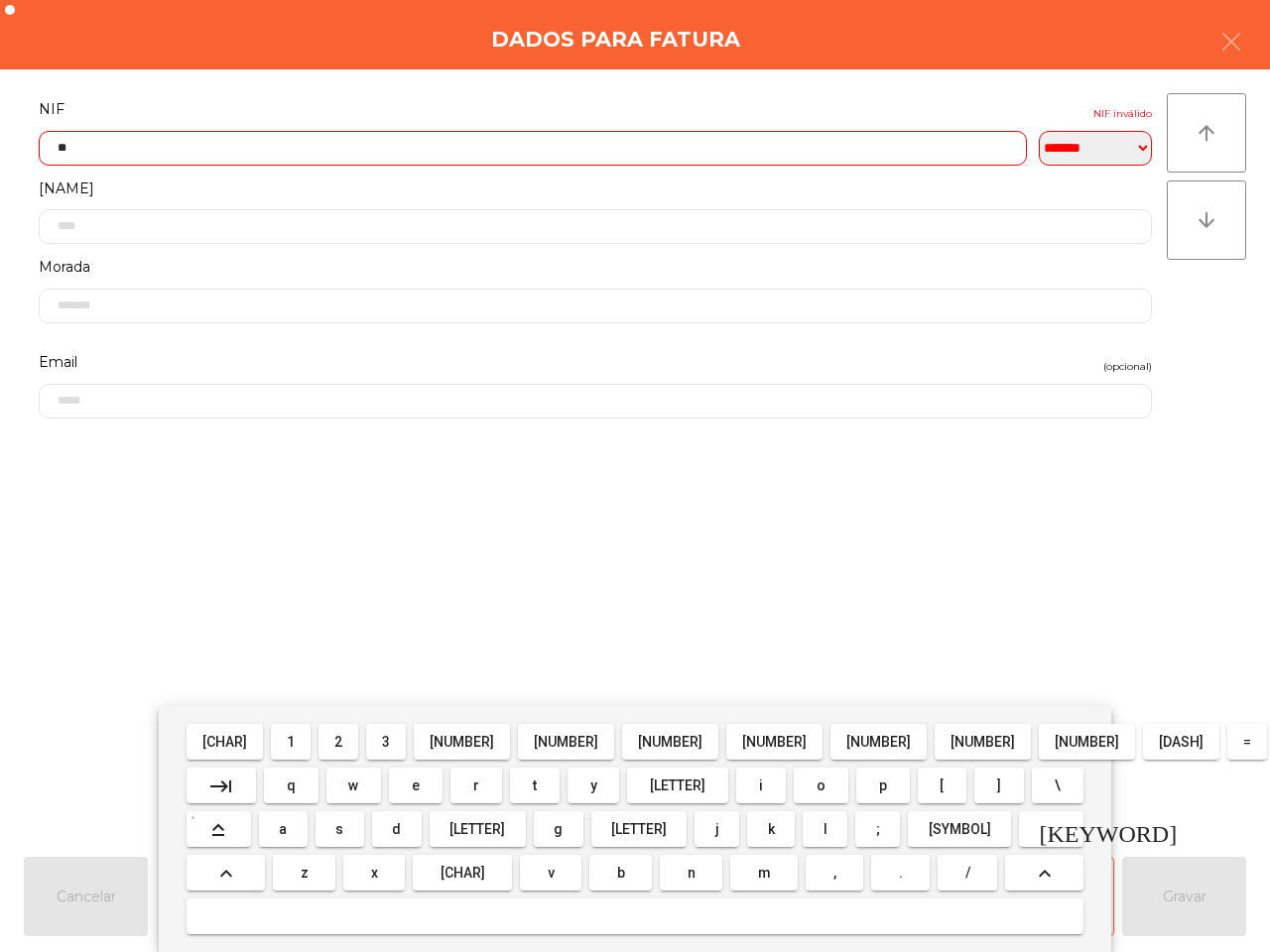 click on "[NUMBER]" at bounding box center [224, 742] 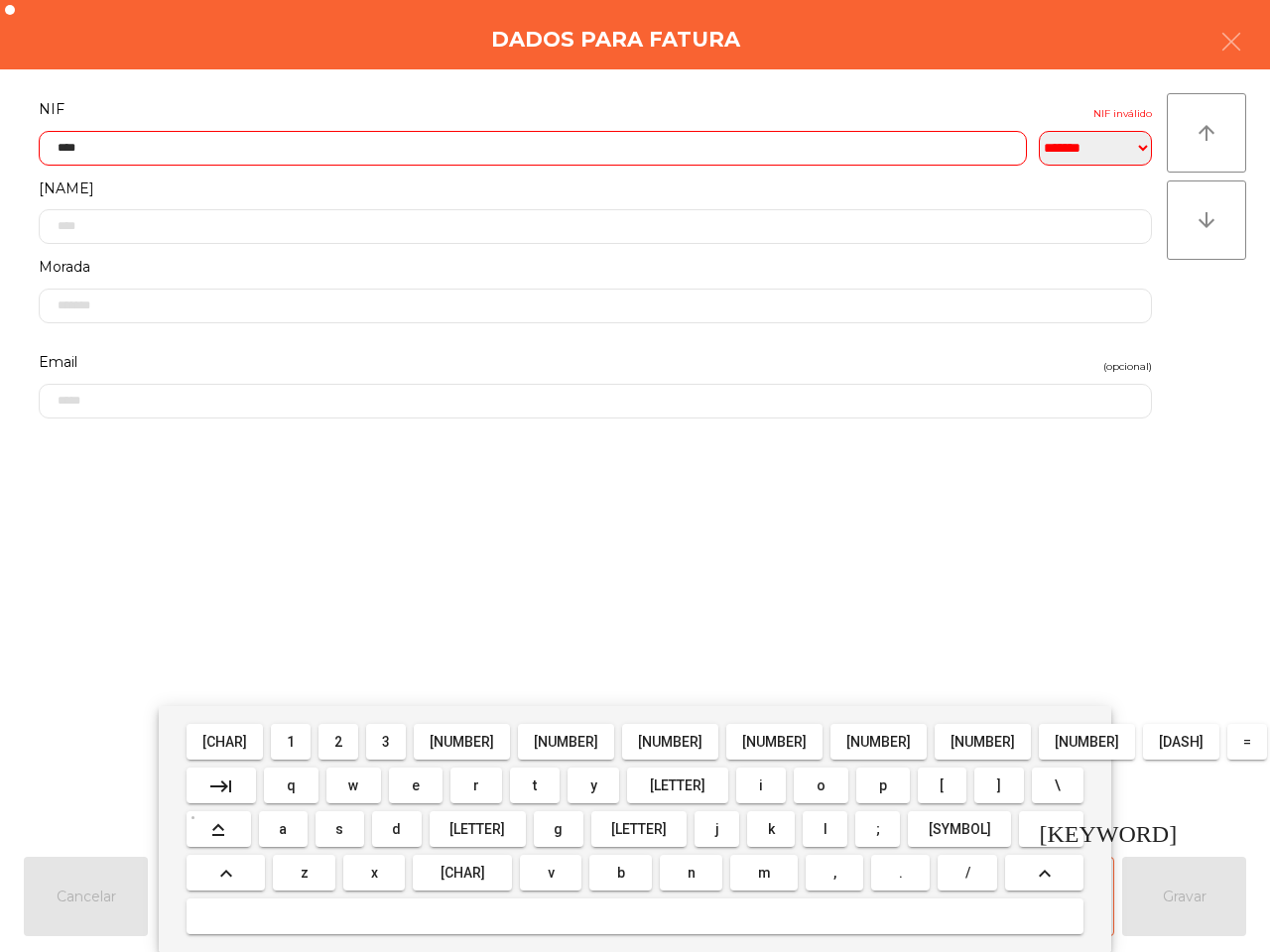 click on "[NUMBER]" at bounding box center [224, 742] 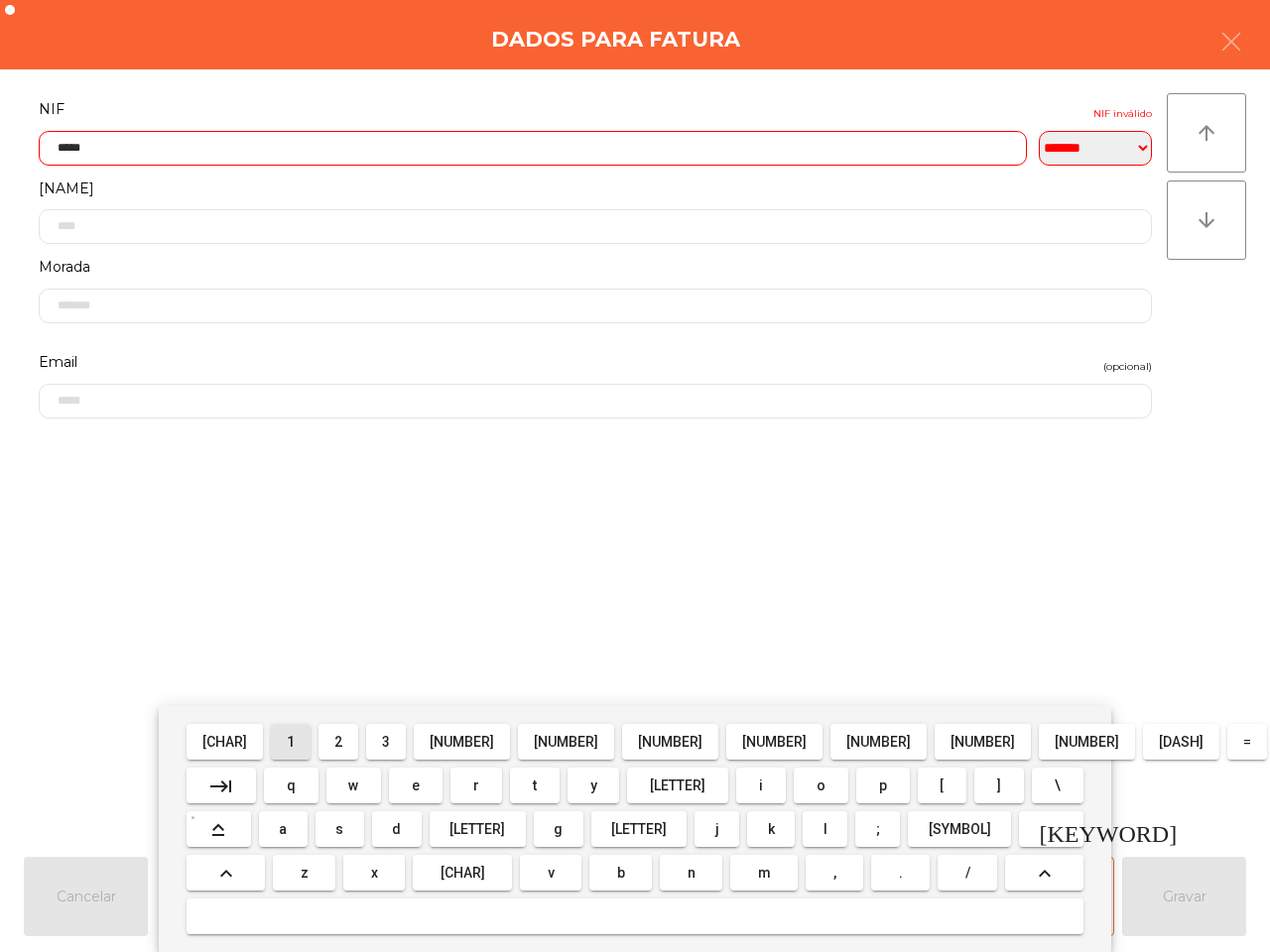 click on "1" at bounding box center [224, 742] 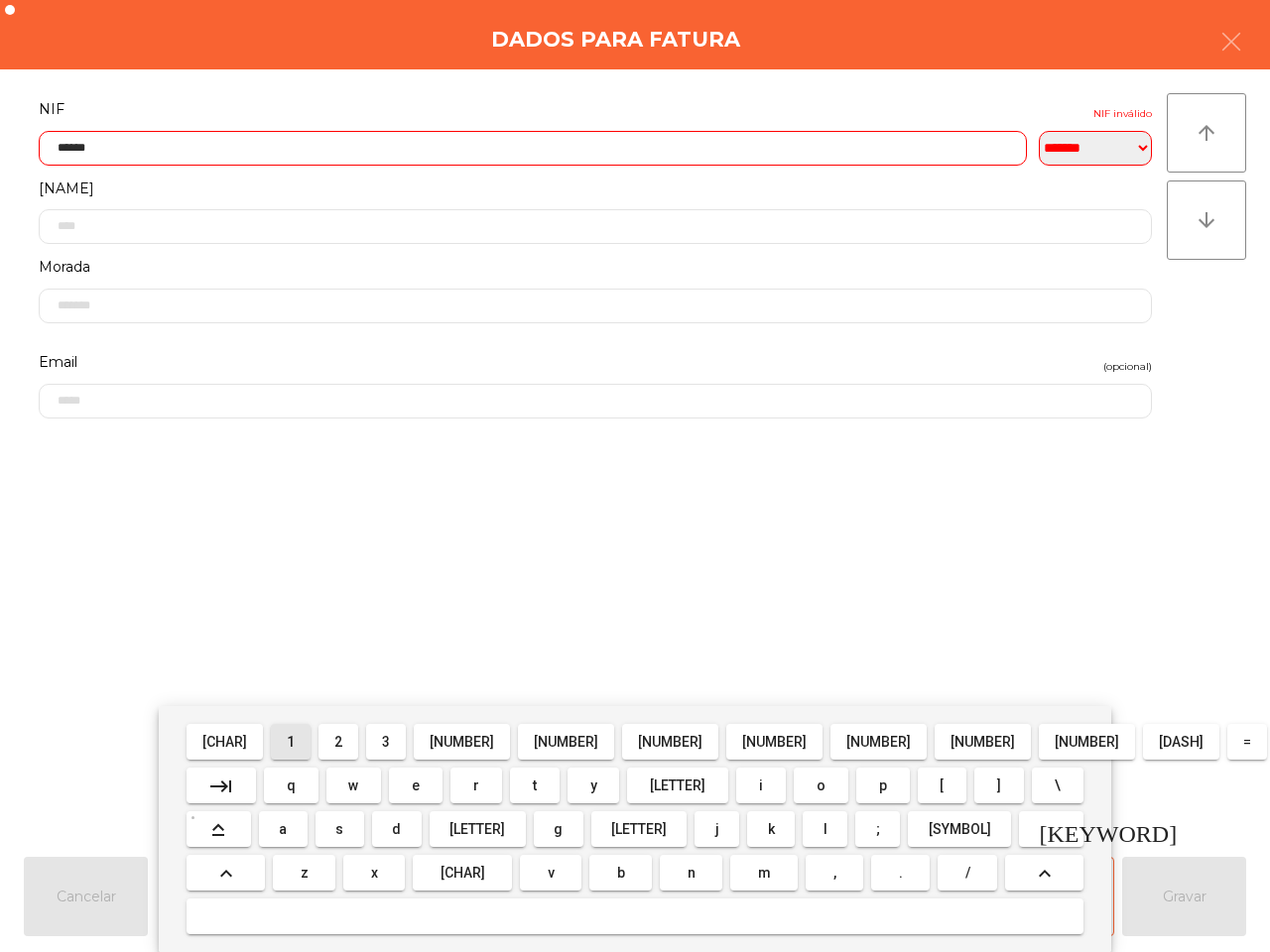 click on "1" at bounding box center (224, 742) 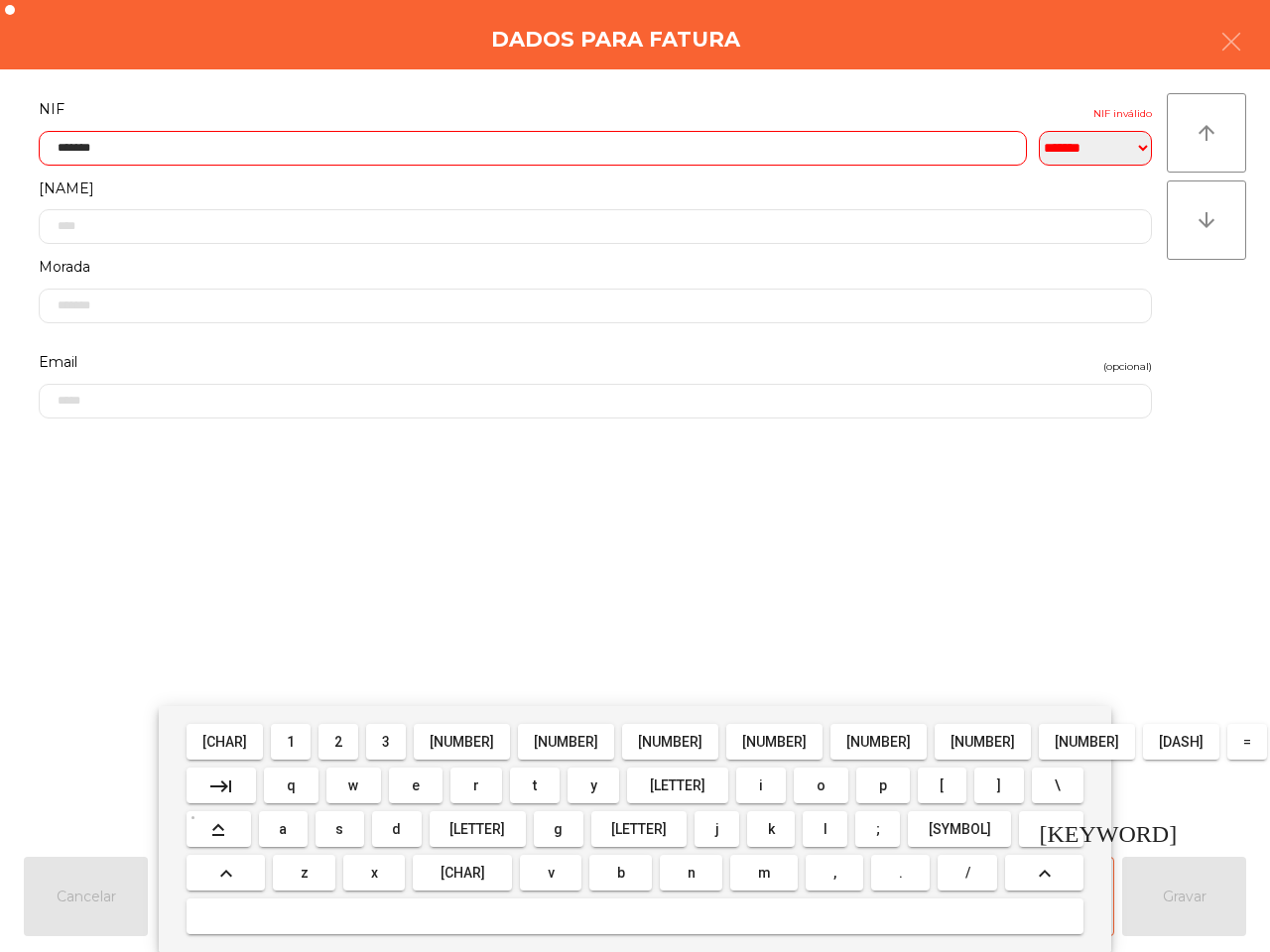 click on "[NUMBER]" at bounding box center (224, 742) 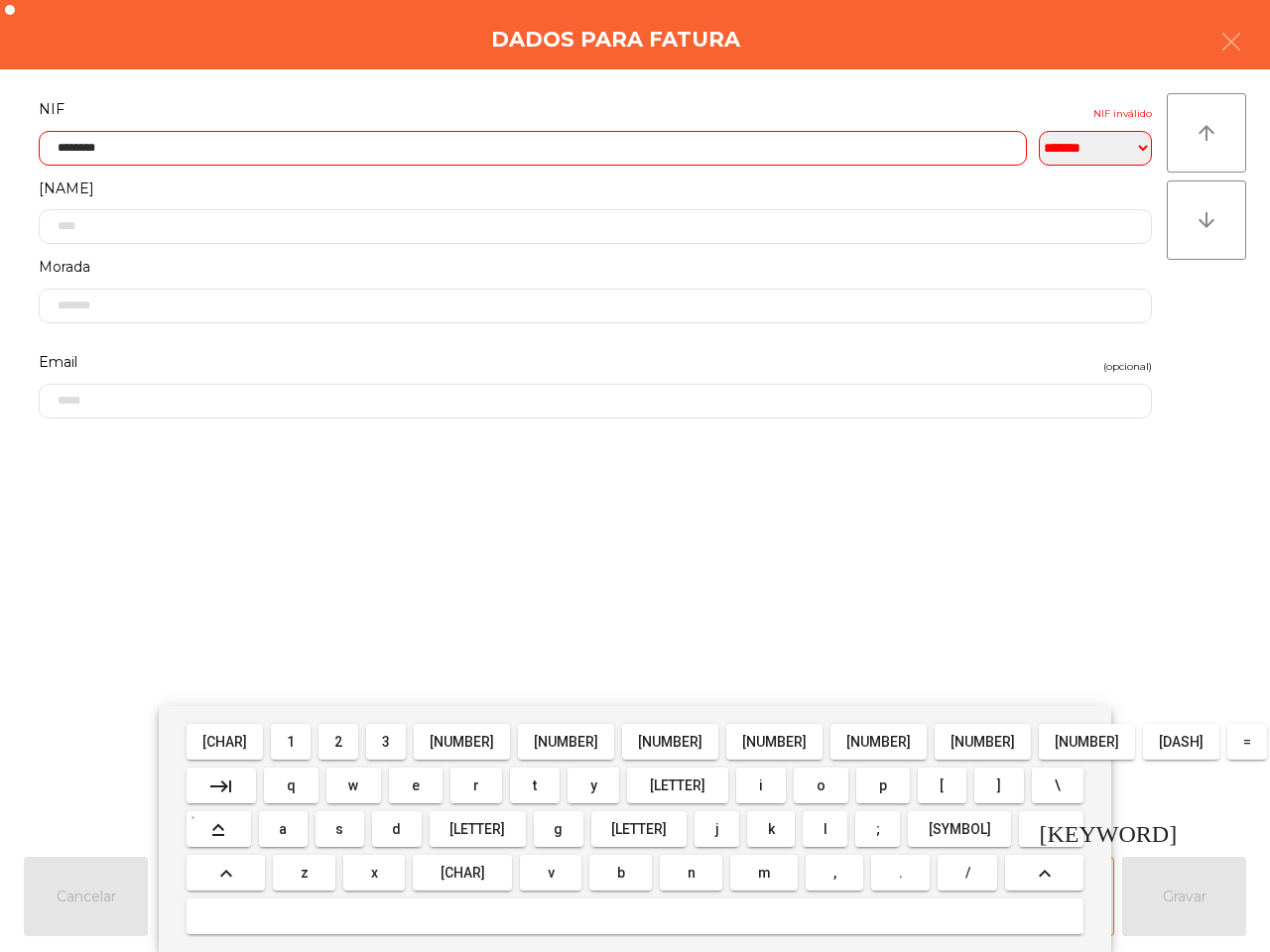 click on "[NUMBER]" at bounding box center [224, 742] 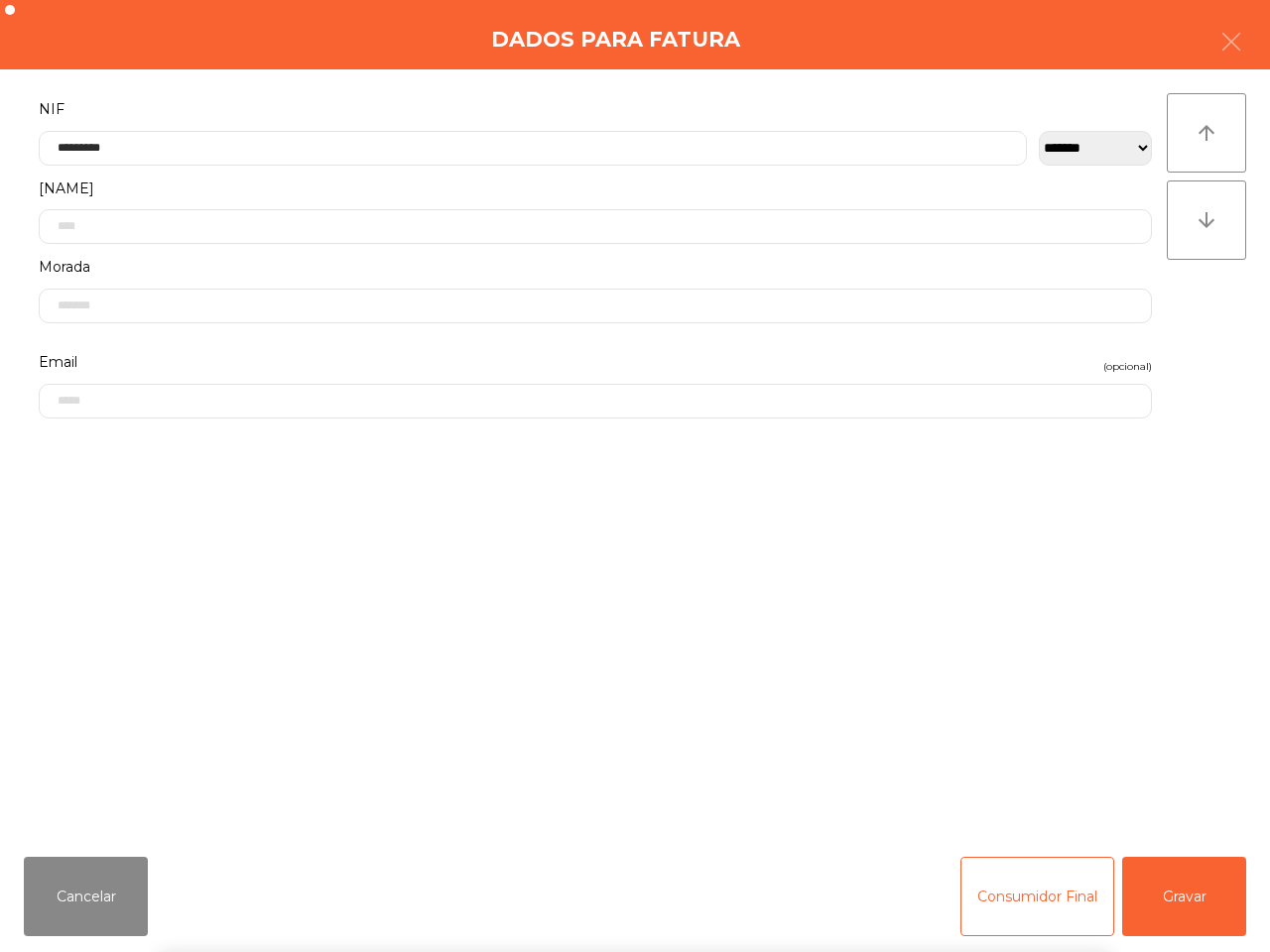 click on "NIF [NIF] Nome Morada Email (opcional)" at bounding box center [595, 458] 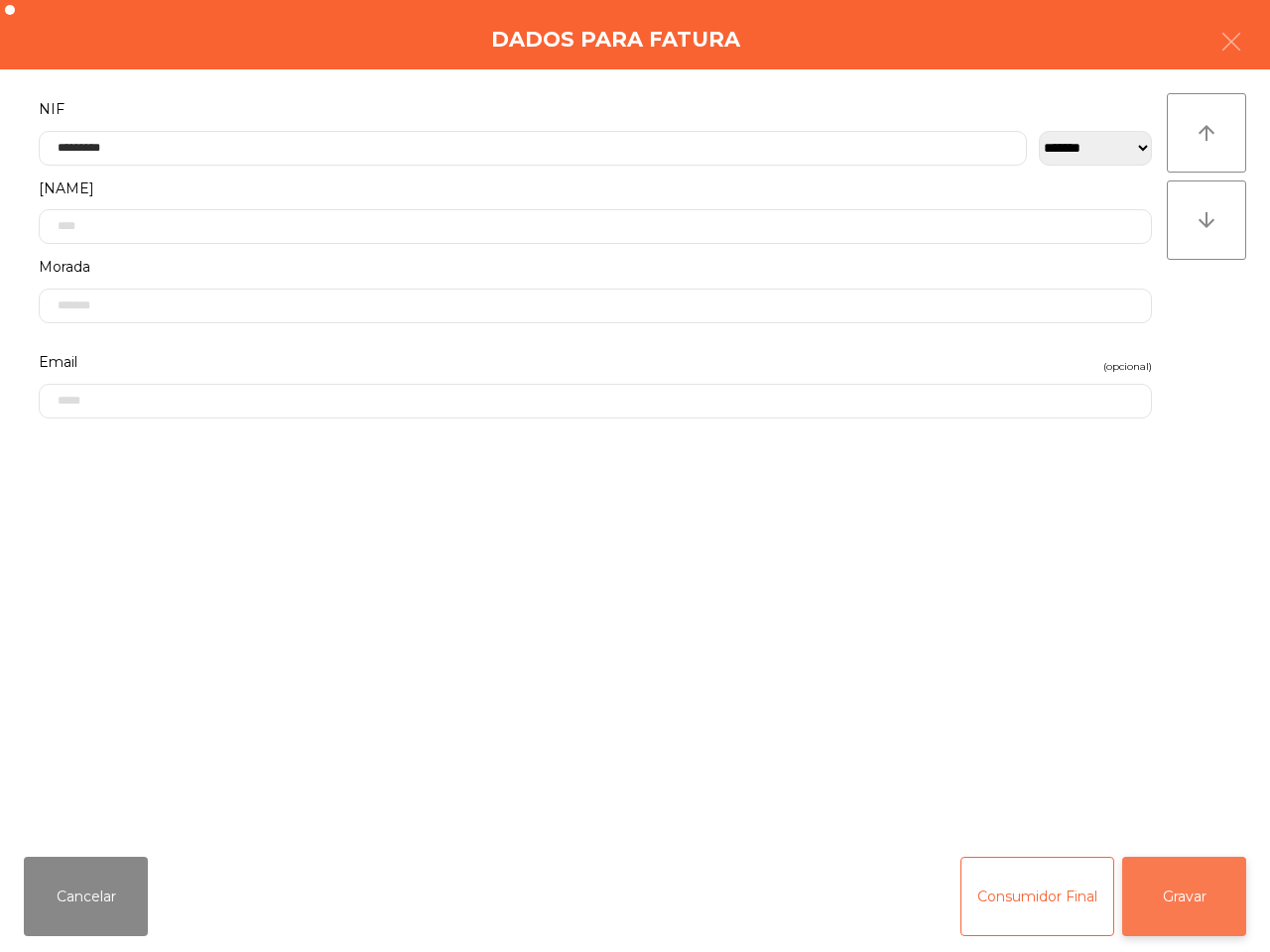 click on "Gravar" at bounding box center [1184, 896] 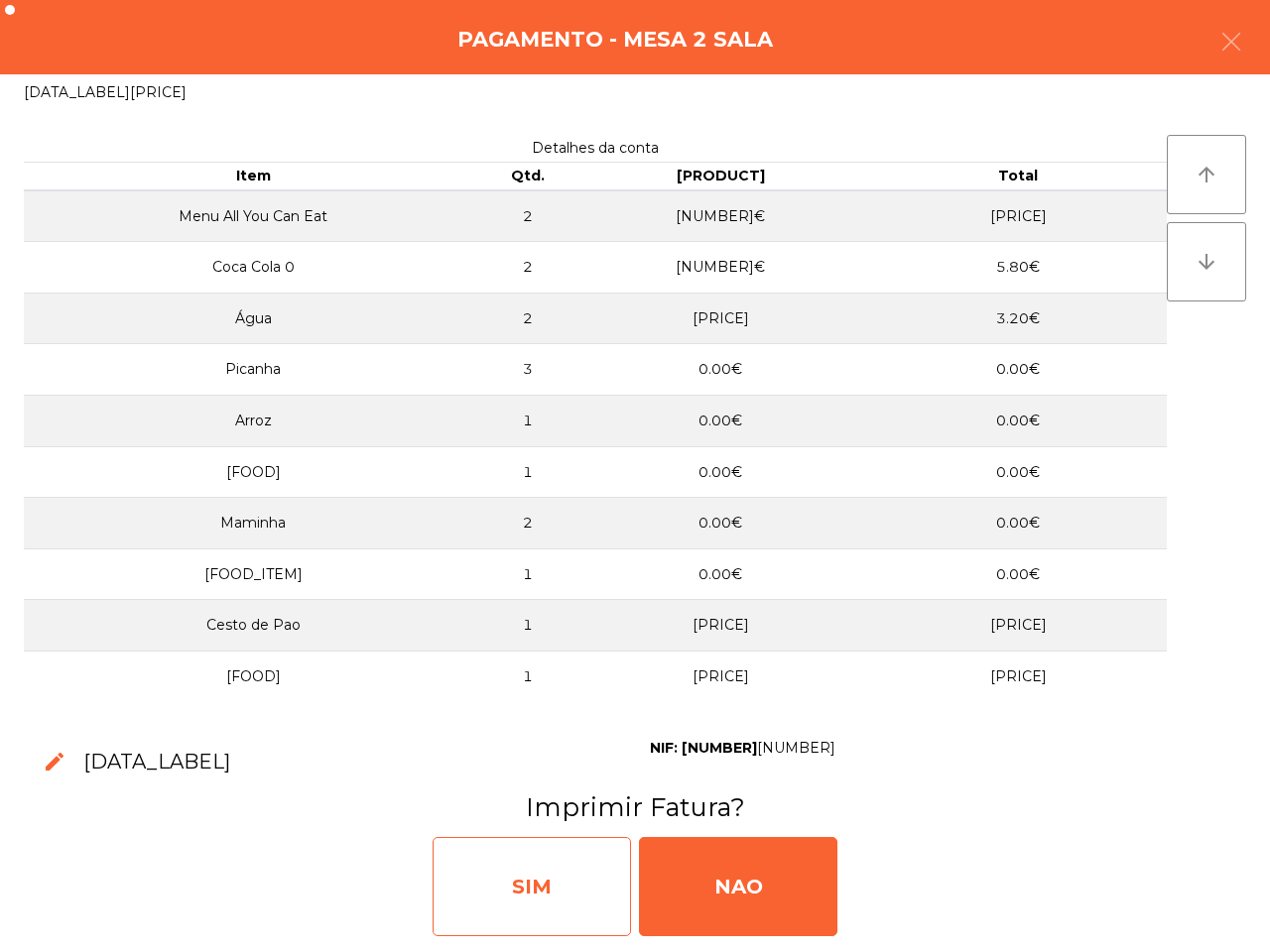 click on "SIM" at bounding box center (532, 887) 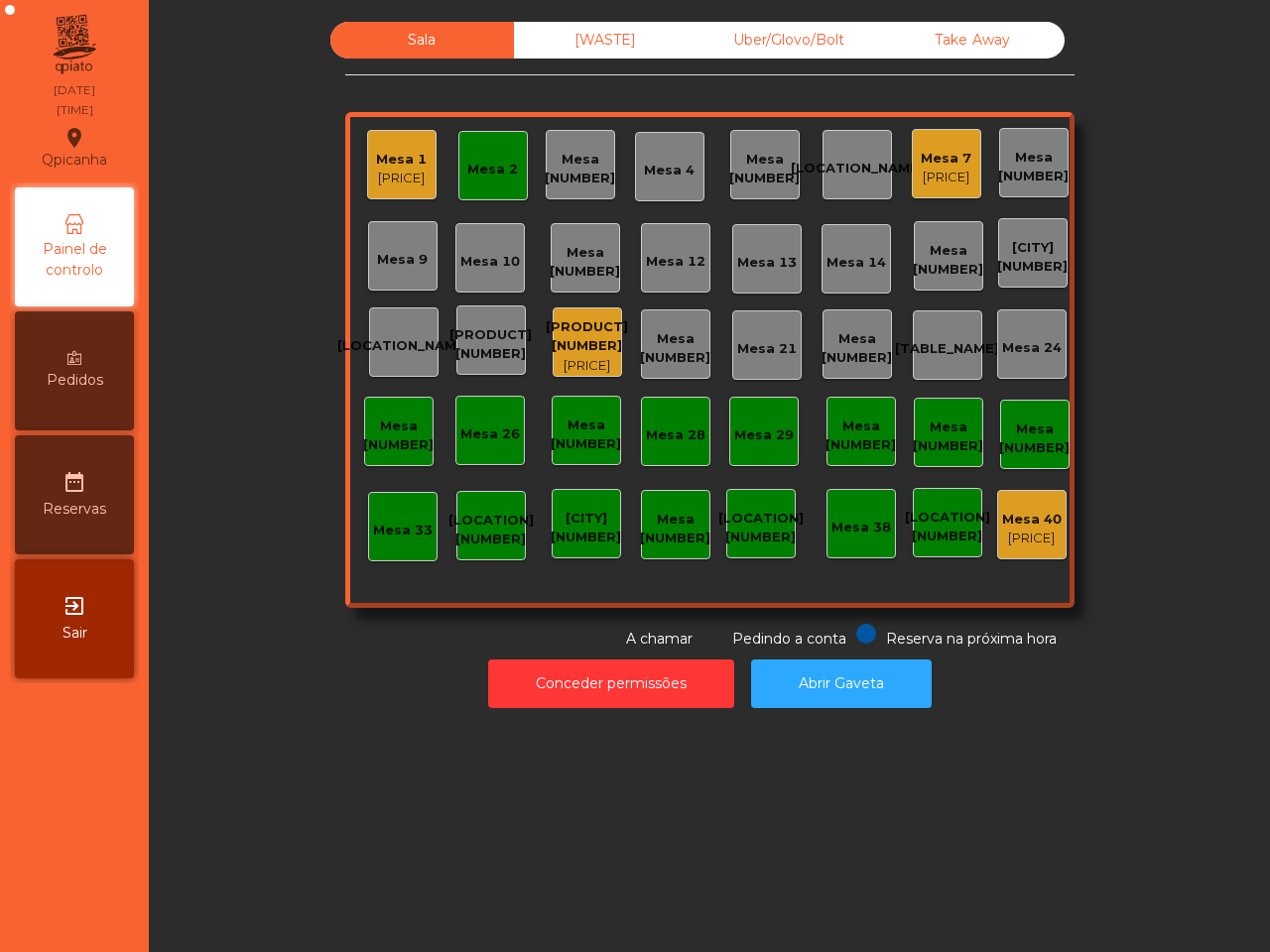click on "[PRODUCT] [NUMBER]" at bounding box center (401, 160) 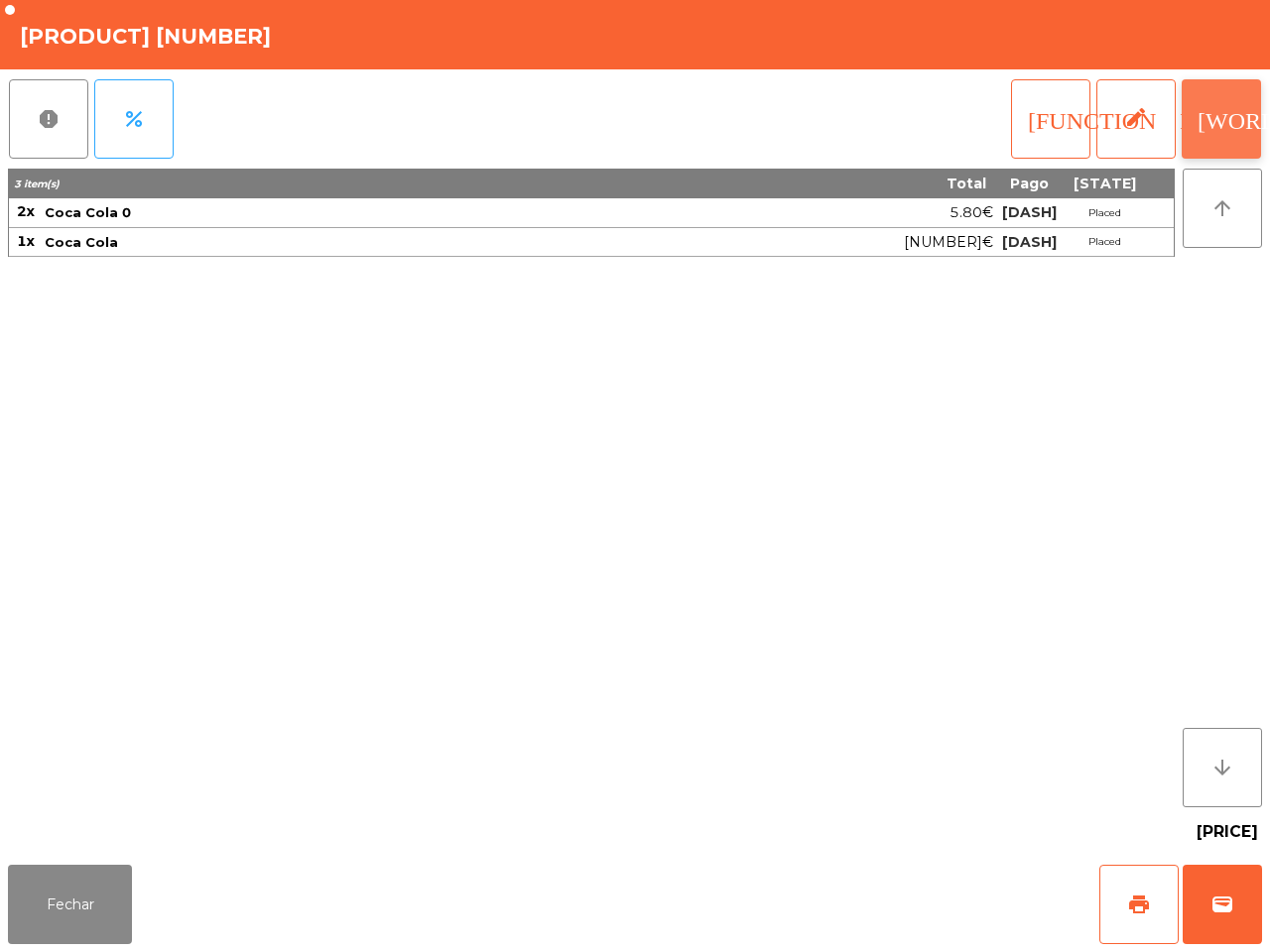 click on "[WORD]" at bounding box center [1221, 119] 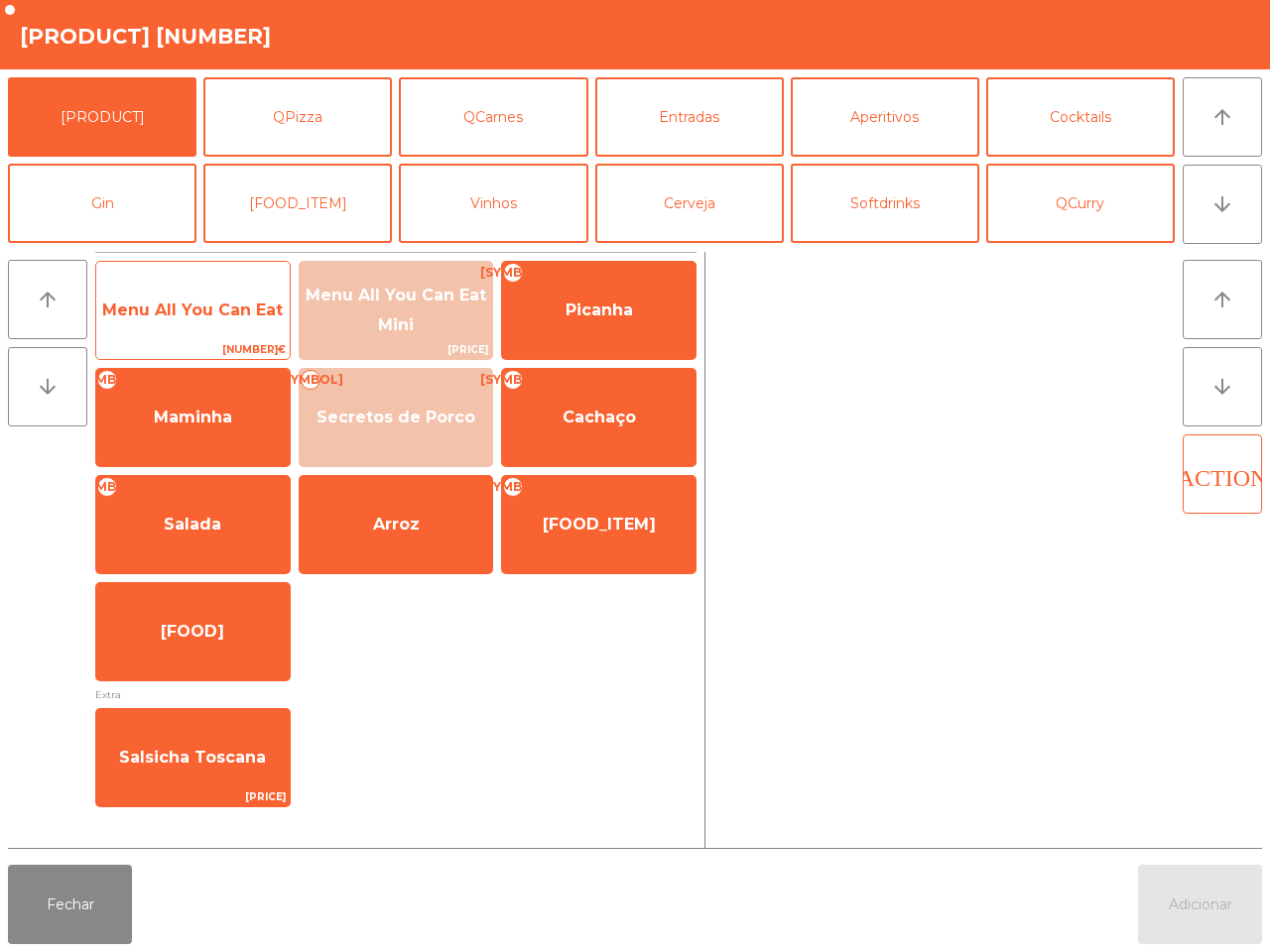 click on "Menu All You Can Eat" at bounding box center (192, 310) 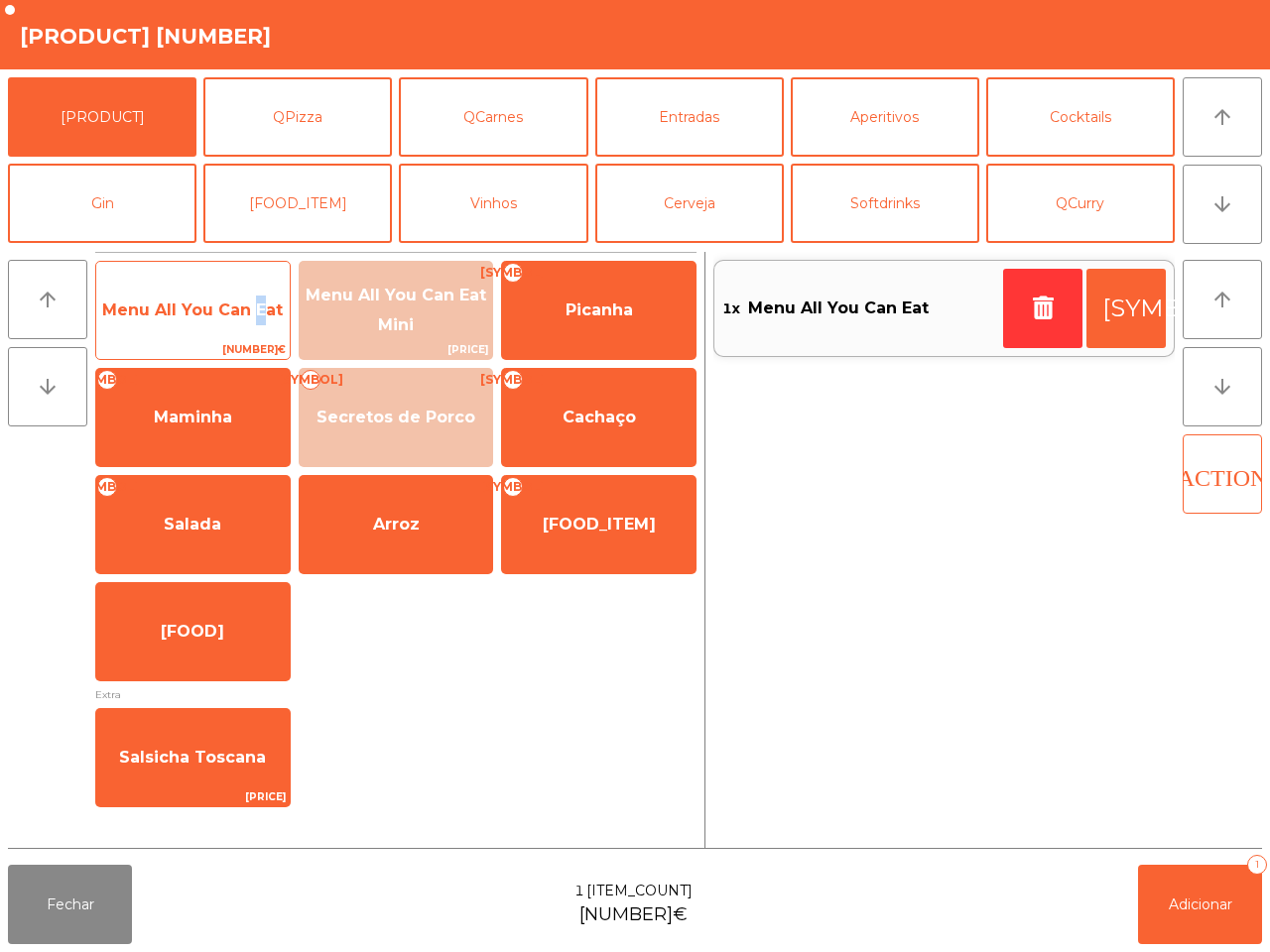 click on "Menu All You Can Eat" at bounding box center (192, 310) 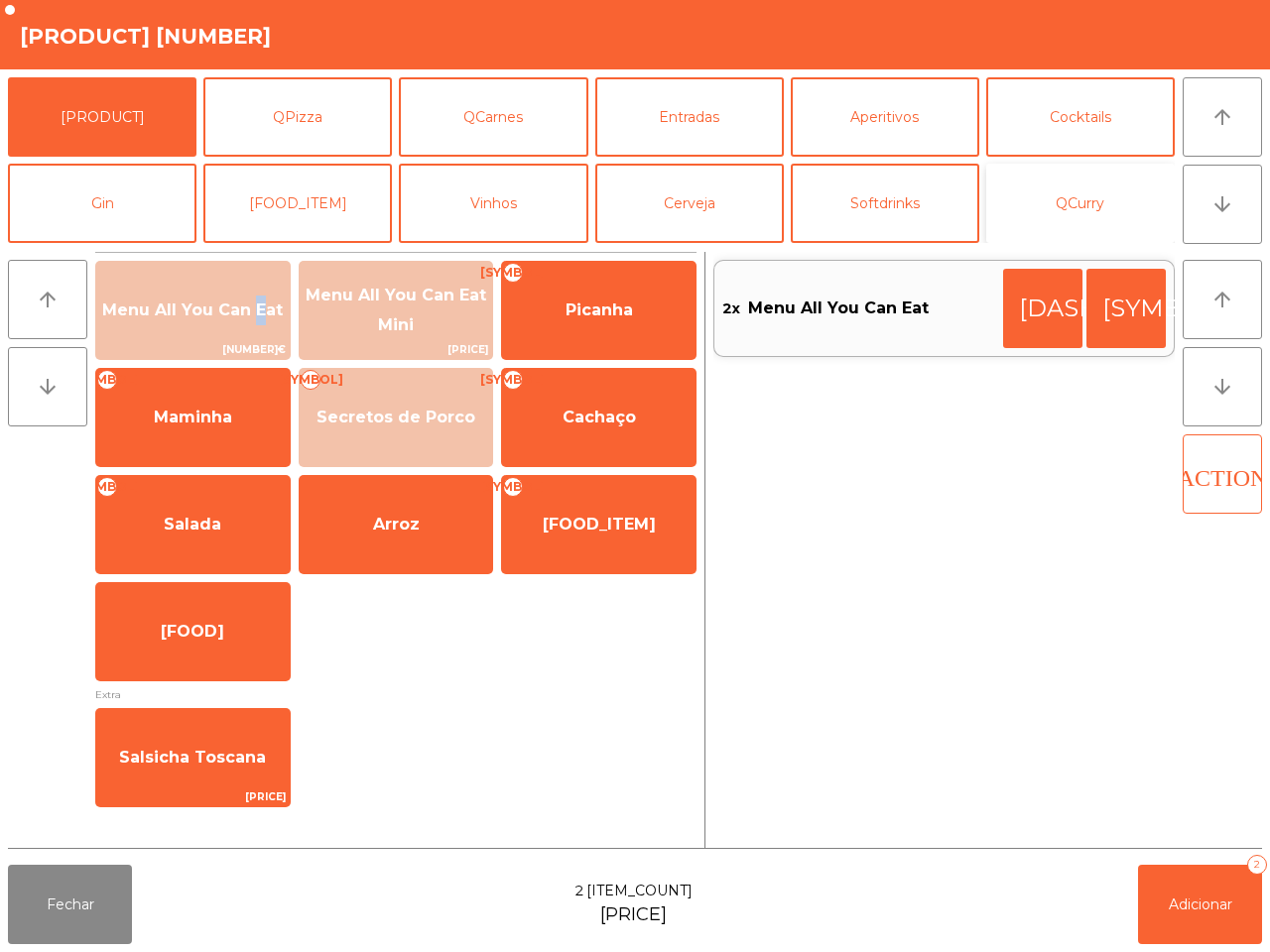 click on "QCurry" at bounding box center (1080, 203) 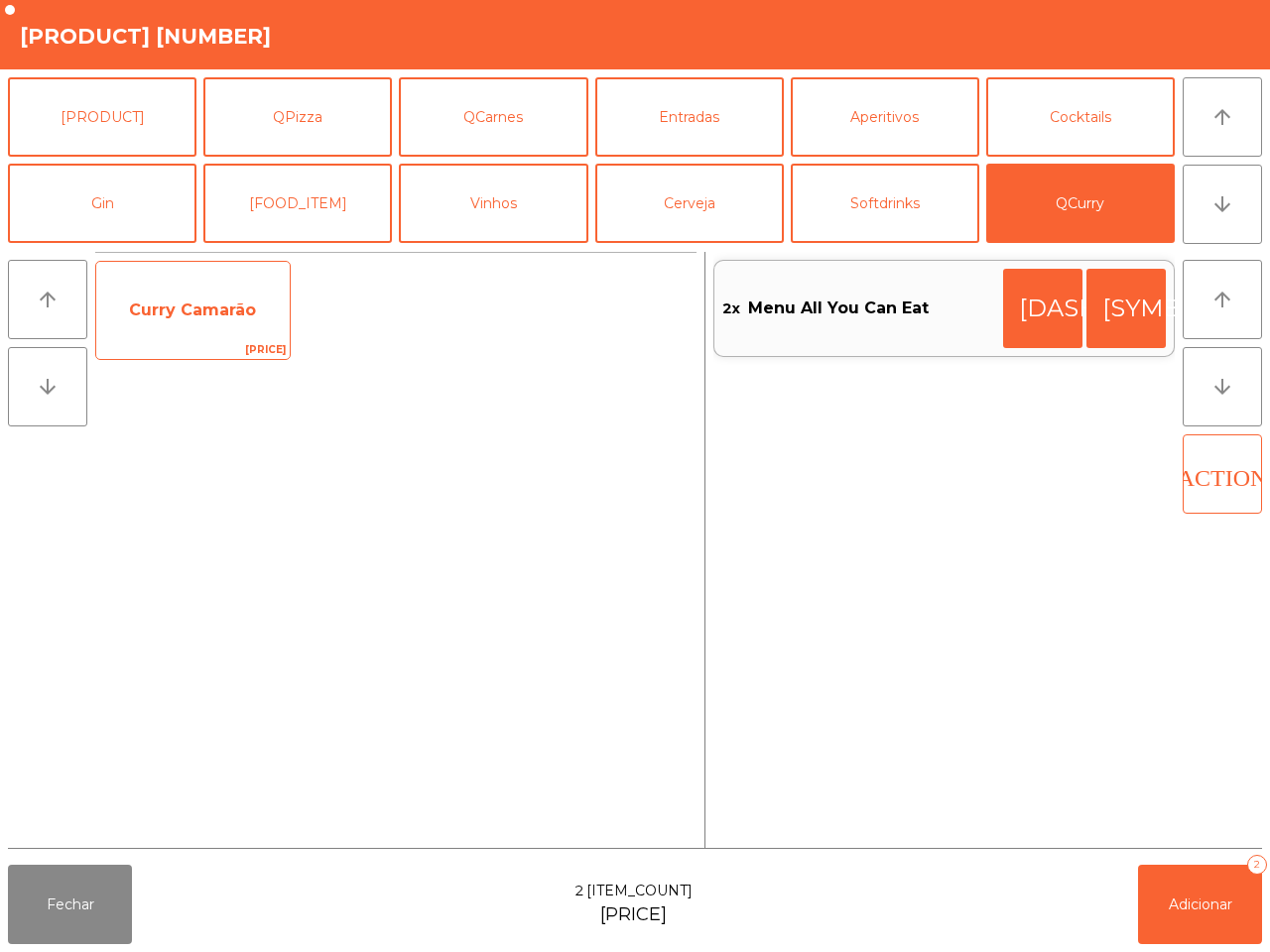 click on "Curry Camarão" at bounding box center (192, 309) 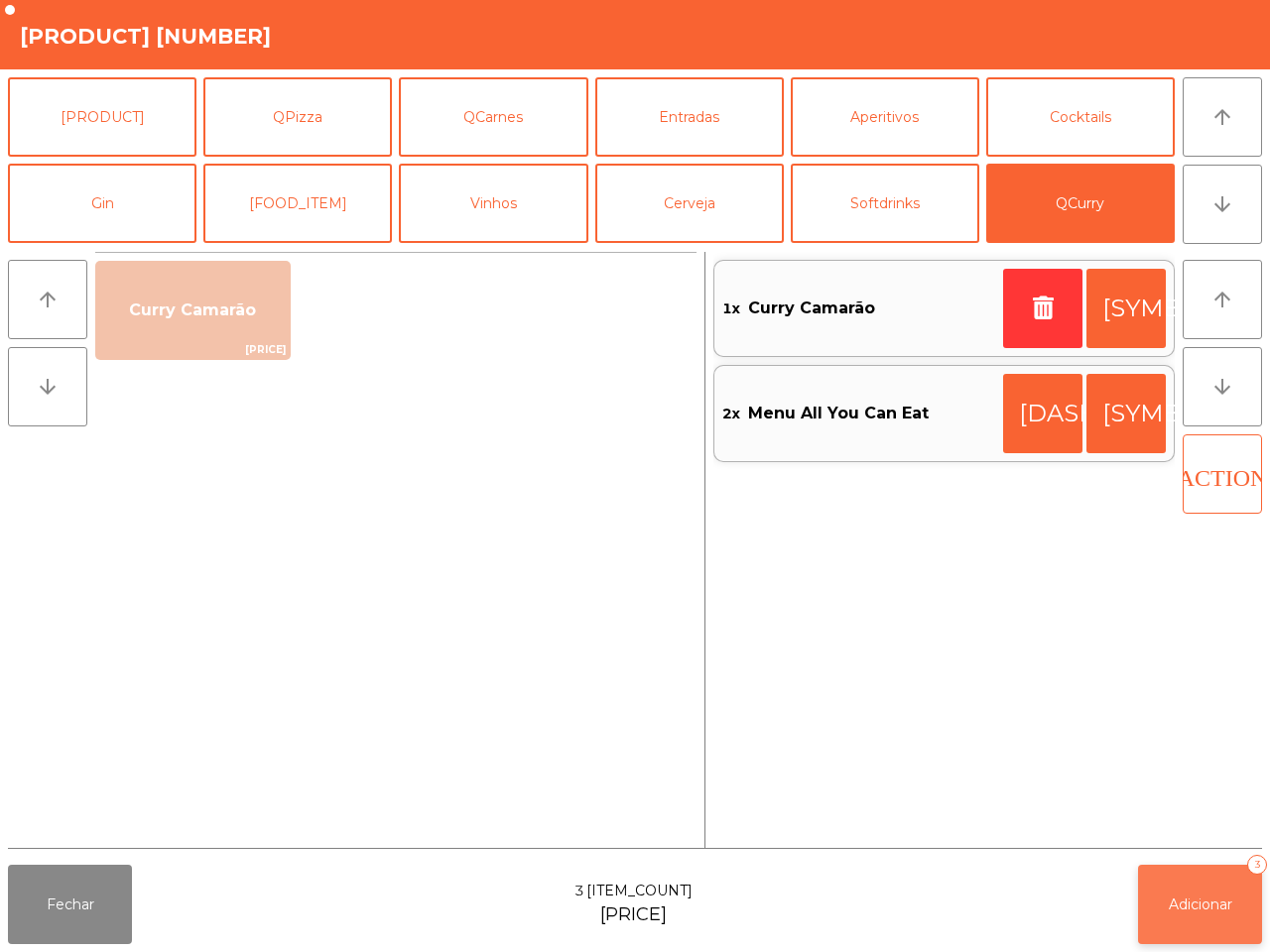 click on "Adicionar   3" at bounding box center (1200, 904) 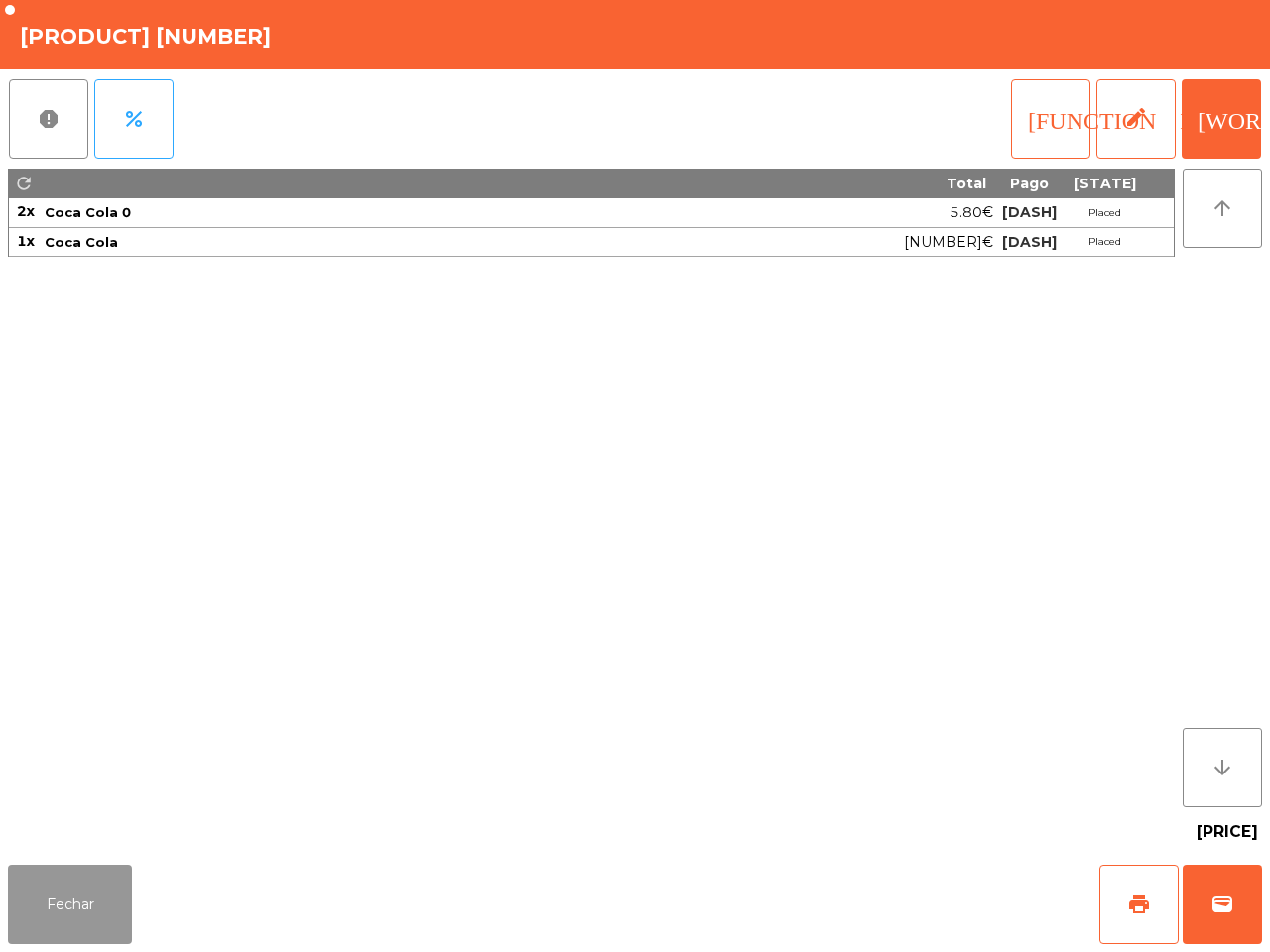 click on "Fechar" at bounding box center (69, 904) 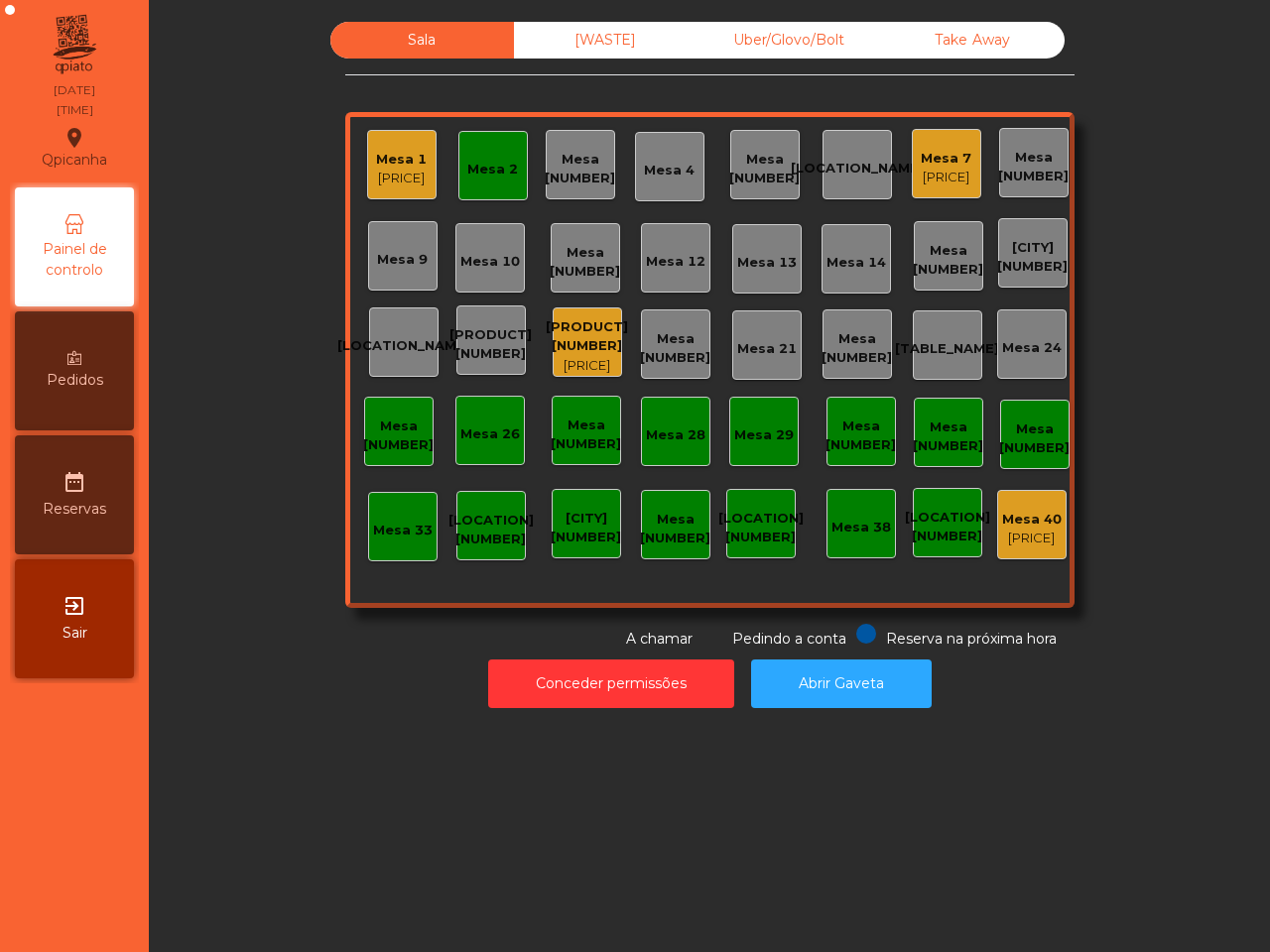 click on "Mesa [NUMBER]" at bounding box center [579, 169] 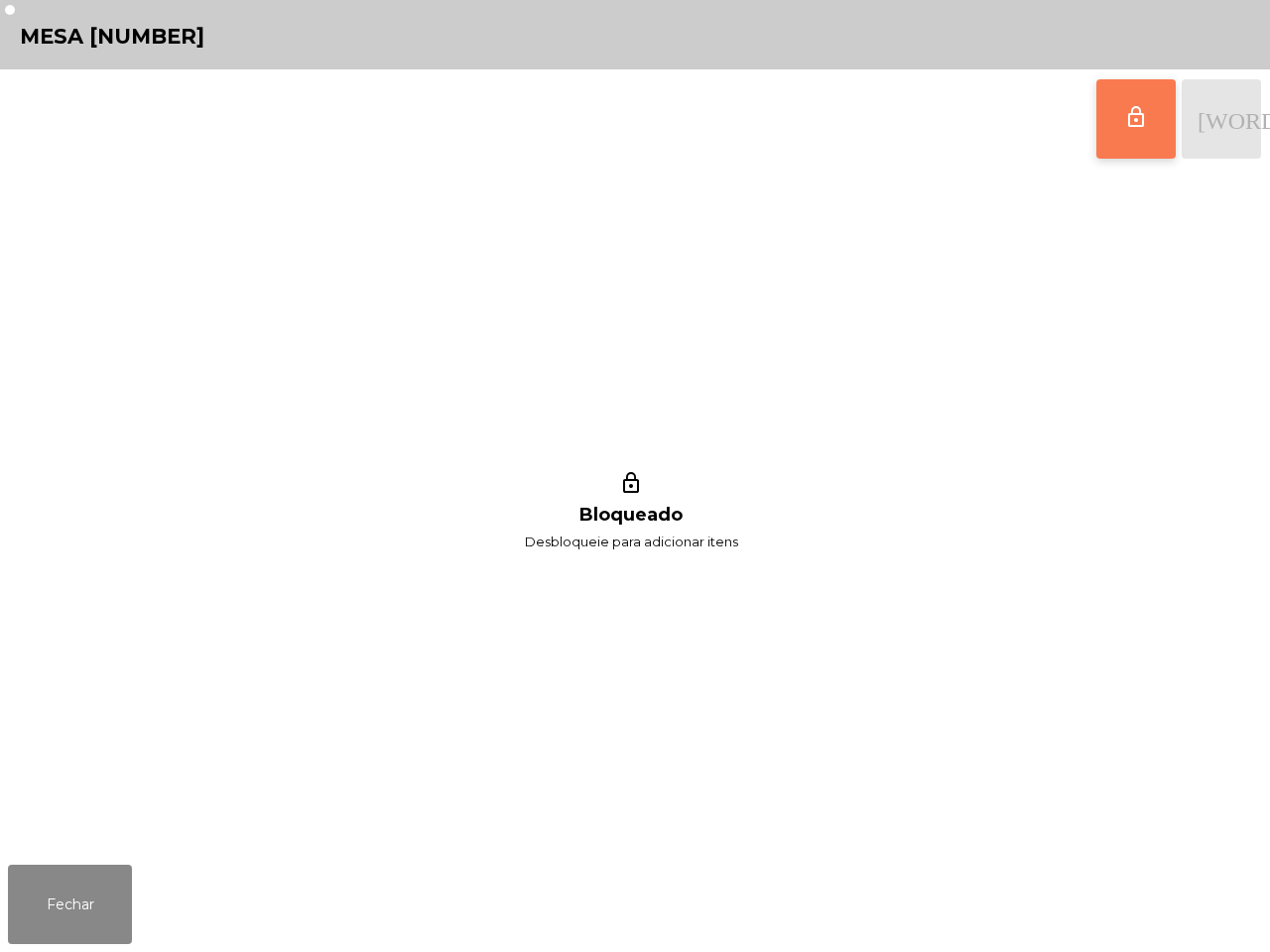 click on "lock_outline" at bounding box center (1136, 119) 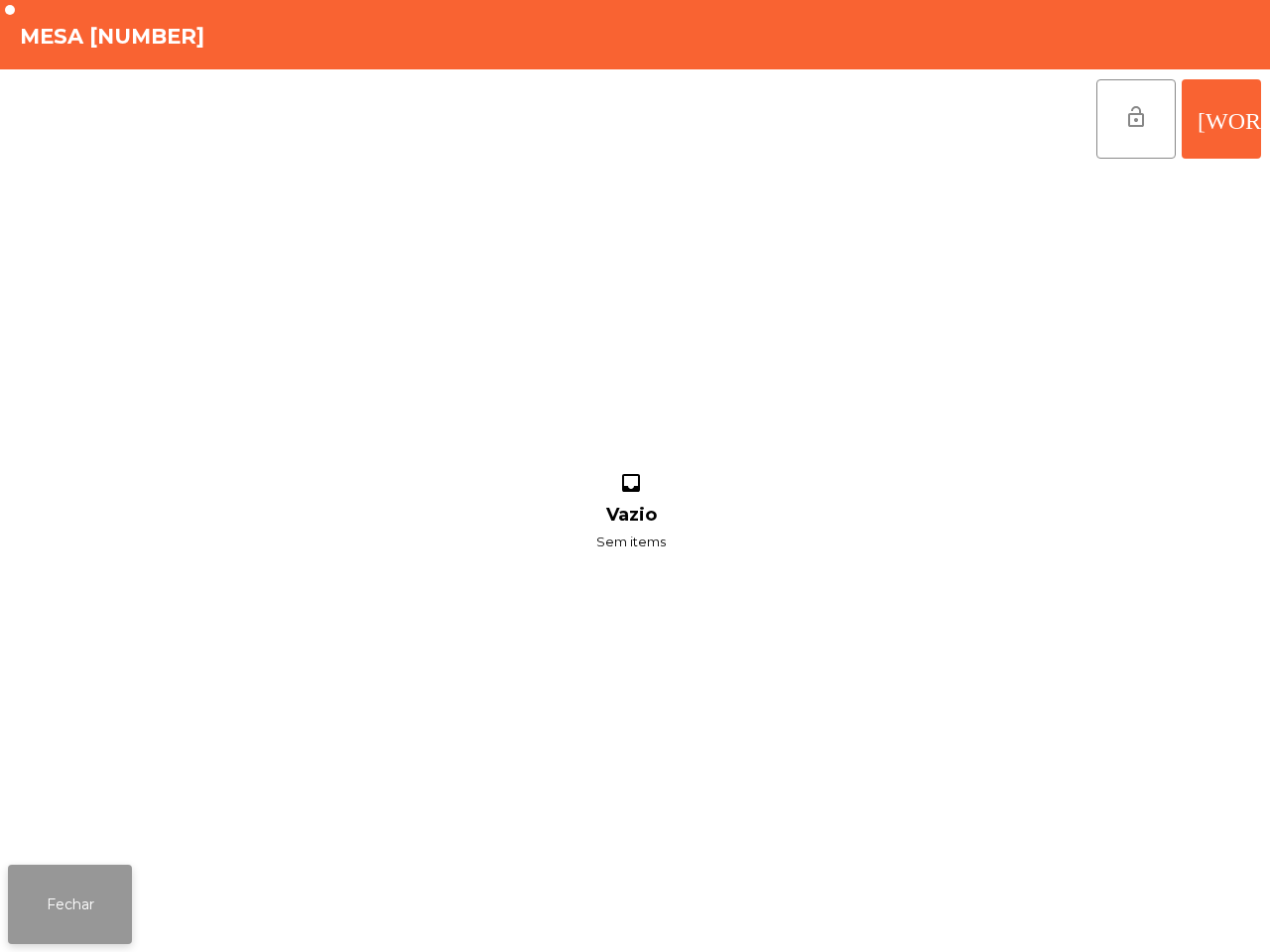 click on "Fechar" at bounding box center (69, 904) 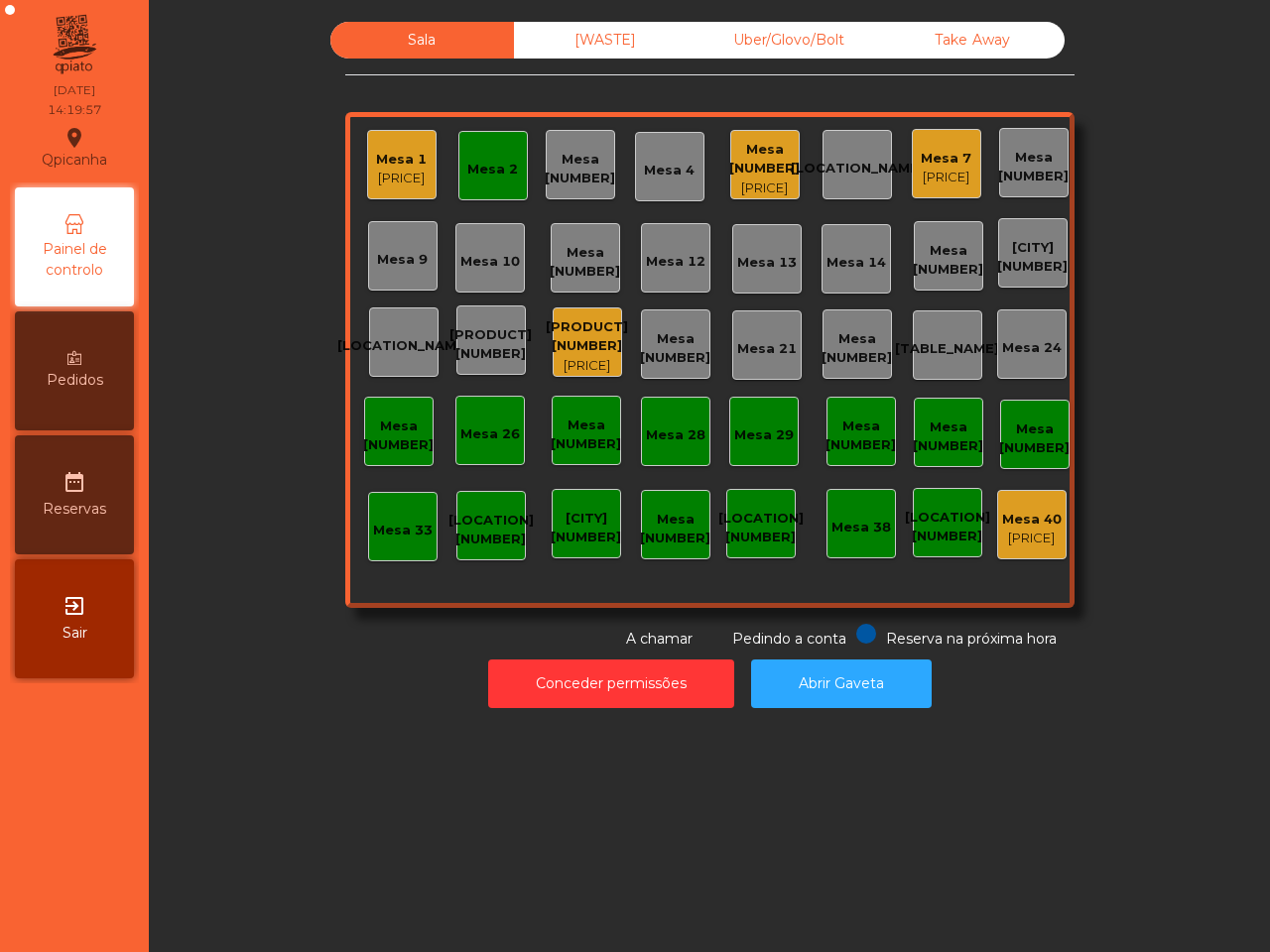 click on "Mesa 1   9.7 €" at bounding box center [401, 165] 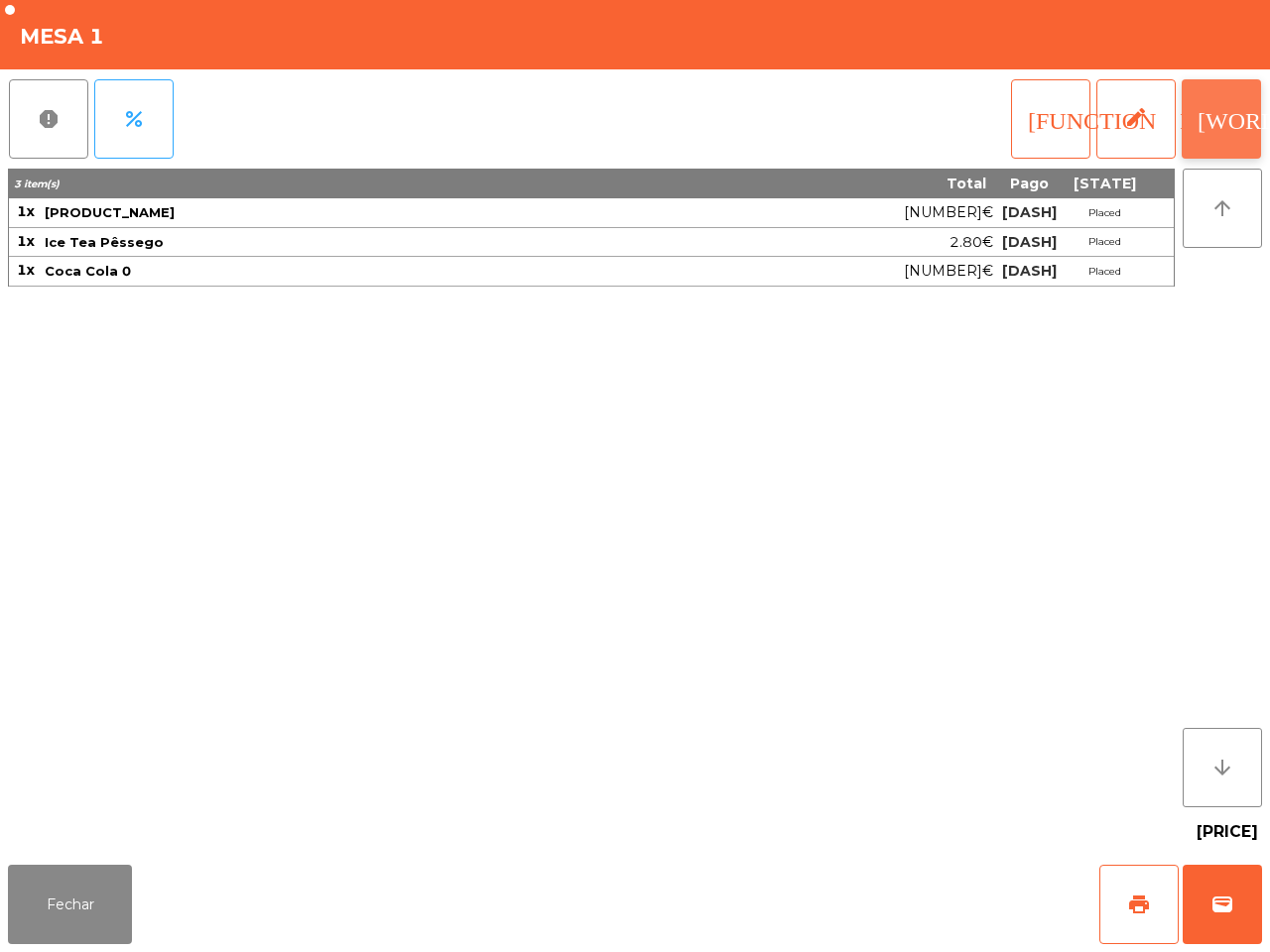 click on "[WORD]" at bounding box center (1221, 119) 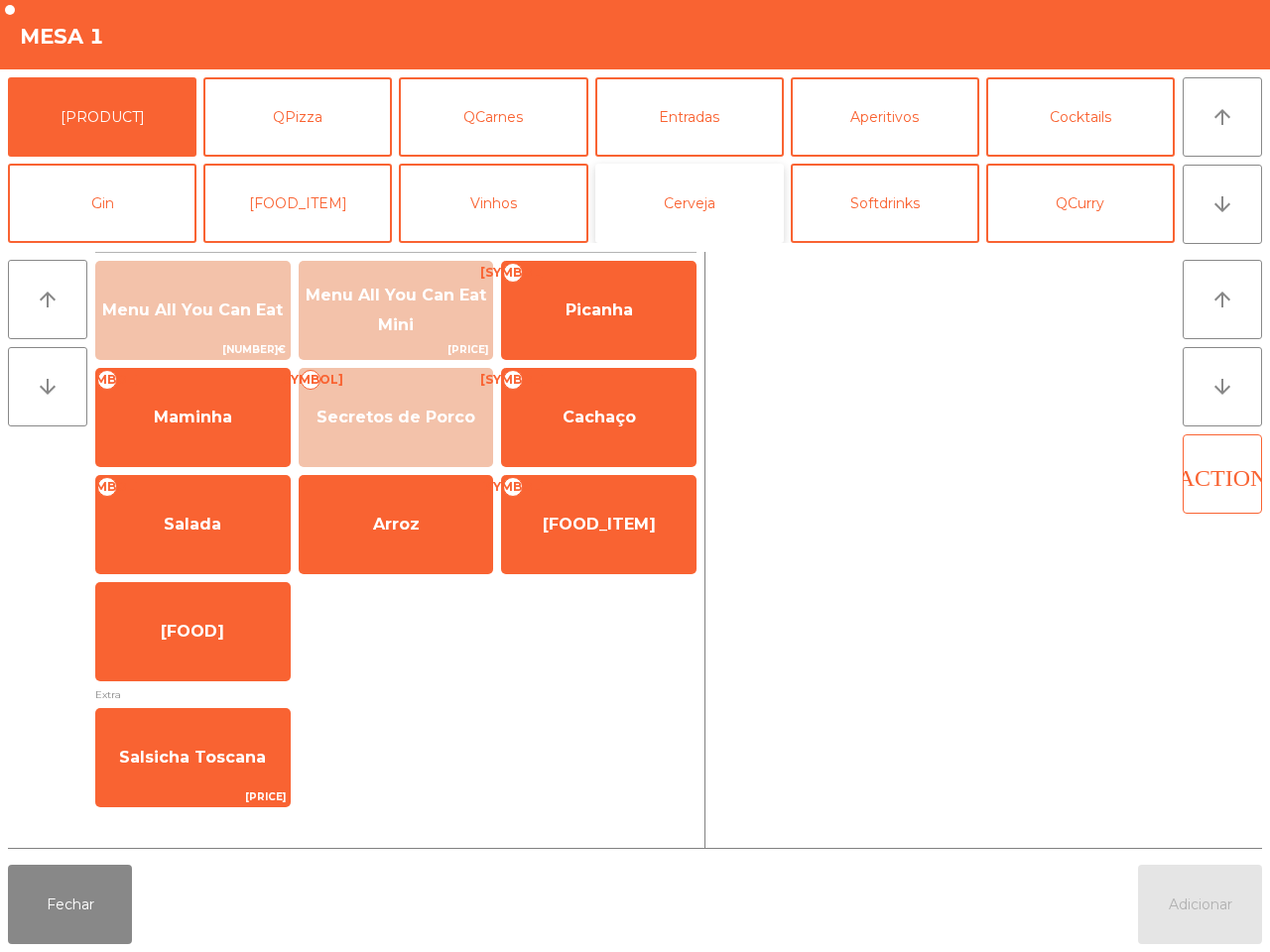 click on "Cerveja" at bounding box center [690, 203] 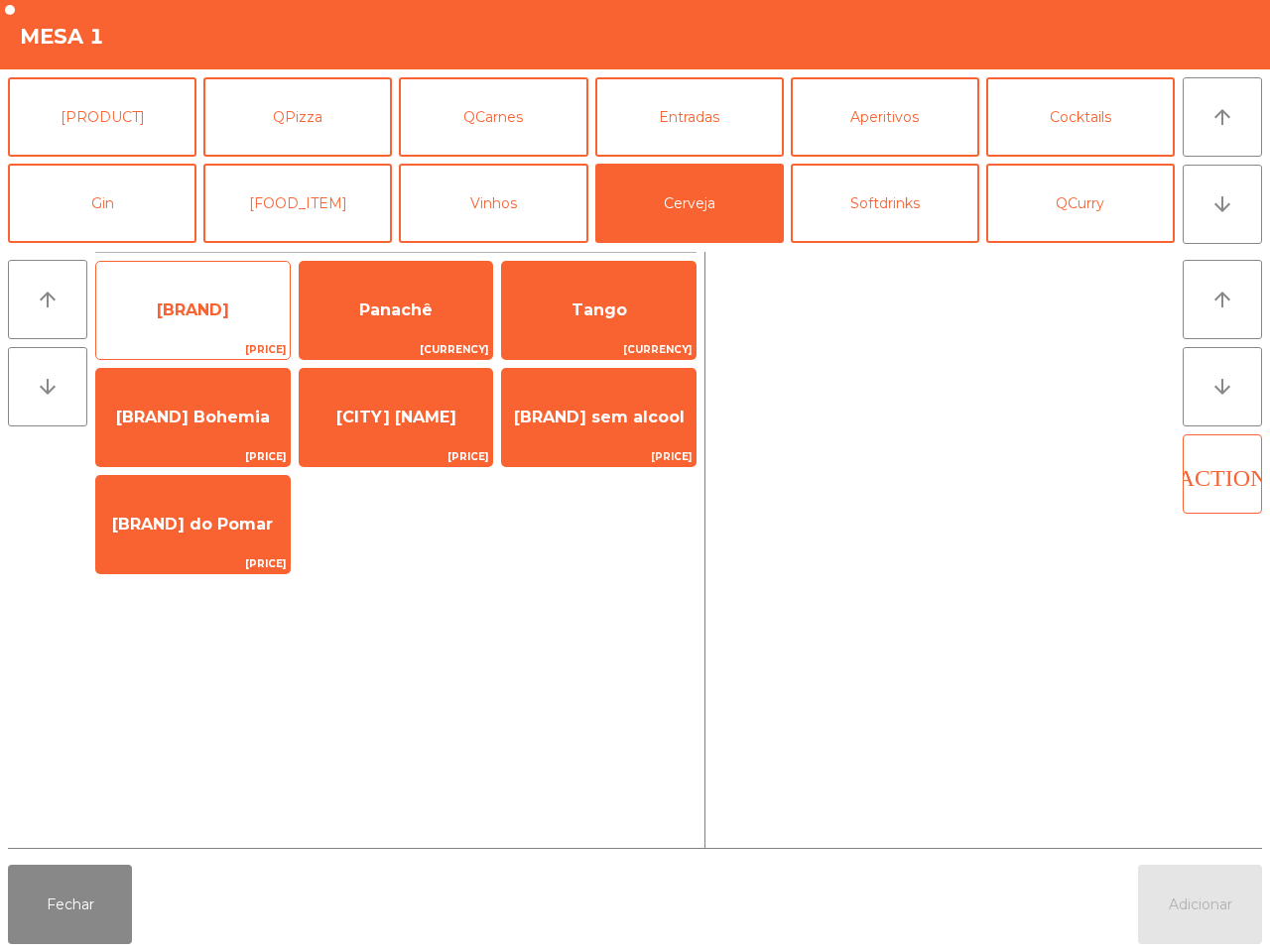 click on "[BRAND]" at bounding box center [192, 310] 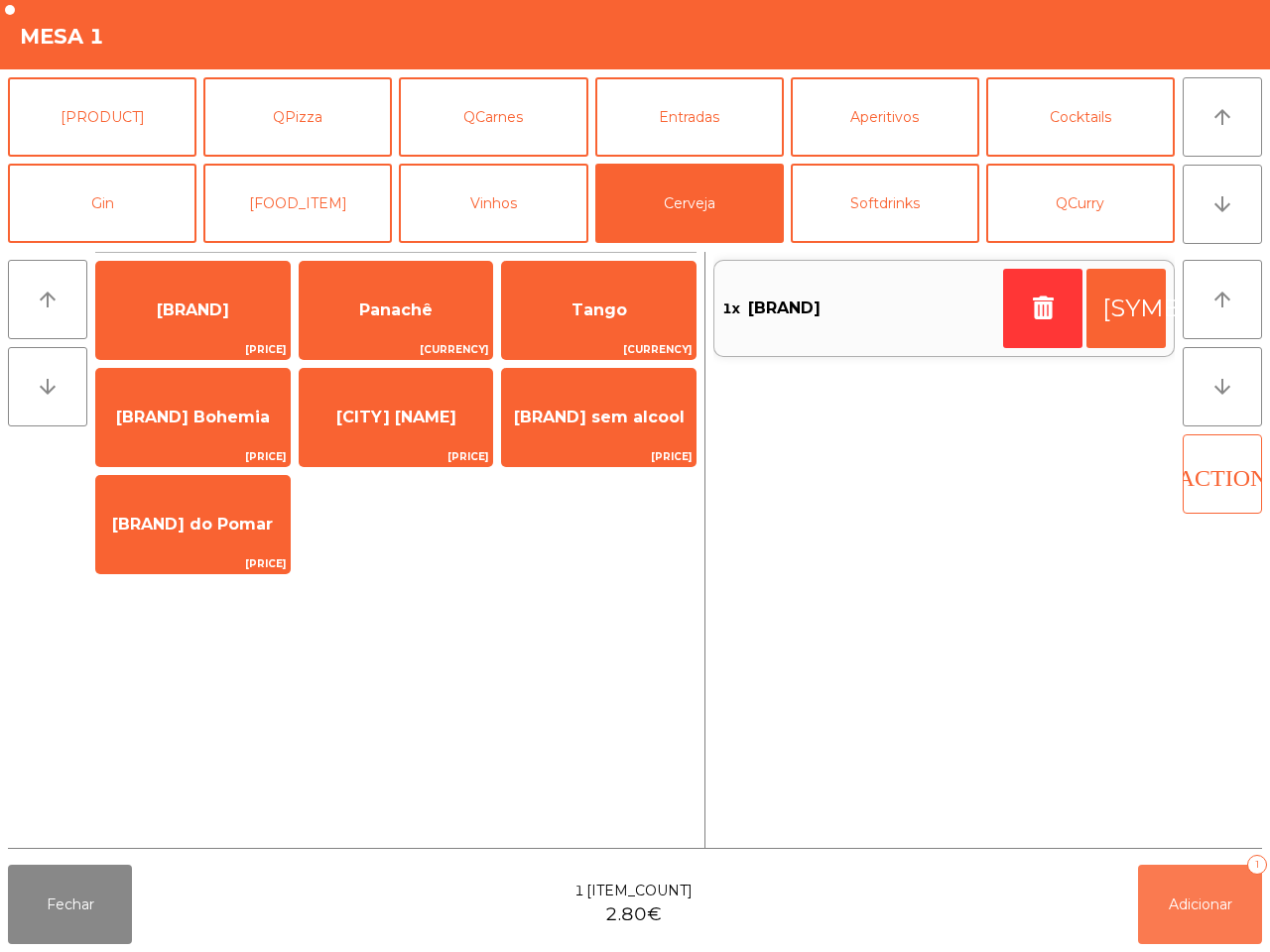 click on "Adicionar" at bounding box center [1201, 904] 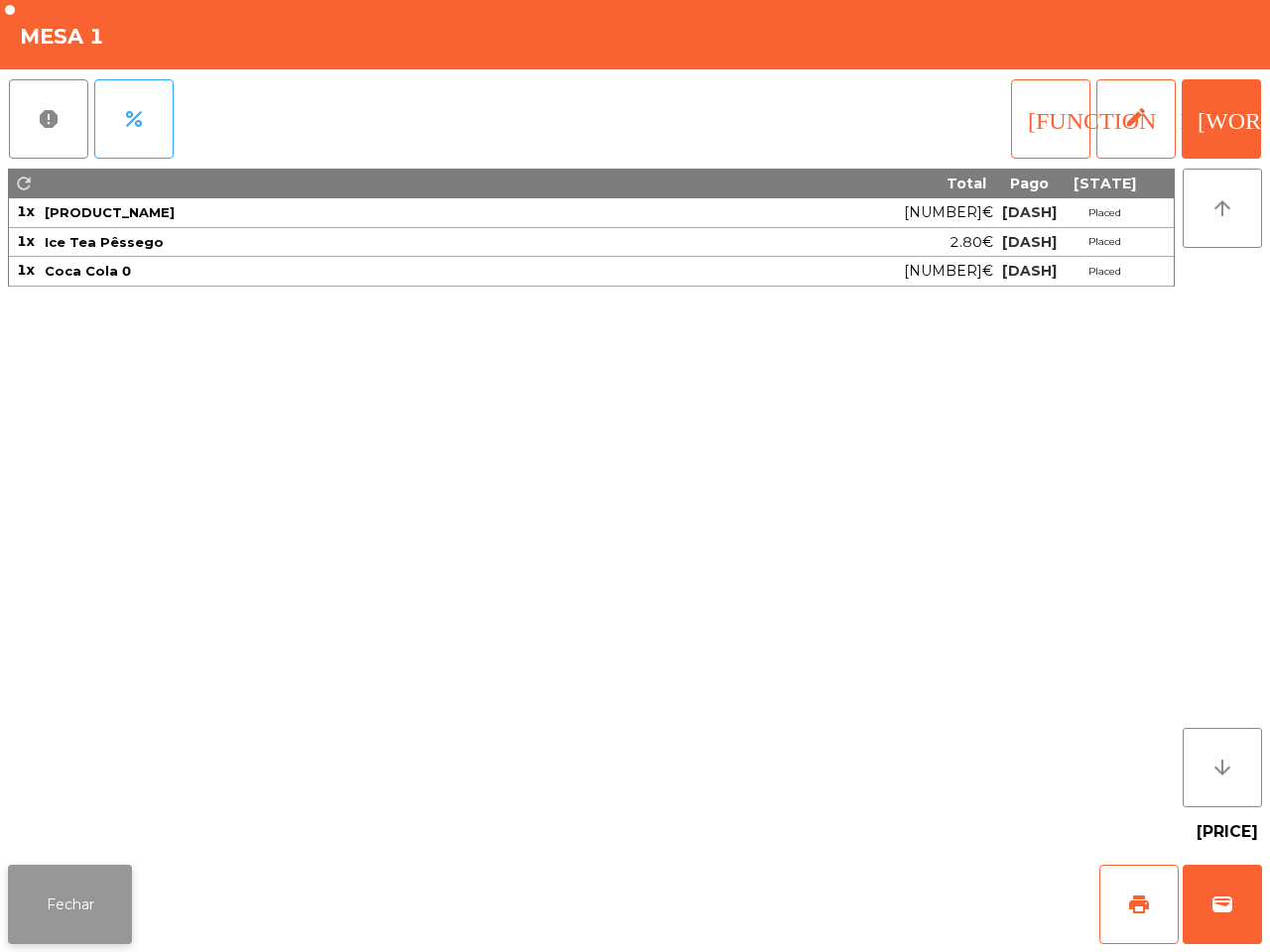click on "Fechar" at bounding box center (69, 904) 